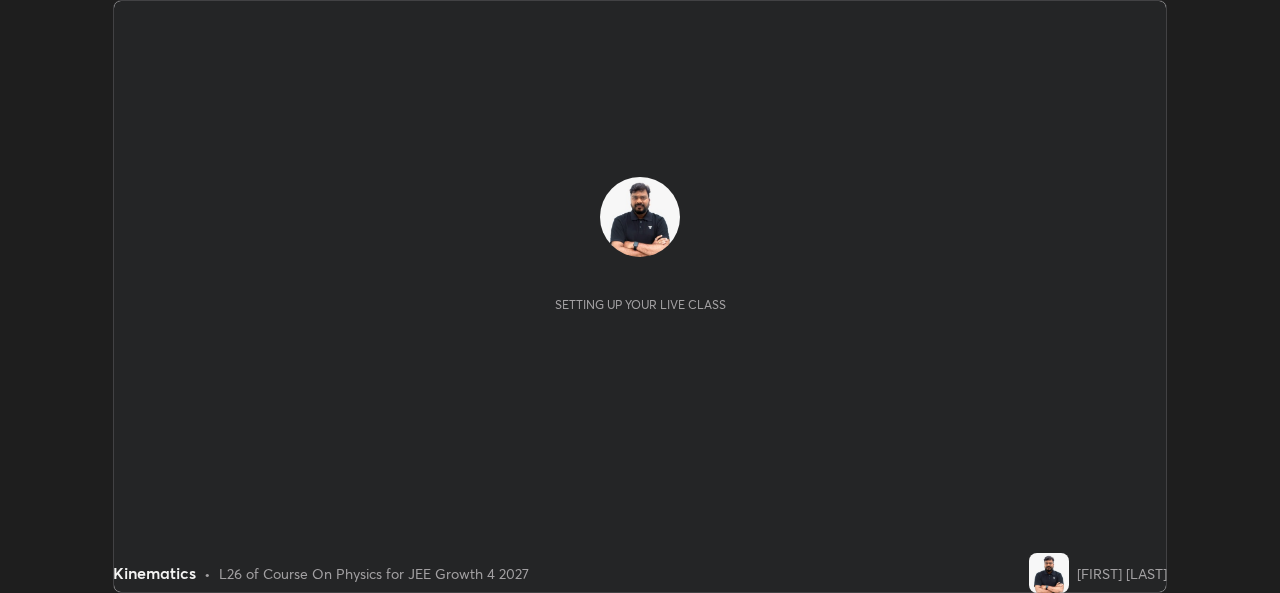 scroll, scrollTop: 0, scrollLeft: 0, axis: both 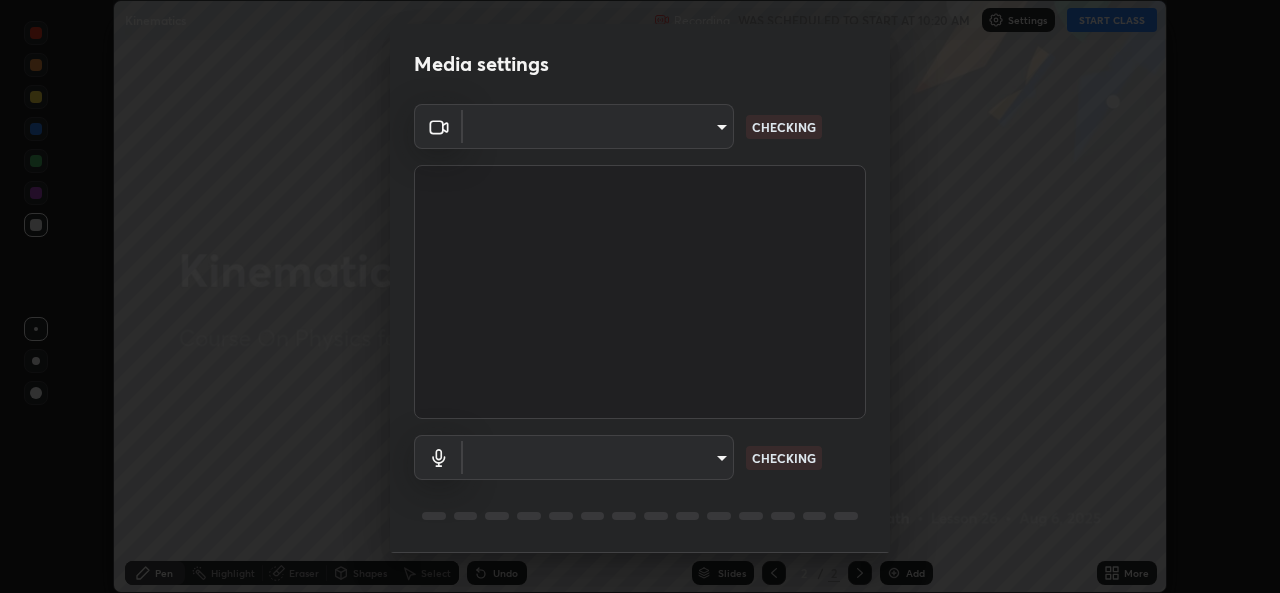 type on "569eda024783435d994141eea561002d0b66ef9bf42ee4150d9e40181b5ade2b" 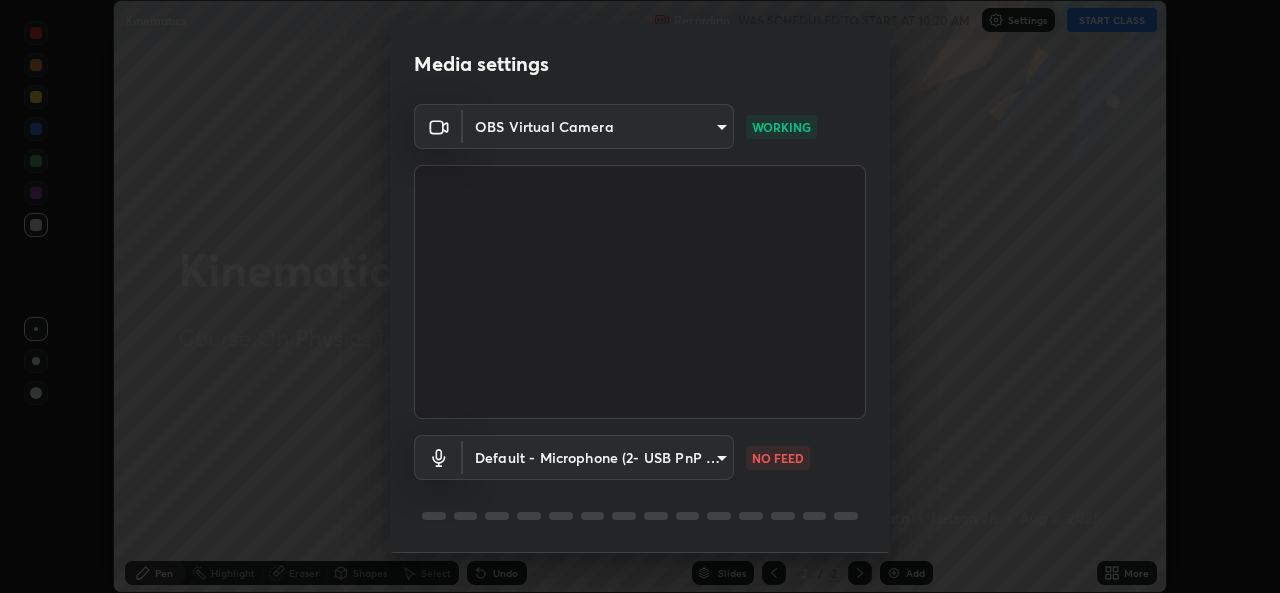click on "Erase all Kinematics Recording WAS SCHEDULED TO START AT  10:20 AM Settings START CLASS Setting up your live class Kinematics • L26 of Course On Physics for JEE Growth 4 2027 [FIRST] [LAST] Pen Highlight Eraser Shapes Select Undo Slides 2 / 2 Add More No doubts shared Encourage your learners to ask a doubt for better clarity Report an issue Reason for reporting Buffering Chat not working Audio - Video sync issue Educator video quality low ​ Attach an image Report Media settings OBS Virtual Camera 569eda024783435d994141eea561002d0b66ef9bf42ee4150d9e40181b5ade2b WORKING Default - Microphone (2- USB PnP Sound Device) default NO FEED 1 / 5 Next" at bounding box center [640, 296] 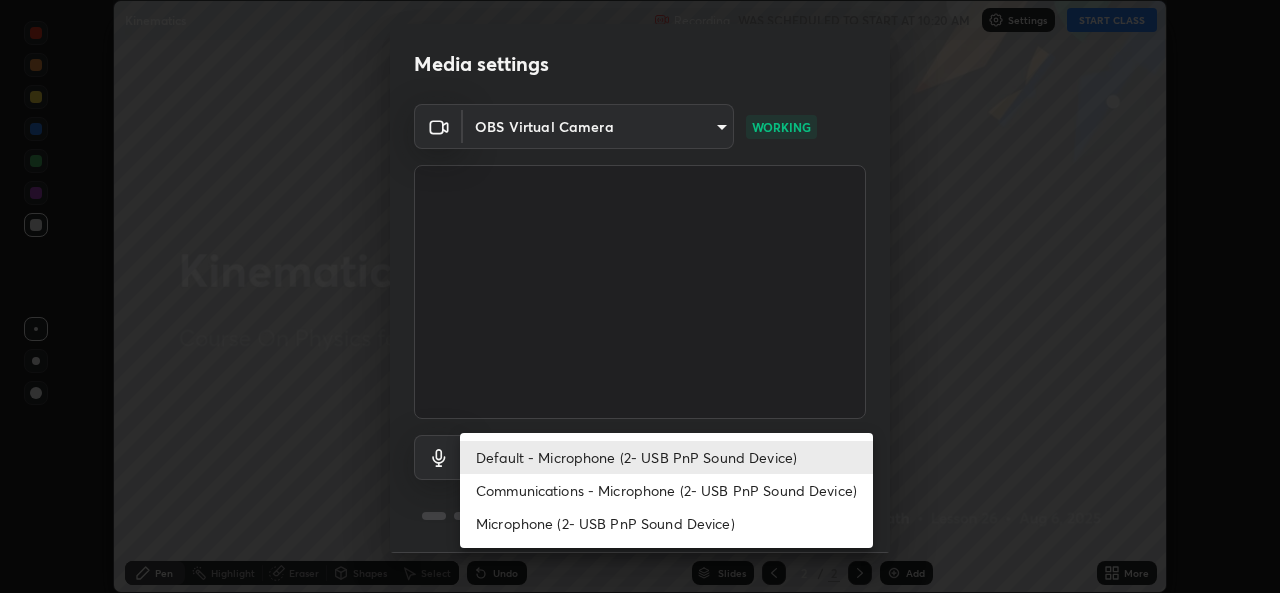 click on "Communications - Microphone (2- USB PnP Sound Device)" at bounding box center [666, 490] 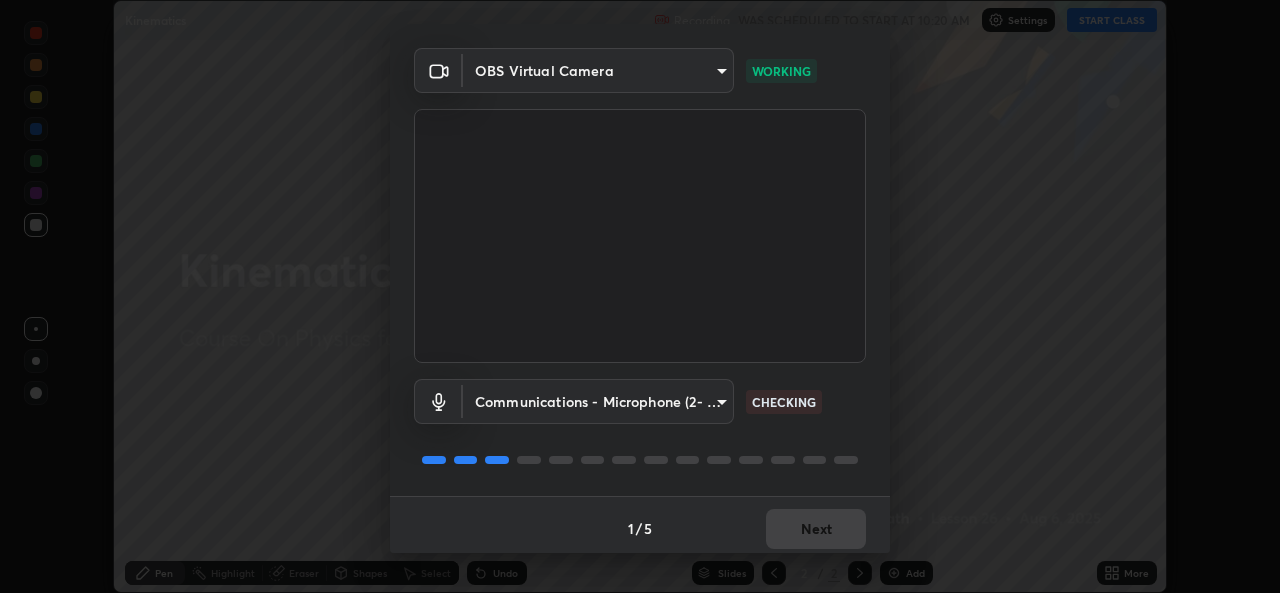 scroll, scrollTop: 63, scrollLeft: 0, axis: vertical 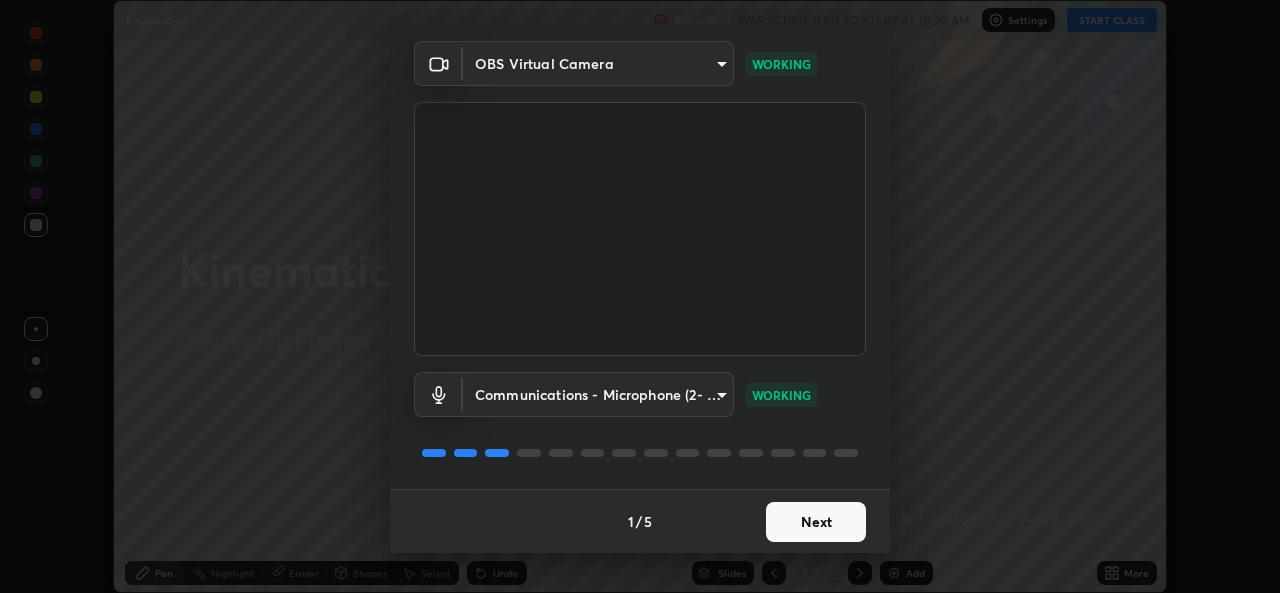 click on "Next" at bounding box center (816, 522) 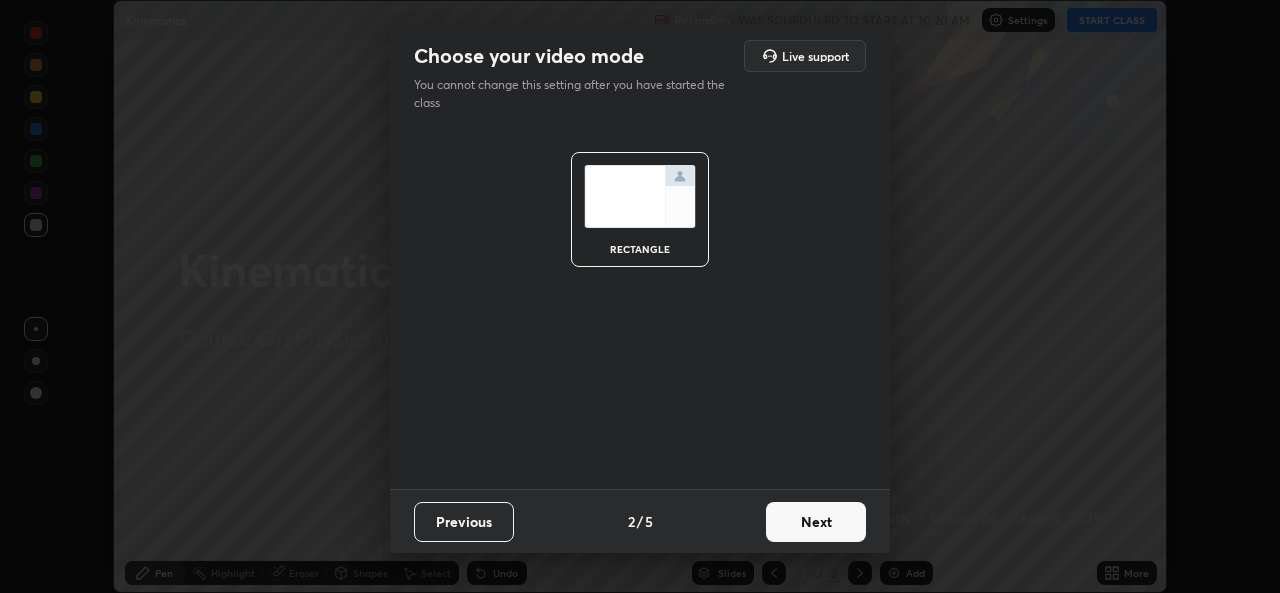 click on "Next" at bounding box center [816, 522] 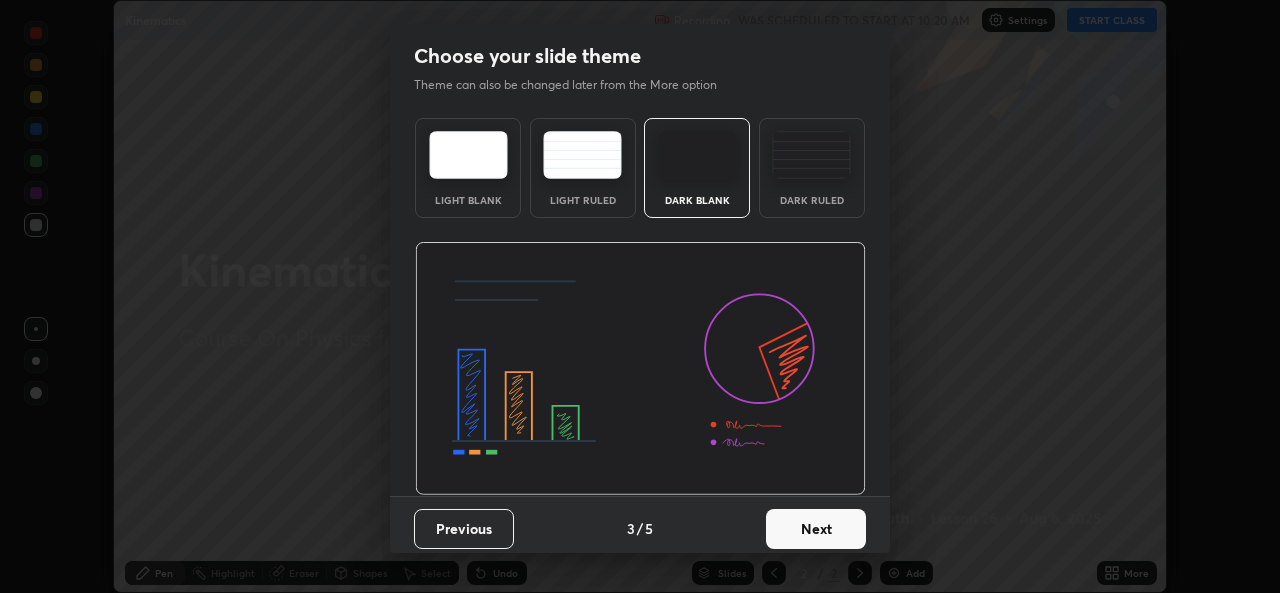 click on "Next" at bounding box center [816, 529] 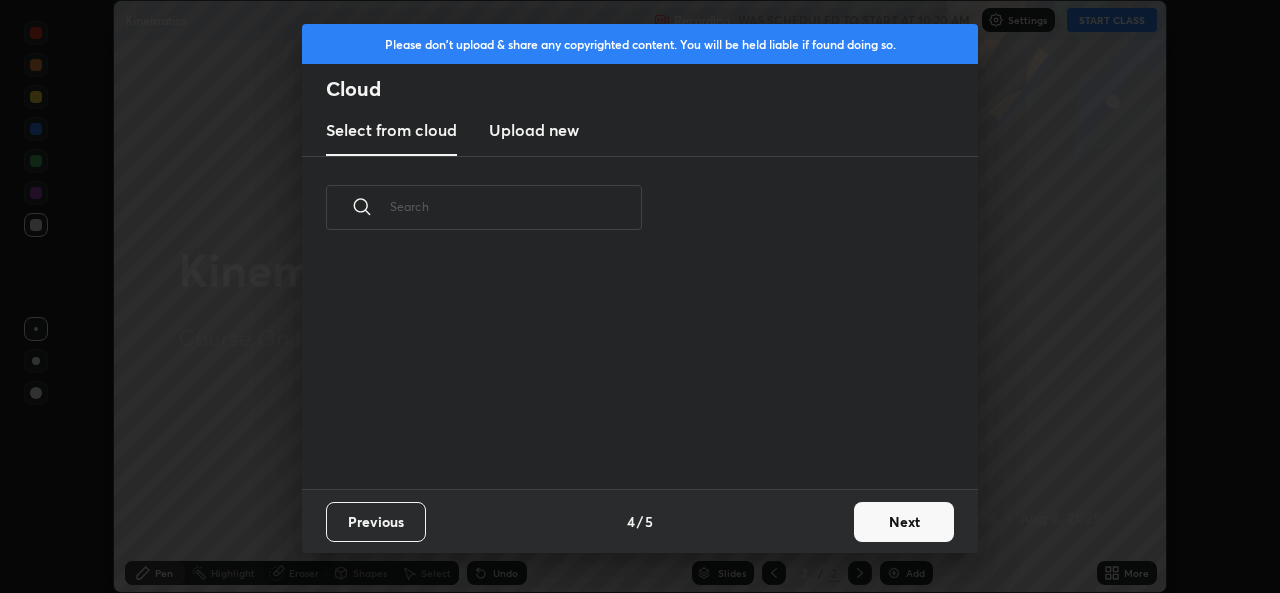 click on "Next" at bounding box center [904, 522] 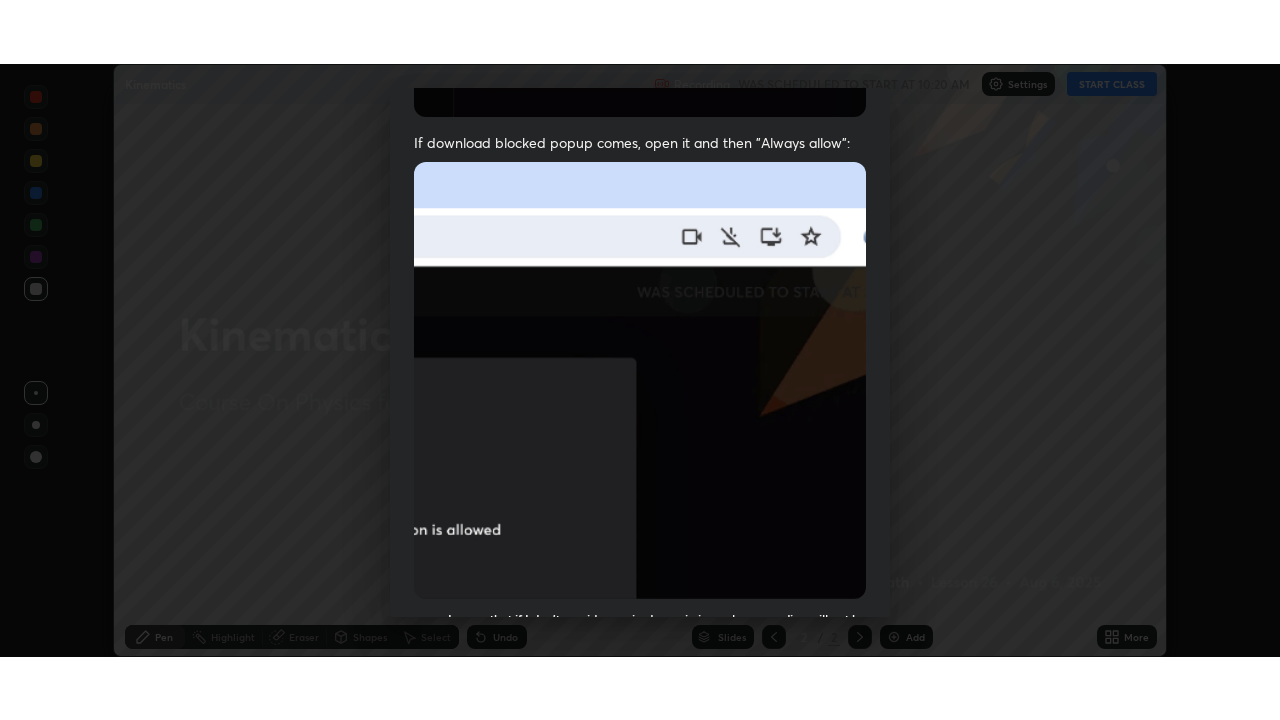 scroll, scrollTop: 471, scrollLeft: 0, axis: vertical 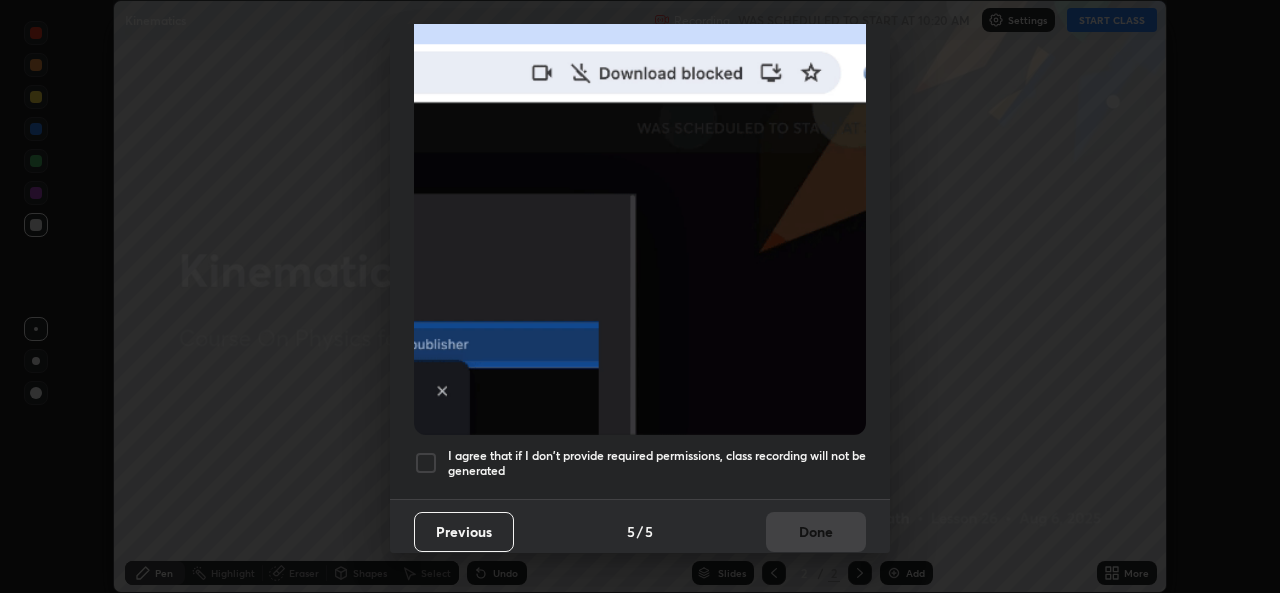 click on "I agree that if I don't provide required permissions, class recording will not be generated" at bounding box center (657, 463) 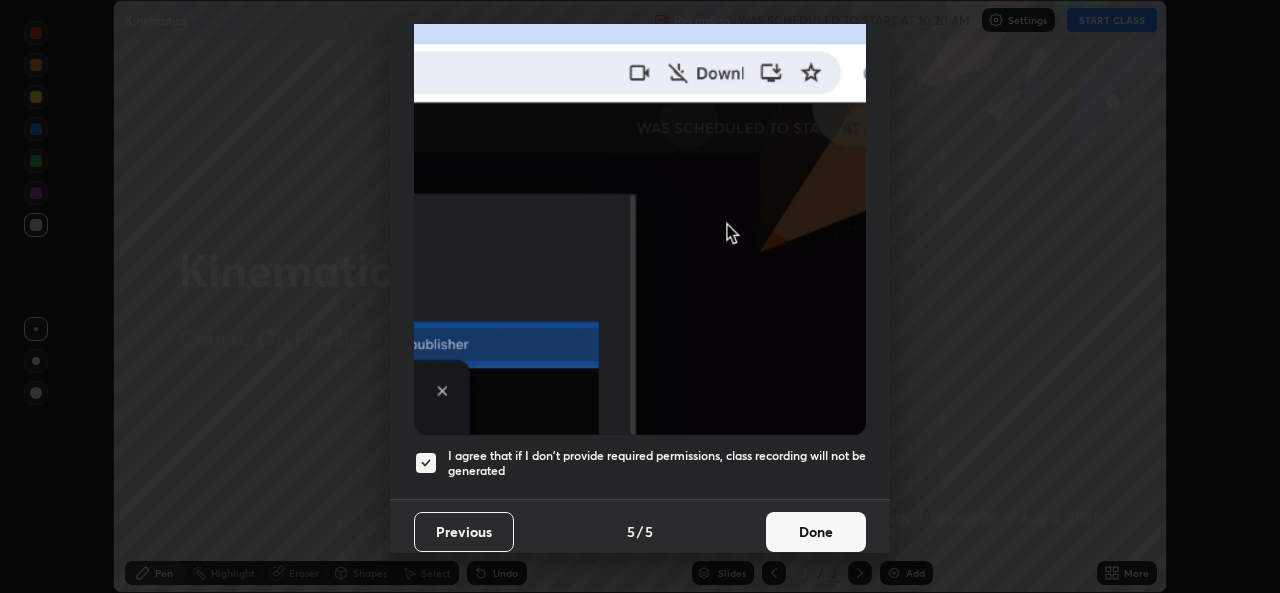 click on "Done" at bounding box center (816, 532) 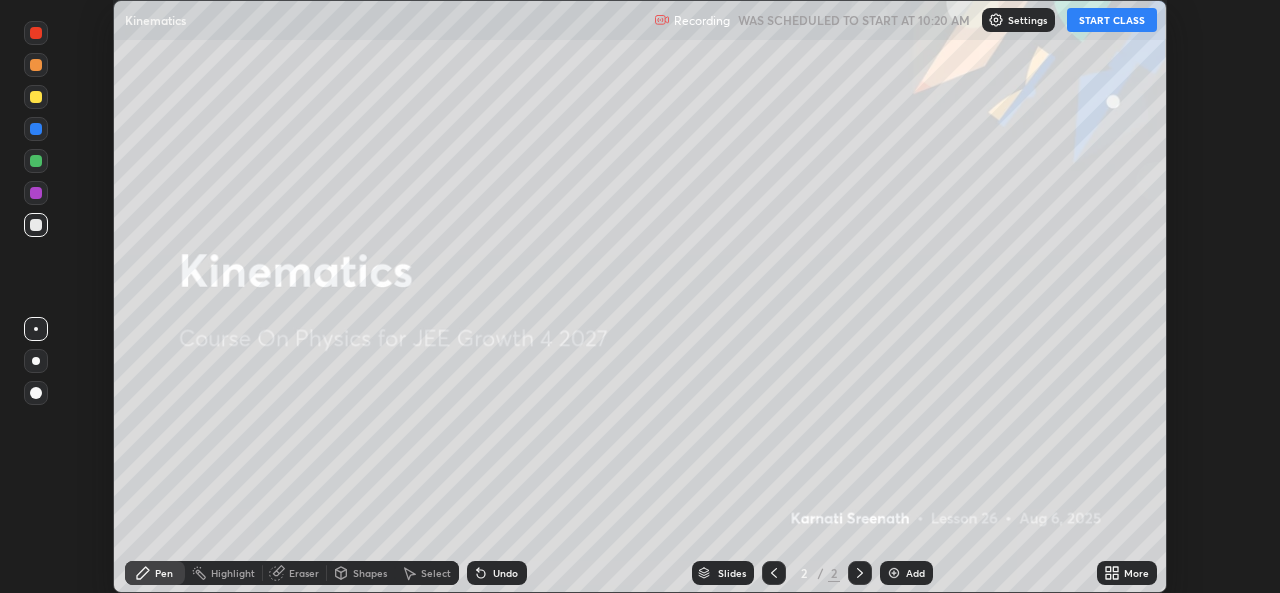 click on "START CLASS" at bounding box center [1112, 20] 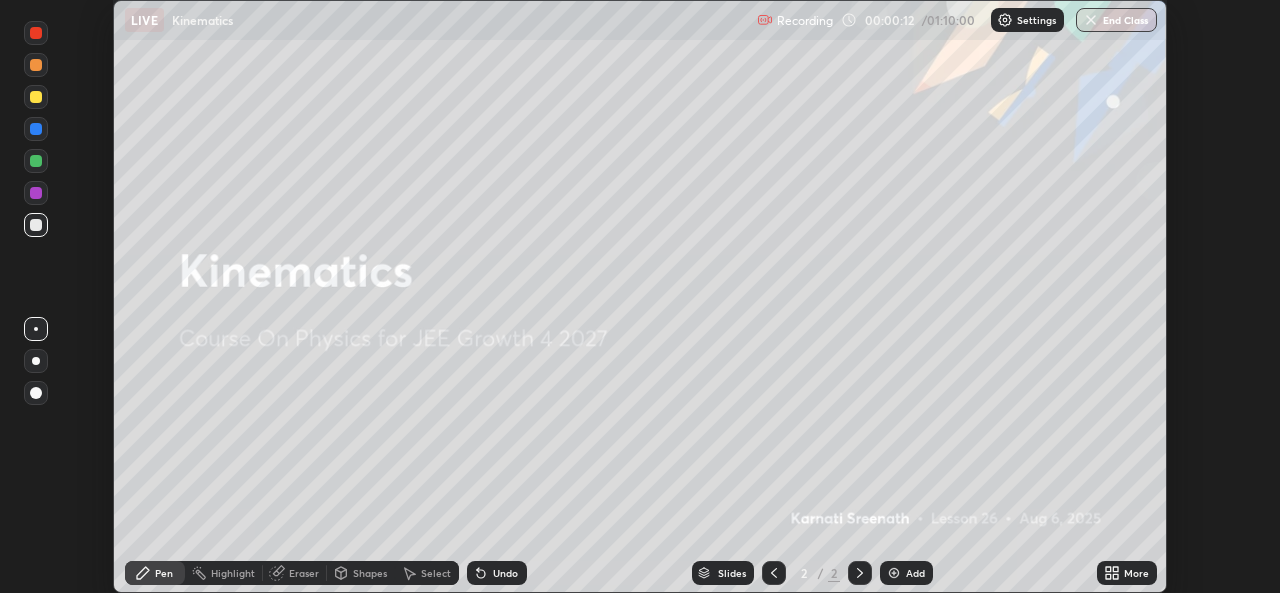click on "More" at bounding box center (1127, 573) 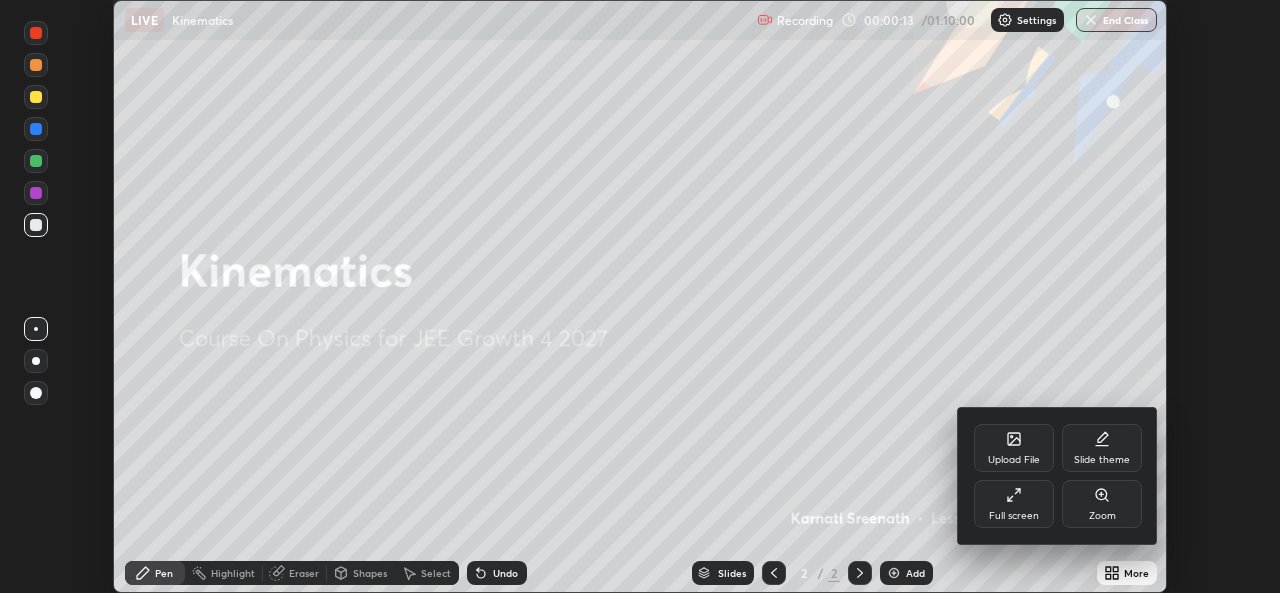 click 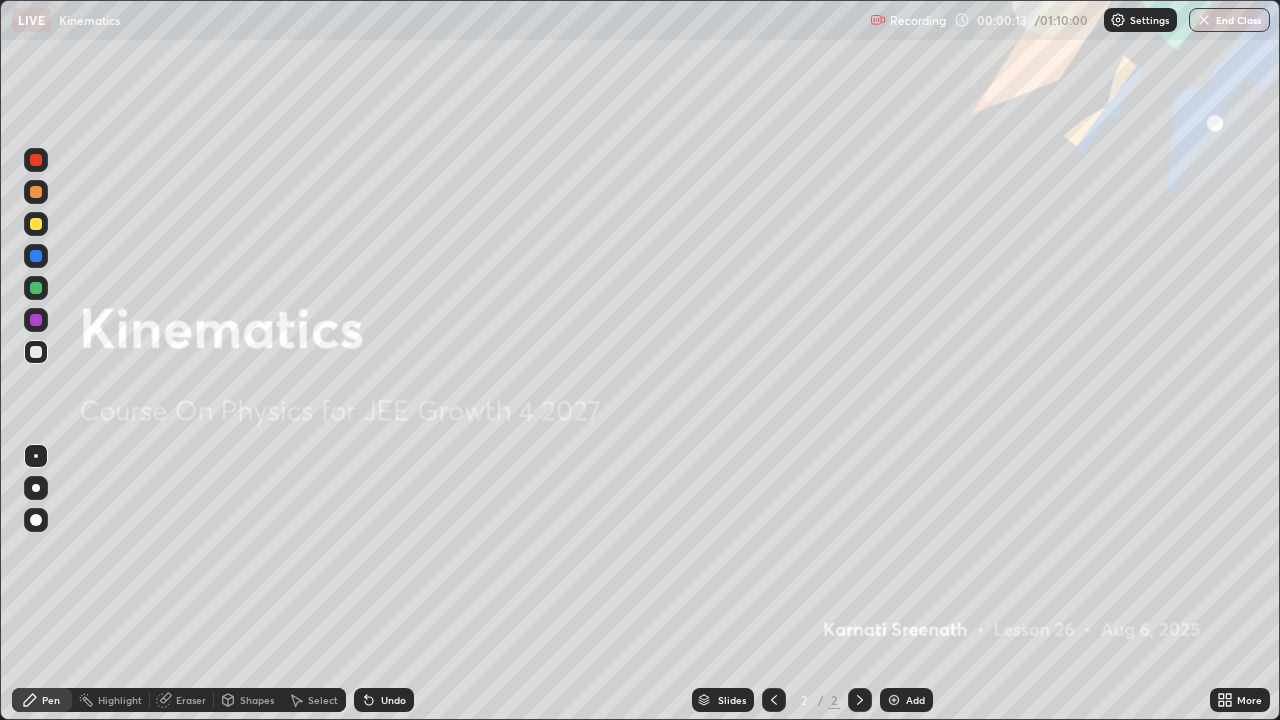 scroll, scrollTop: 99280, scrollLeft: 98720, axis: both 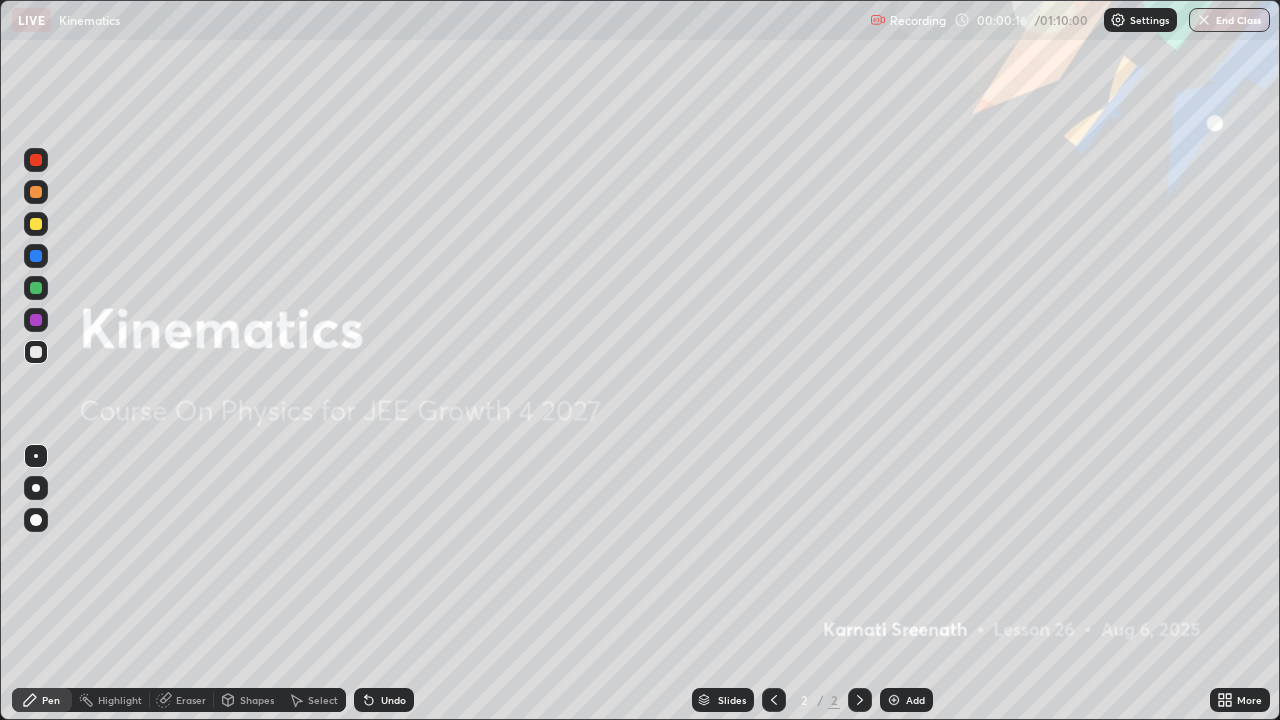 click on "Add" at bounding box center [906, 700] 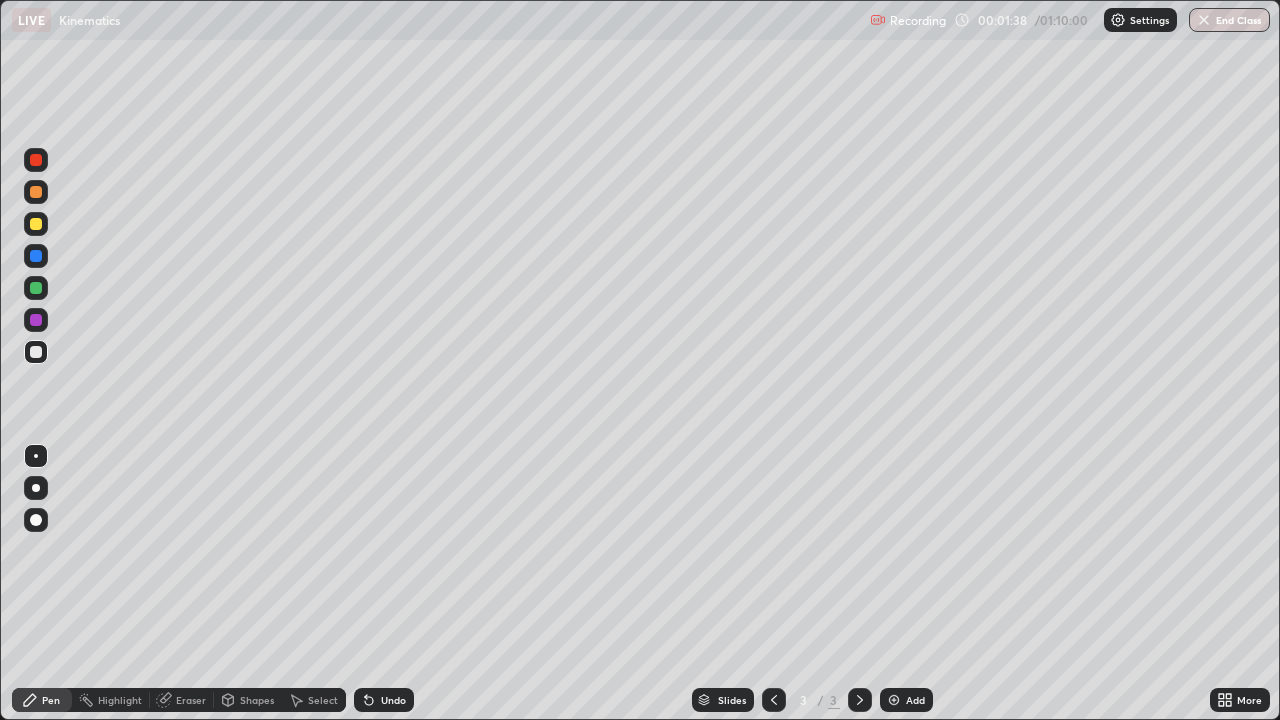 click at bounding box center (36, 192) 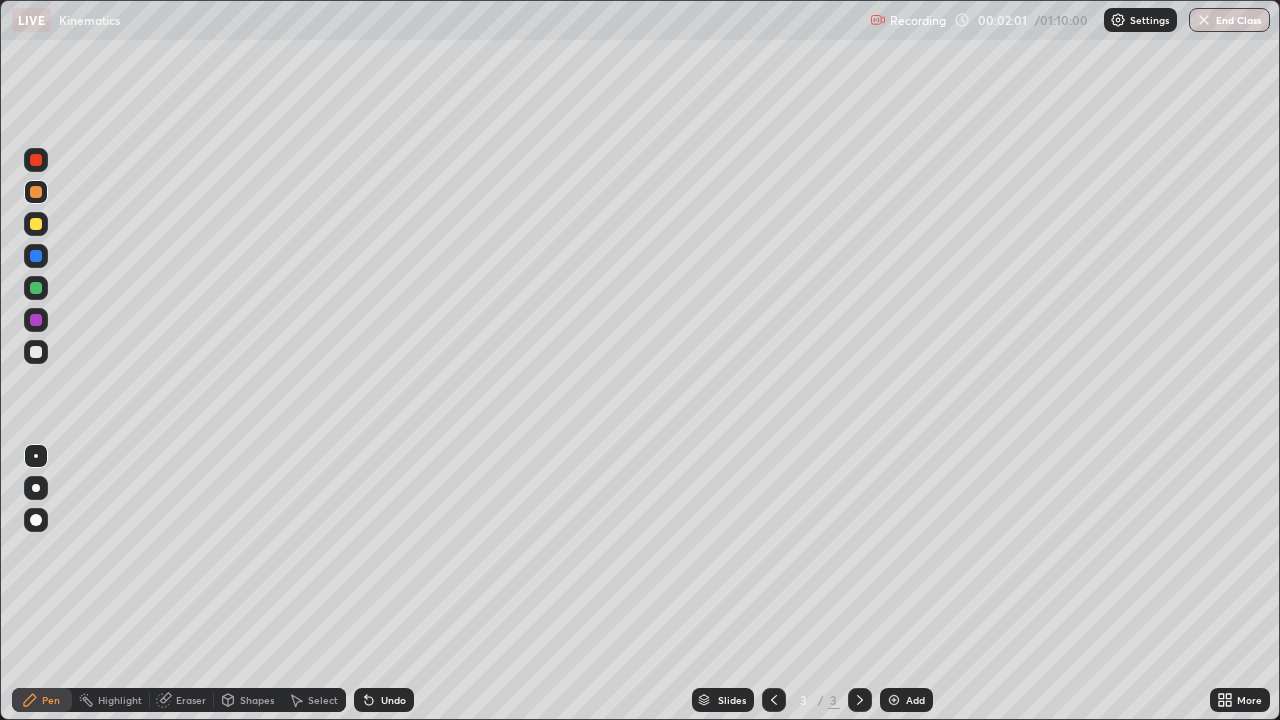 click at bounding box center (36, 224) 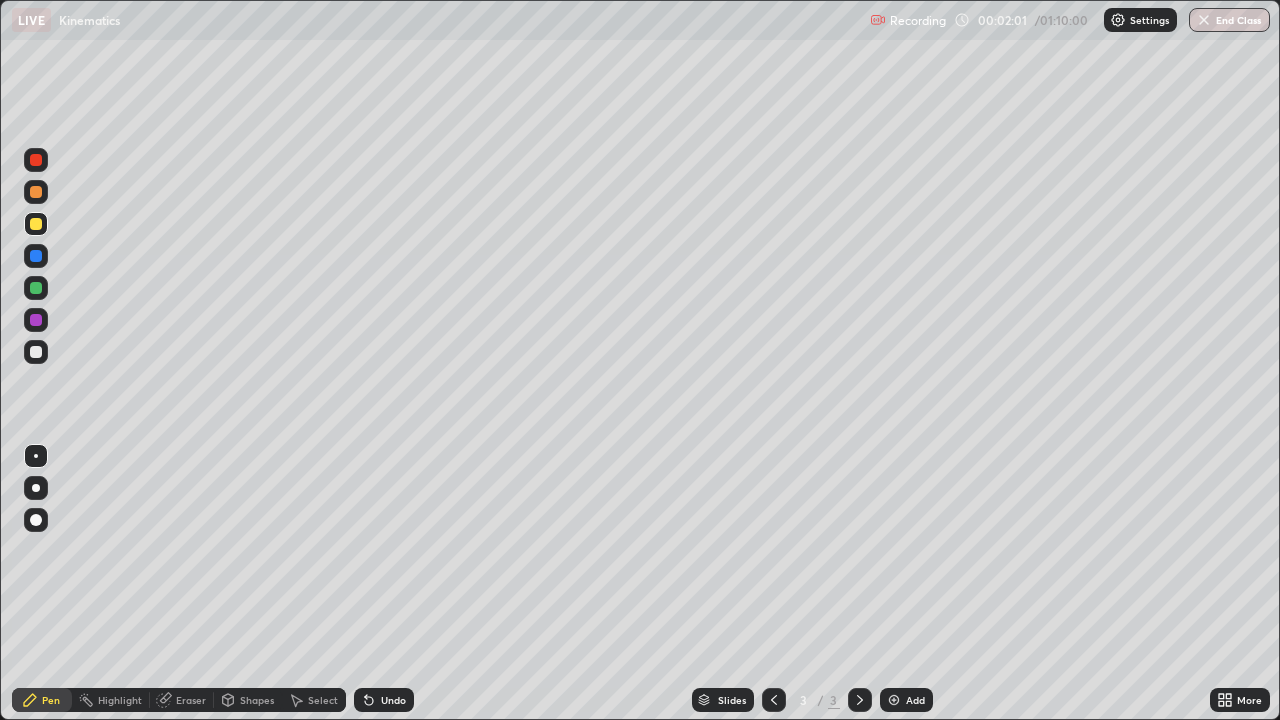 click at bounding box center (36, 256) 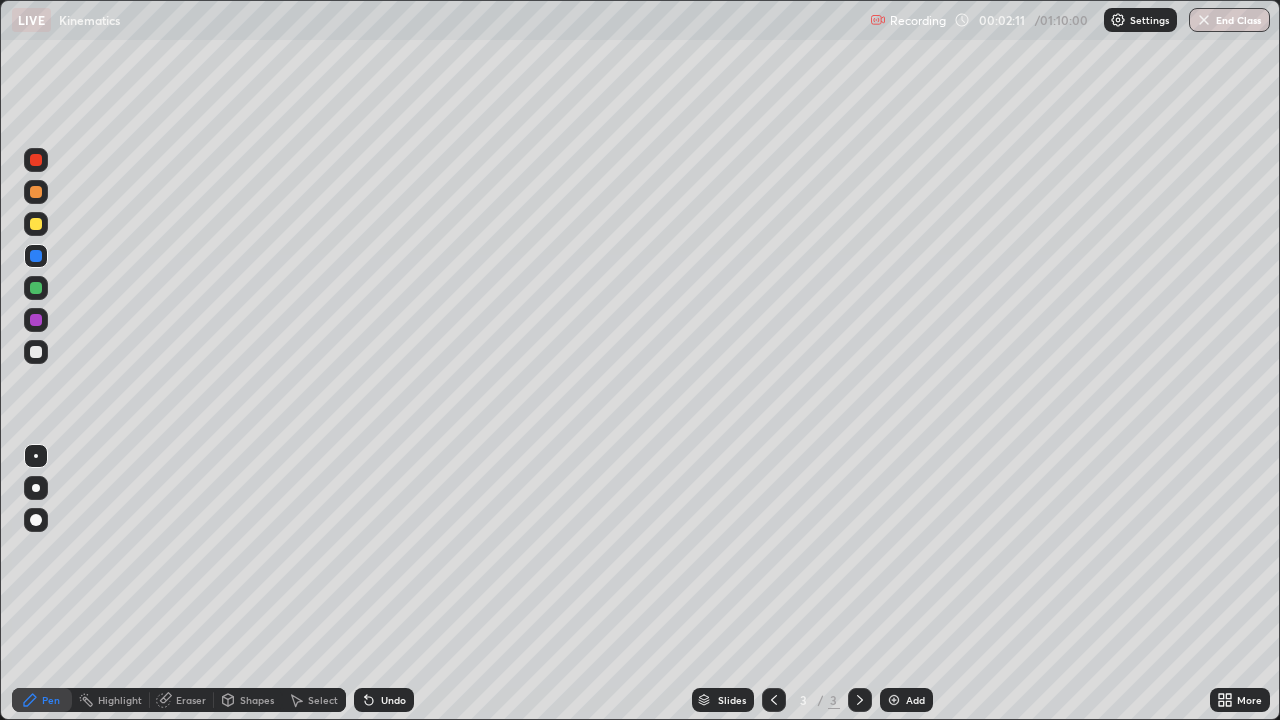 click at bounding box center (36, 192) 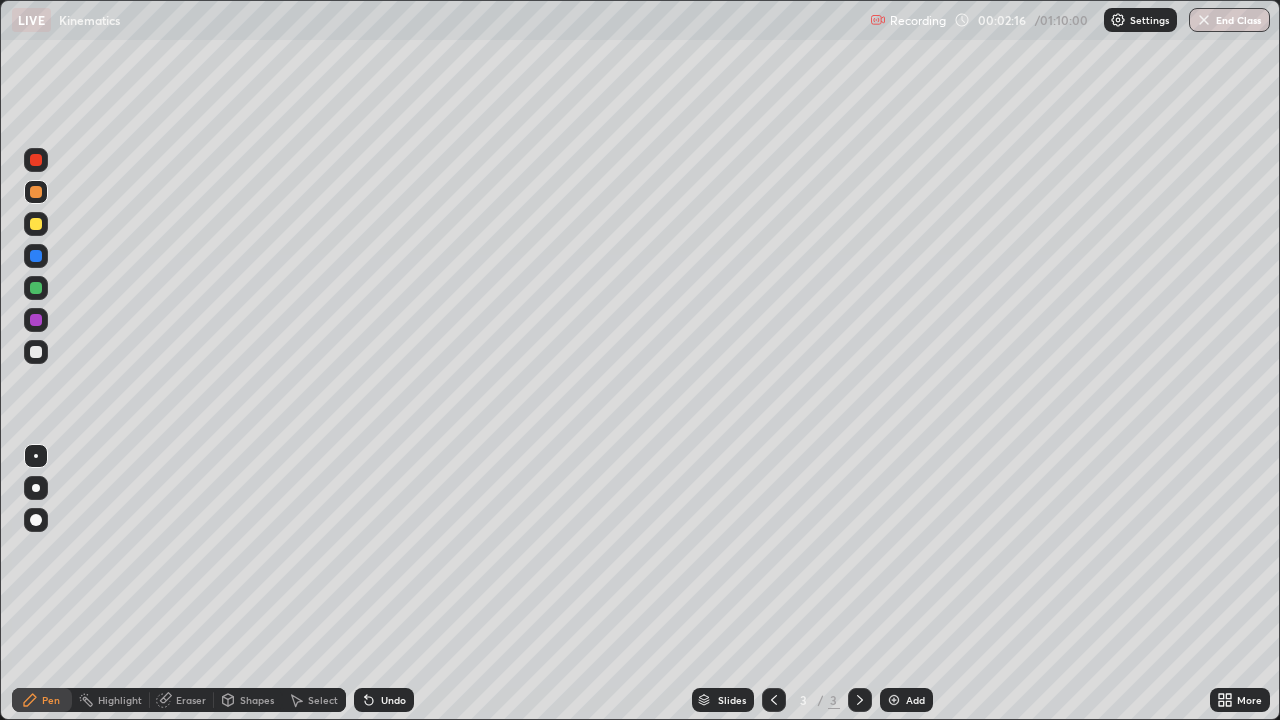 click at bounding box center (36, 288) 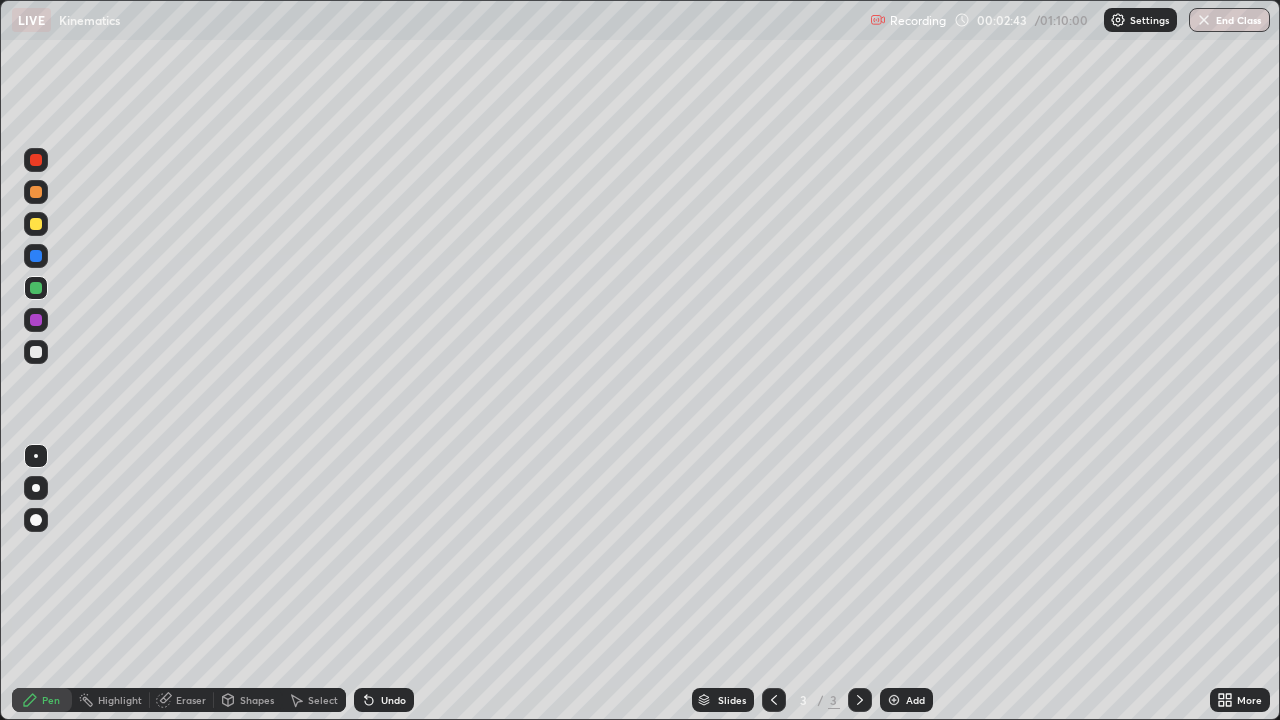 click at bounding box center (36, 256) 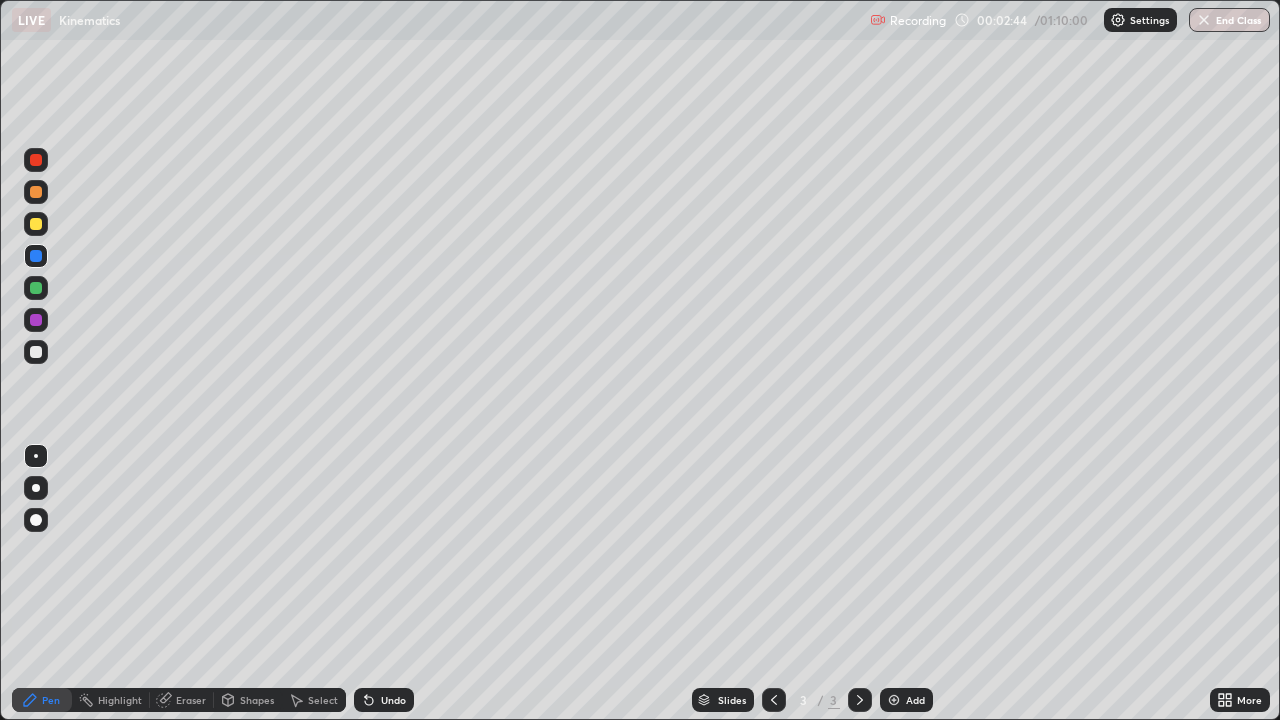 click at bounding box center [36, 192] 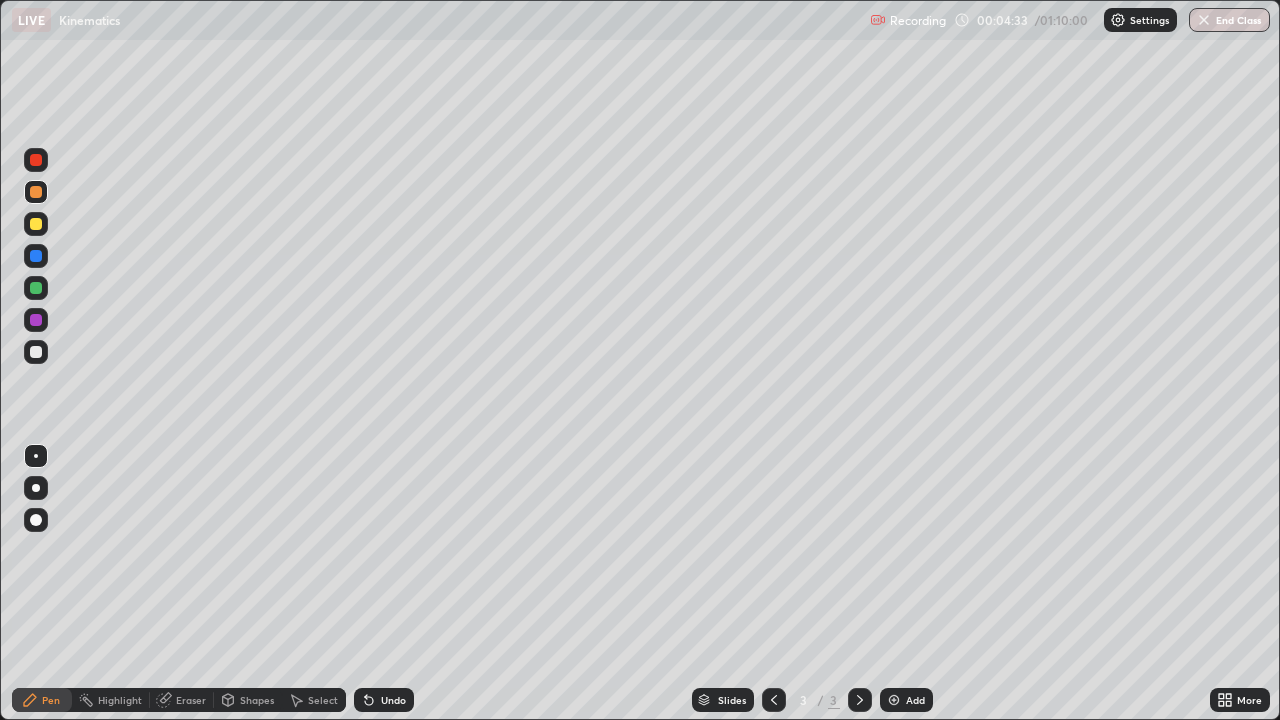 click at bounding box center [36, 288] 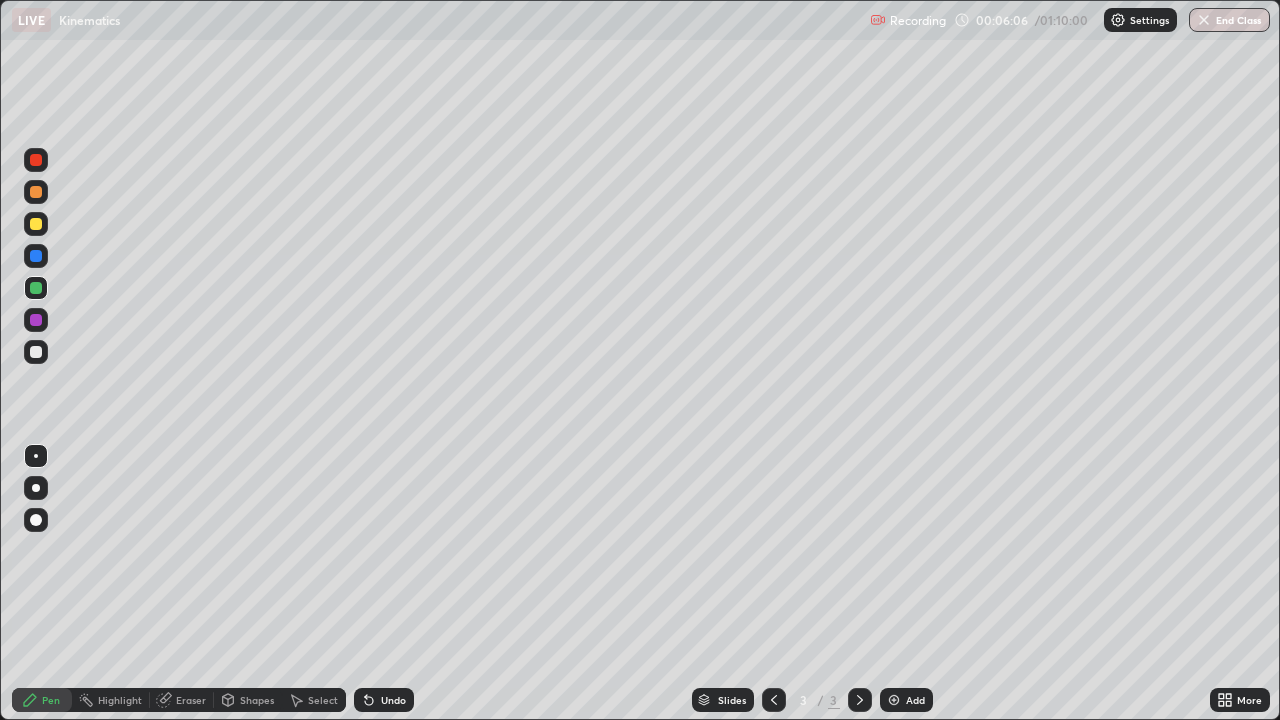 click at bounding box center [36, 352] 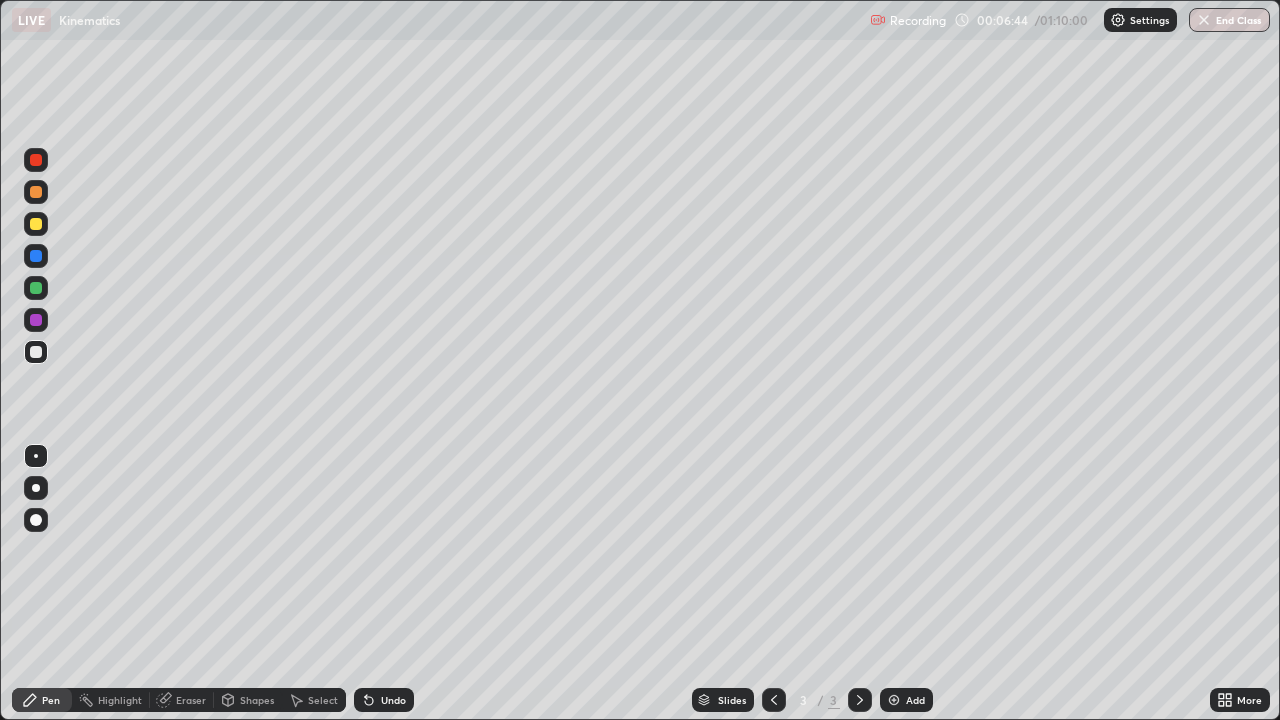 click at bounding box center [36, 320] 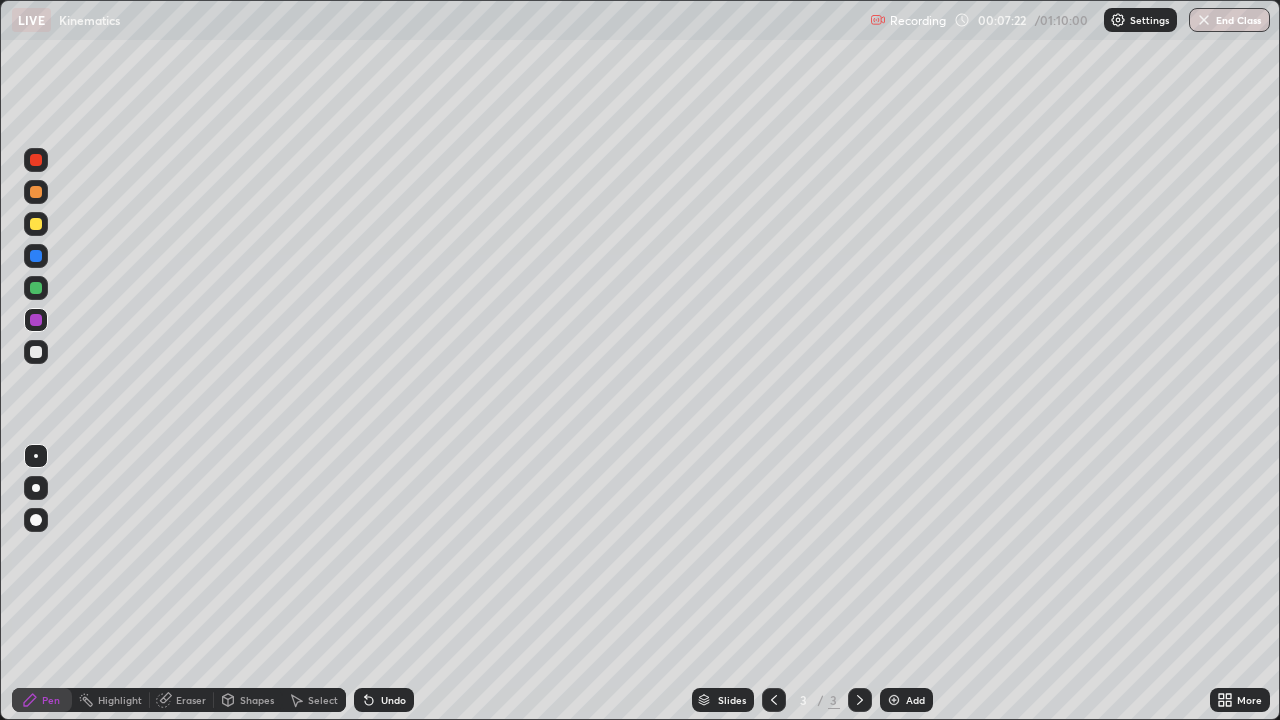 click at bounding box center [36, 352] 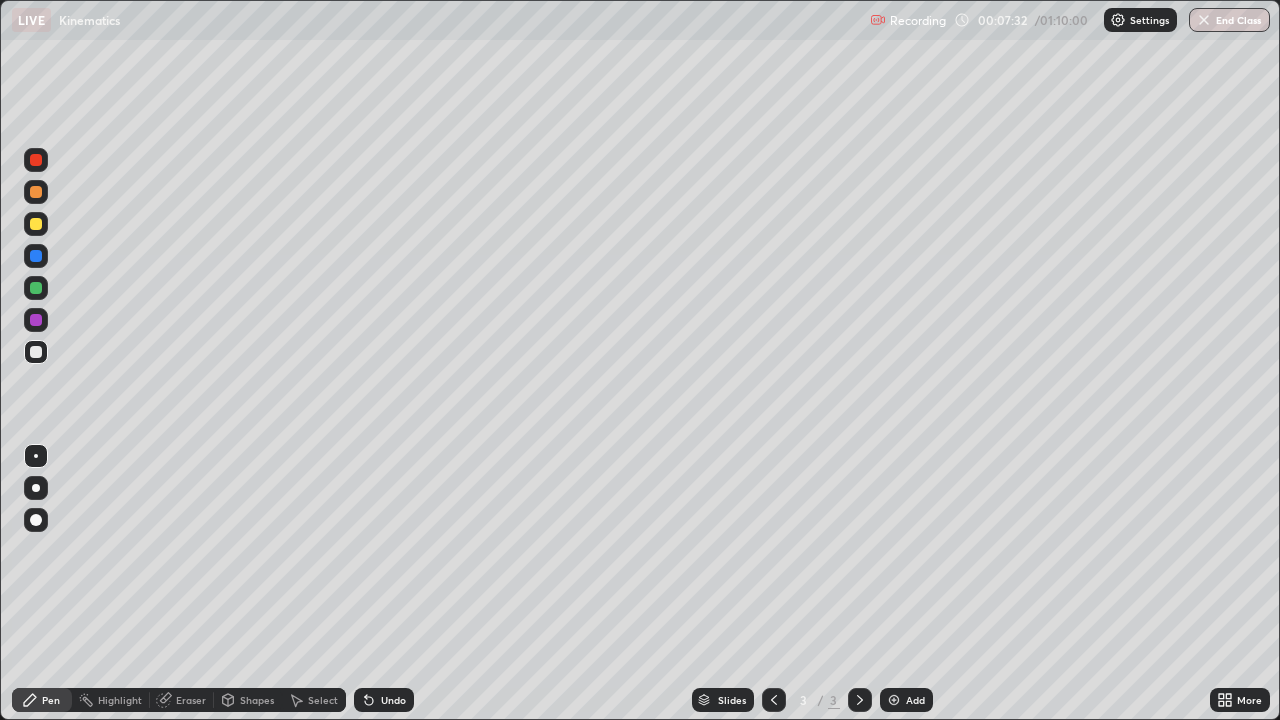 click on "Slides" at bounding box center [723, 700] 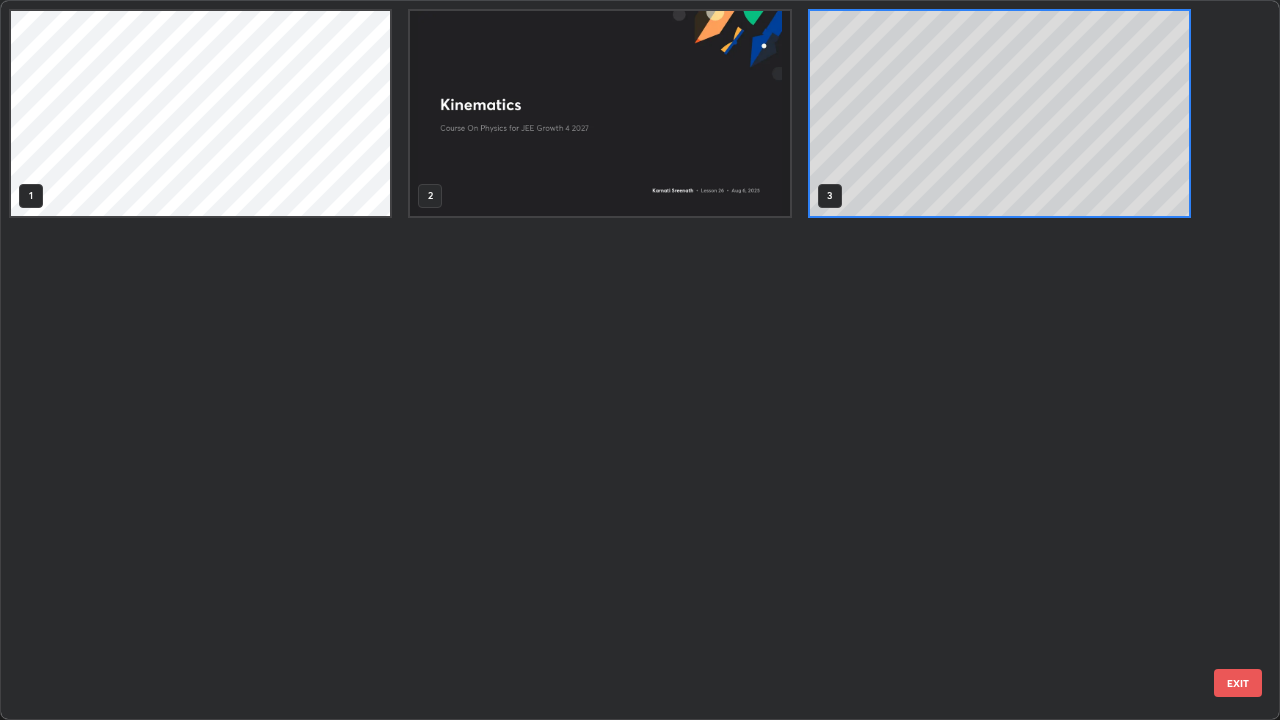 scroll, scrollTop: 7, scrollLeft: 11, axis: both 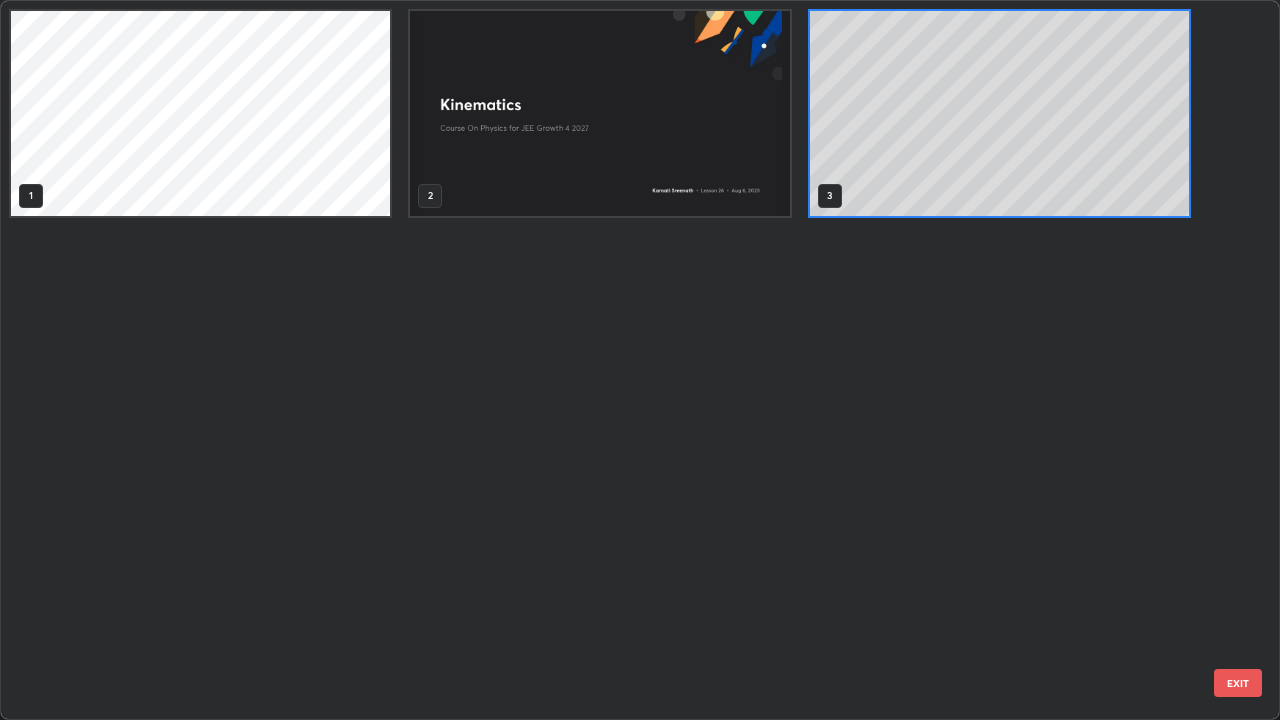 click on "1 2 3" at bounding box center (622, 360) 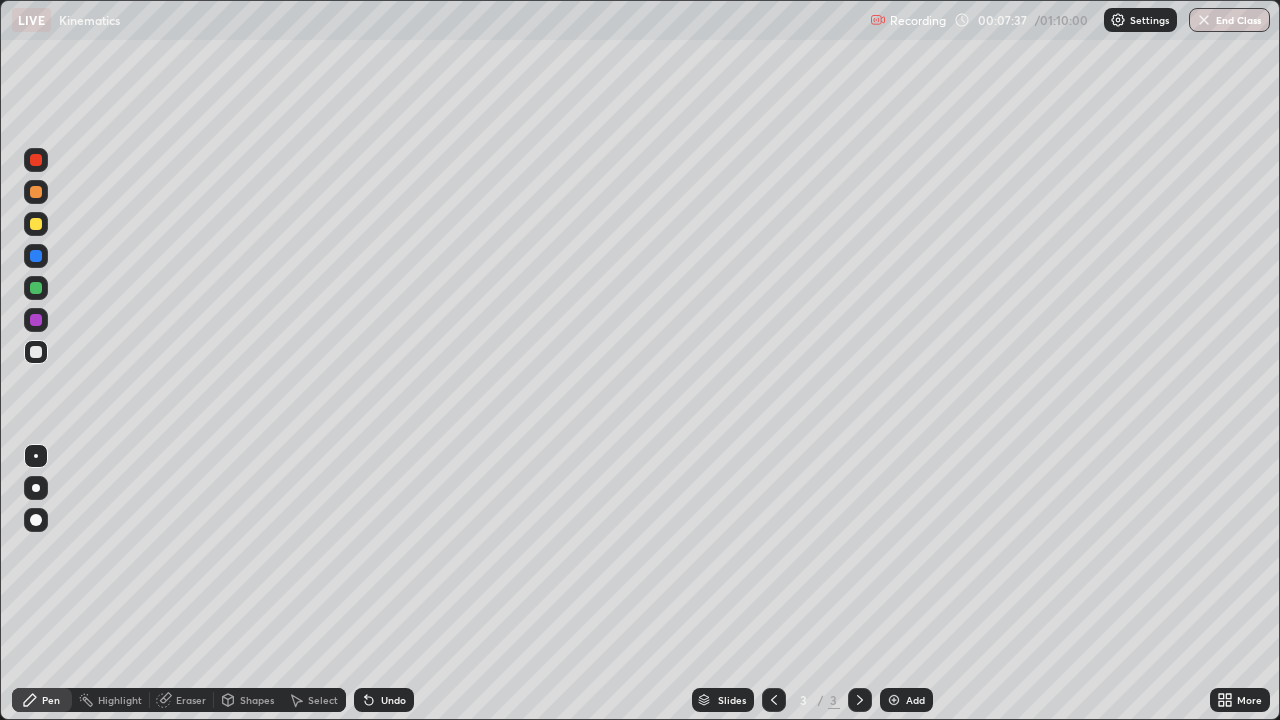 click on "Pen" at bounding box center [51, 700] 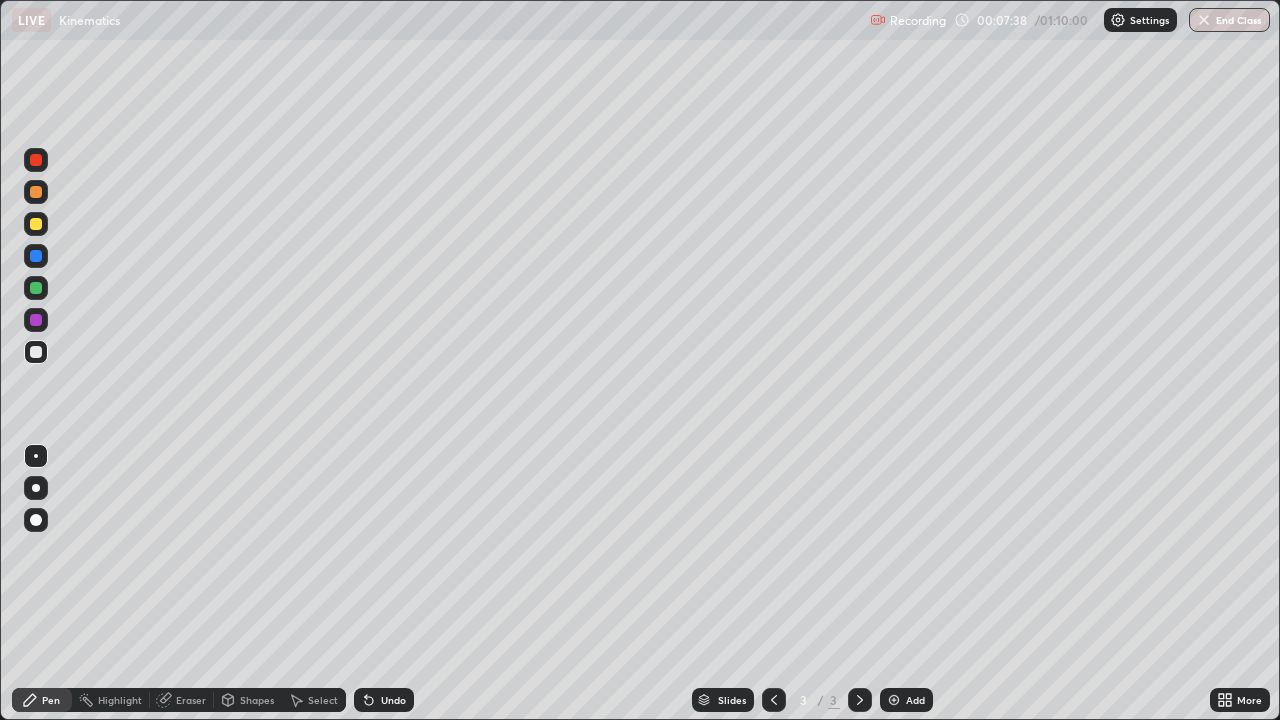 click at bounding box center (36, 288) 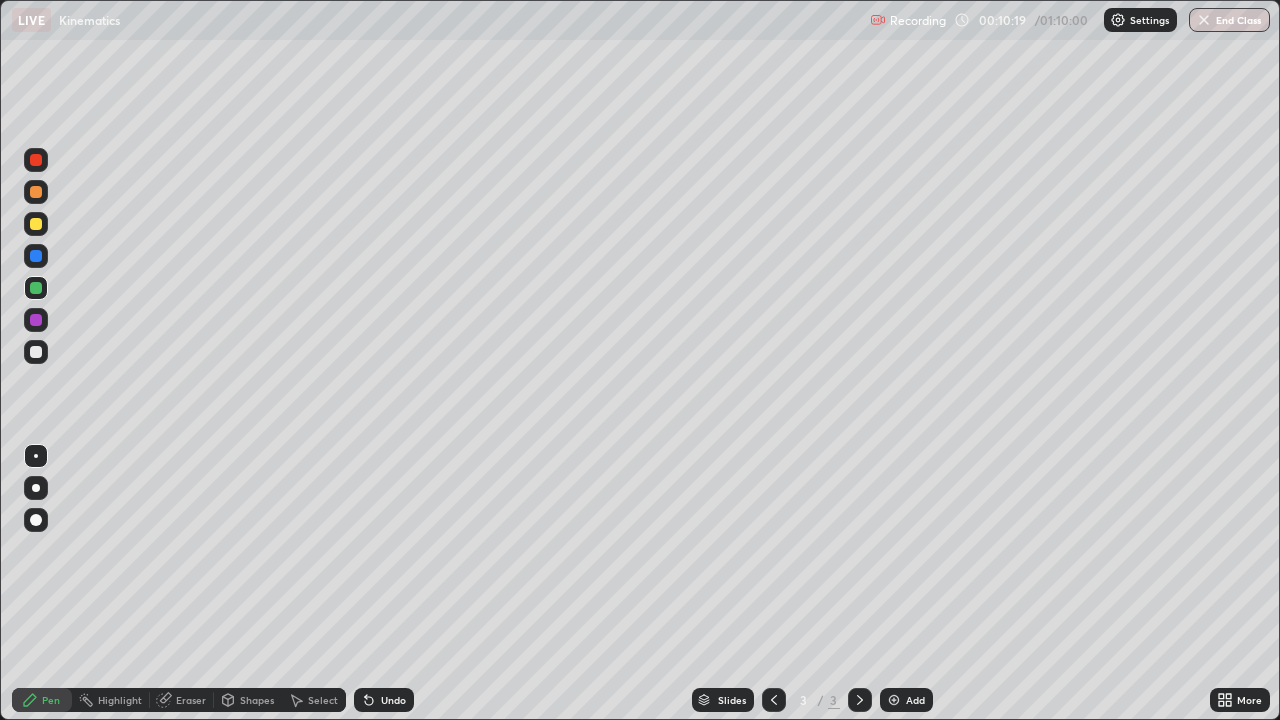 click on "Slides 3 / 3 Add" at bounding box center [812, 700] 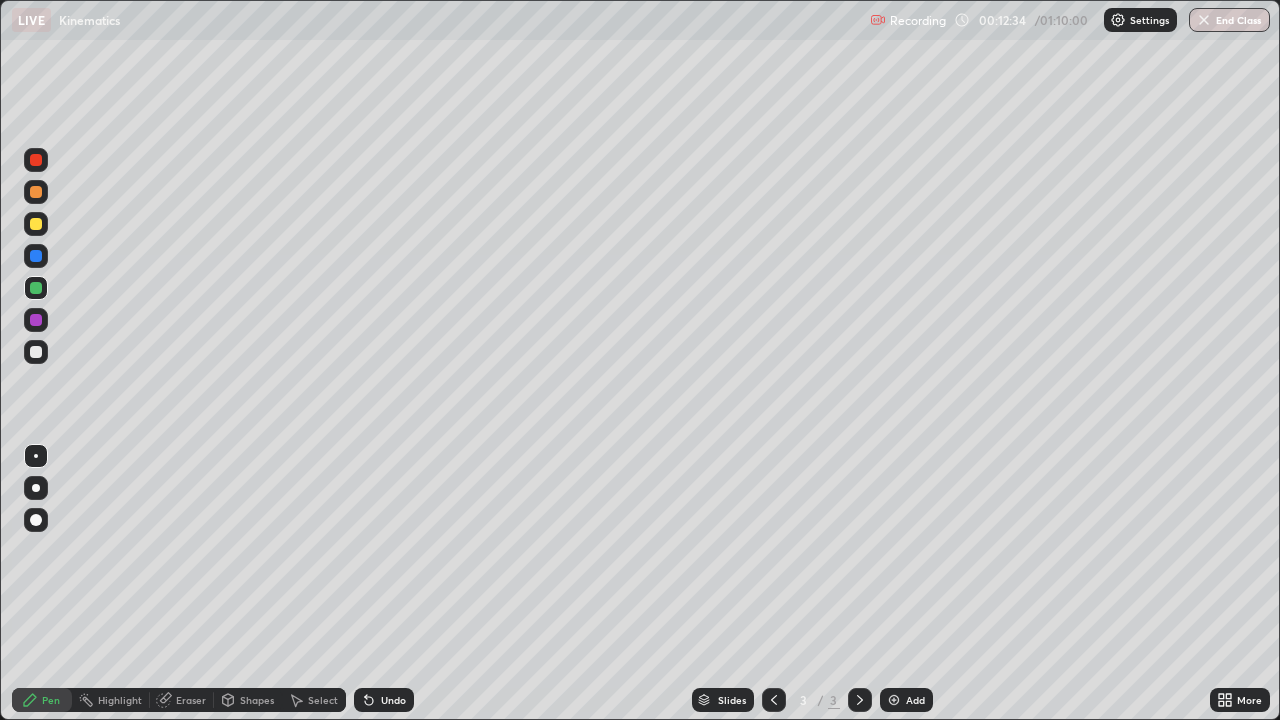 click on "Add" at bounding box center [915, 700] 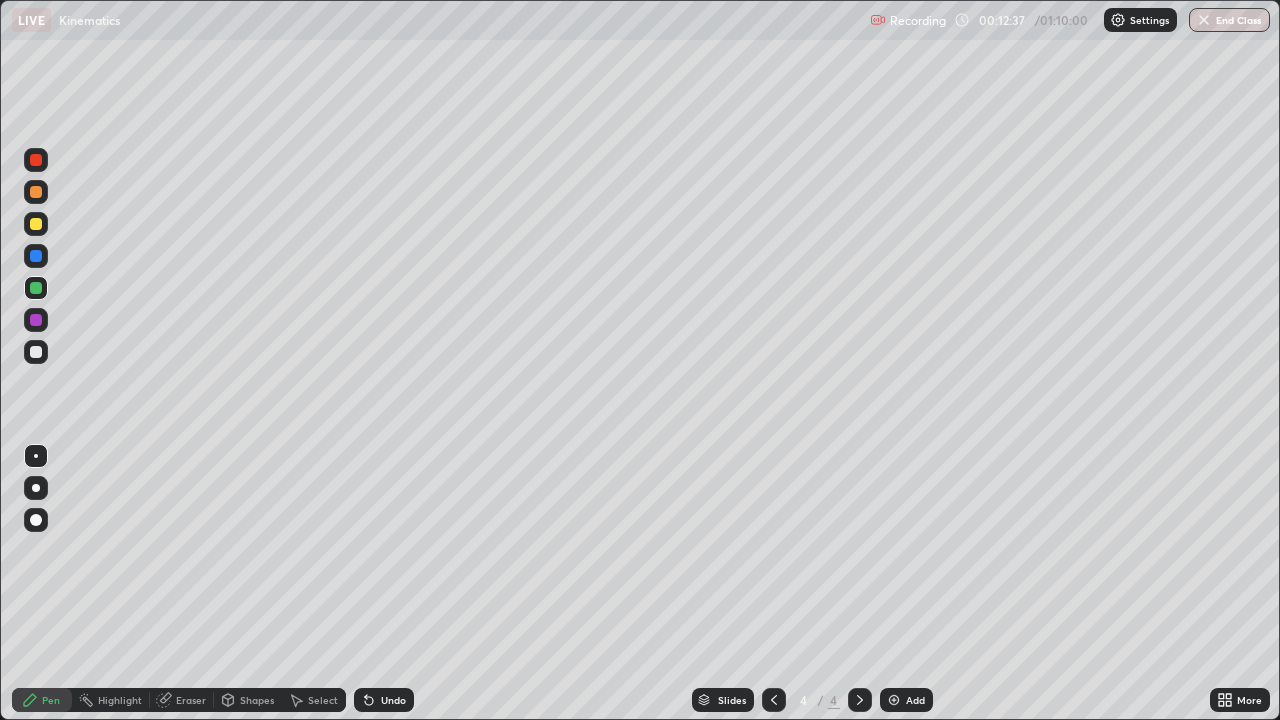 click at bounding box center (36, 352) 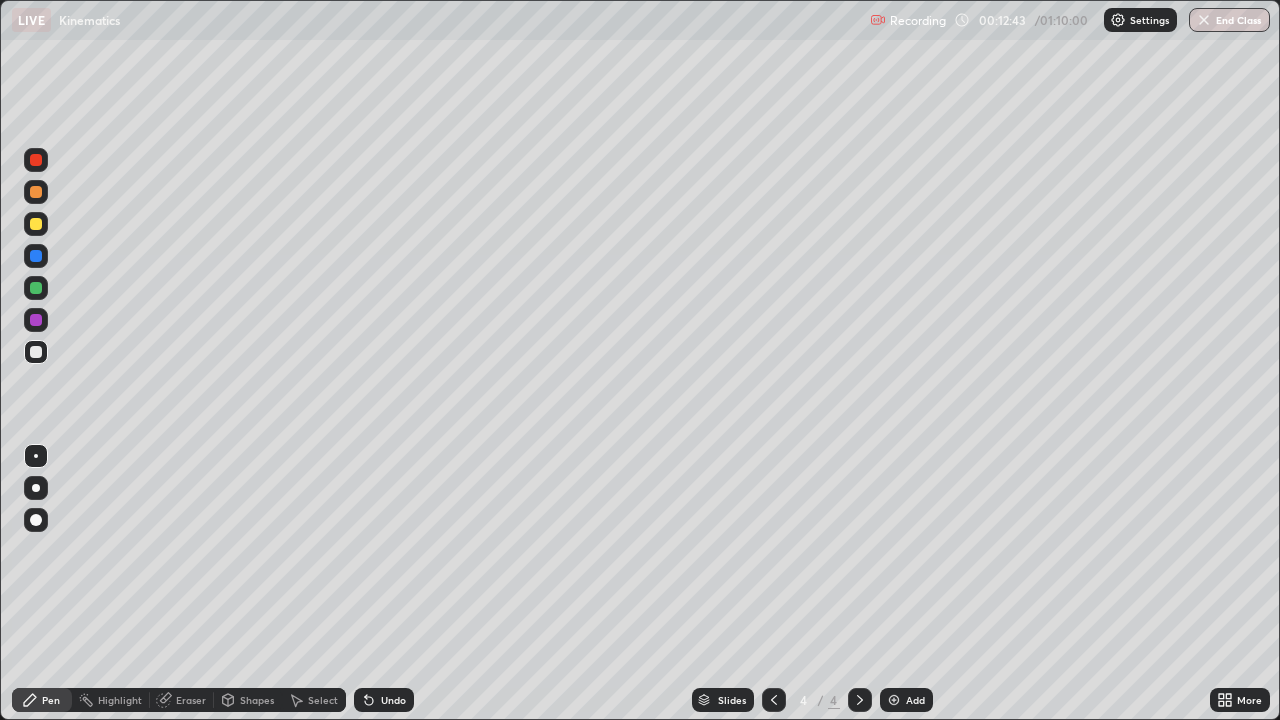 click at bounding box center (36, 192) 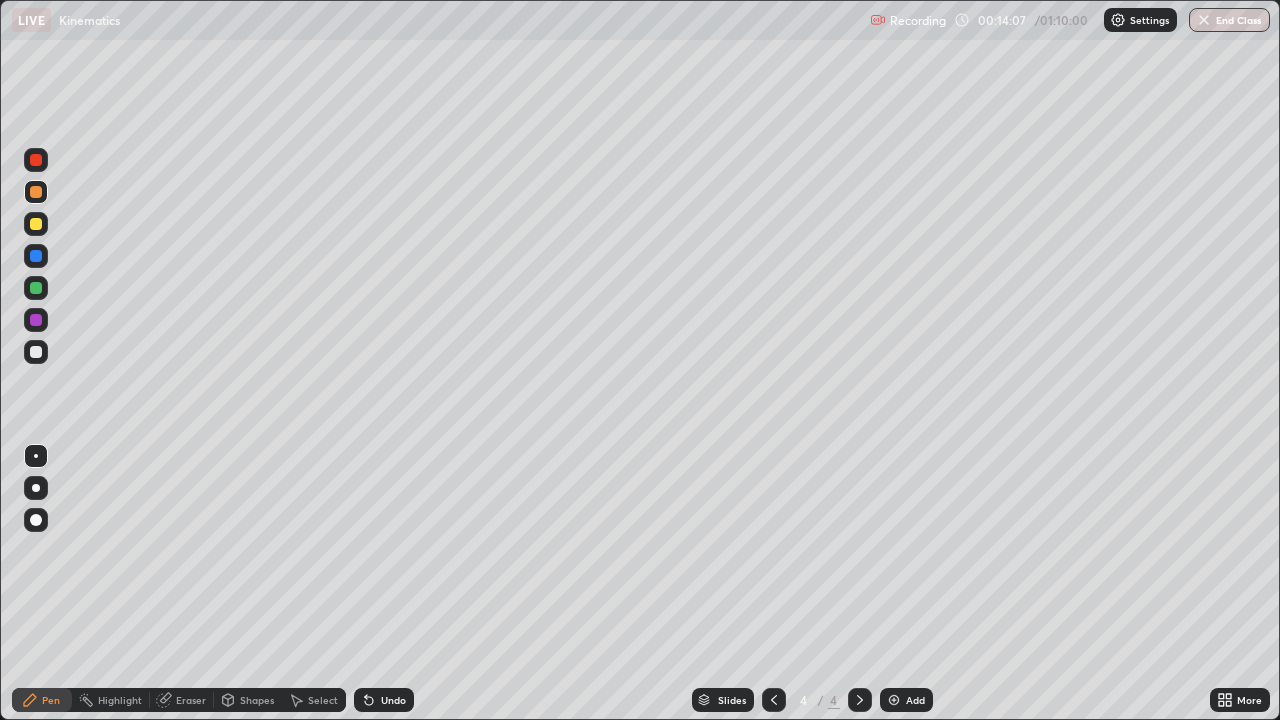 click at bounding box center (36, 320) 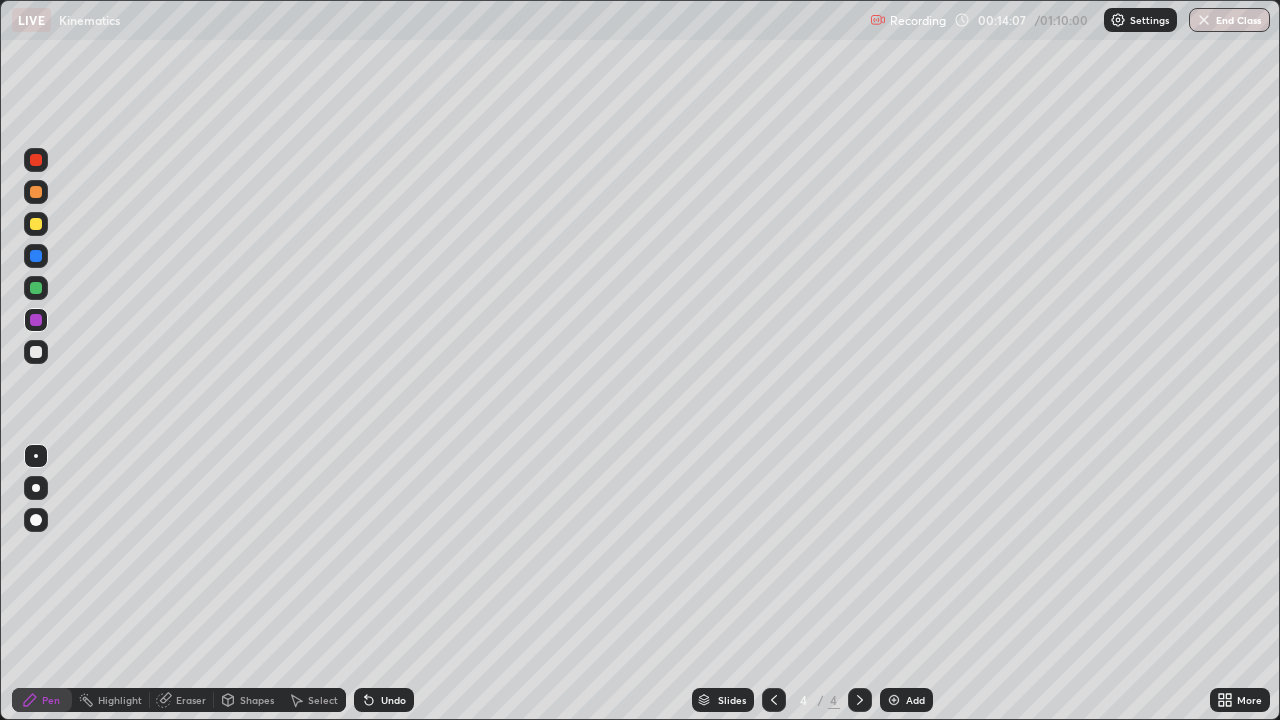 click at bounding box center [36, 256] 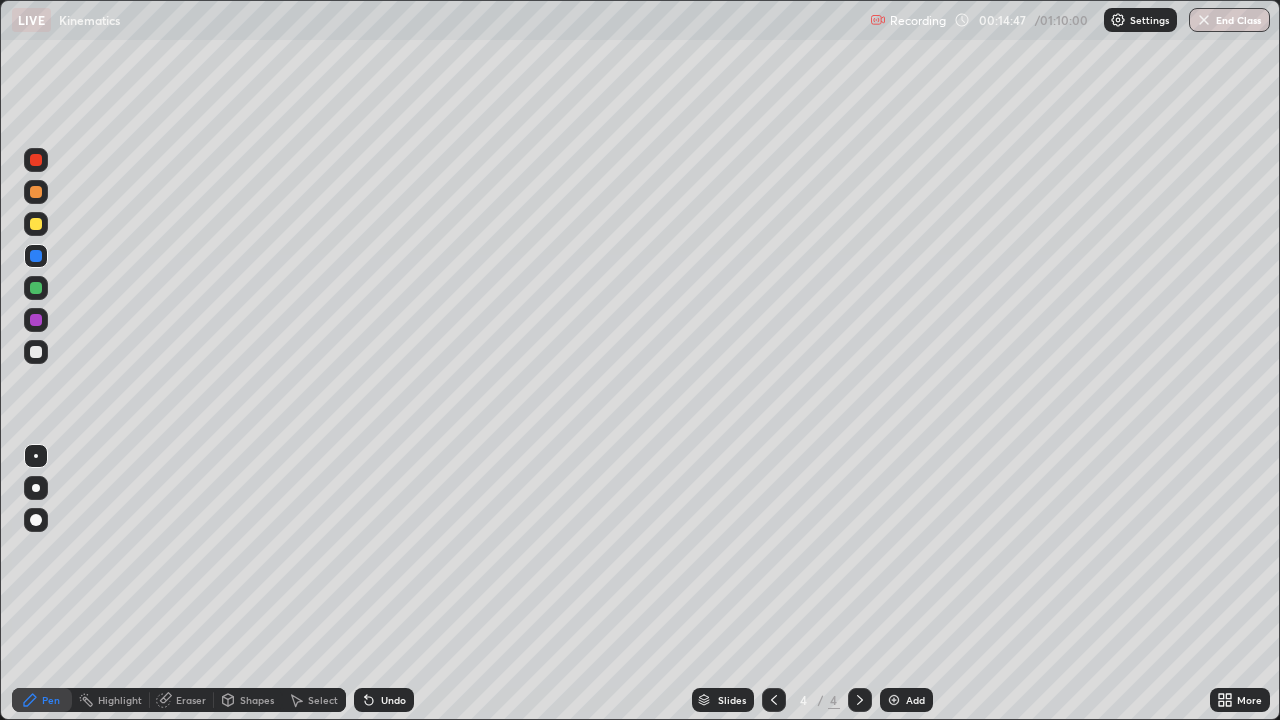 click at bounding box center (36, 352) 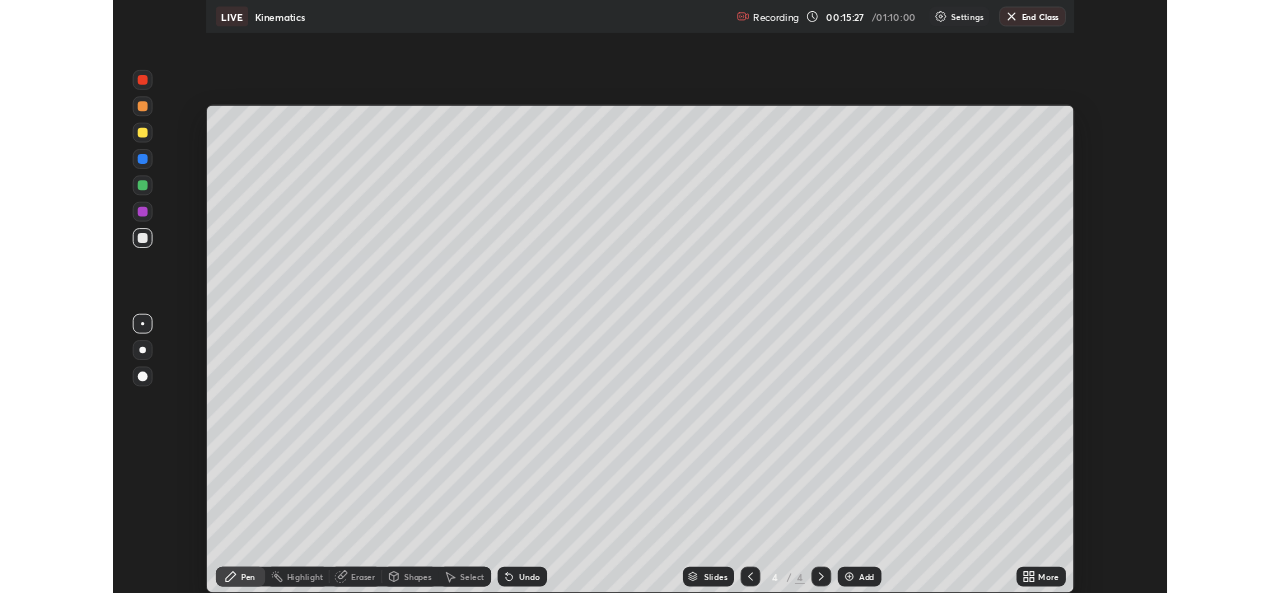 scroll, scrollTop: 593, scrollLeft: 1280, axis: both 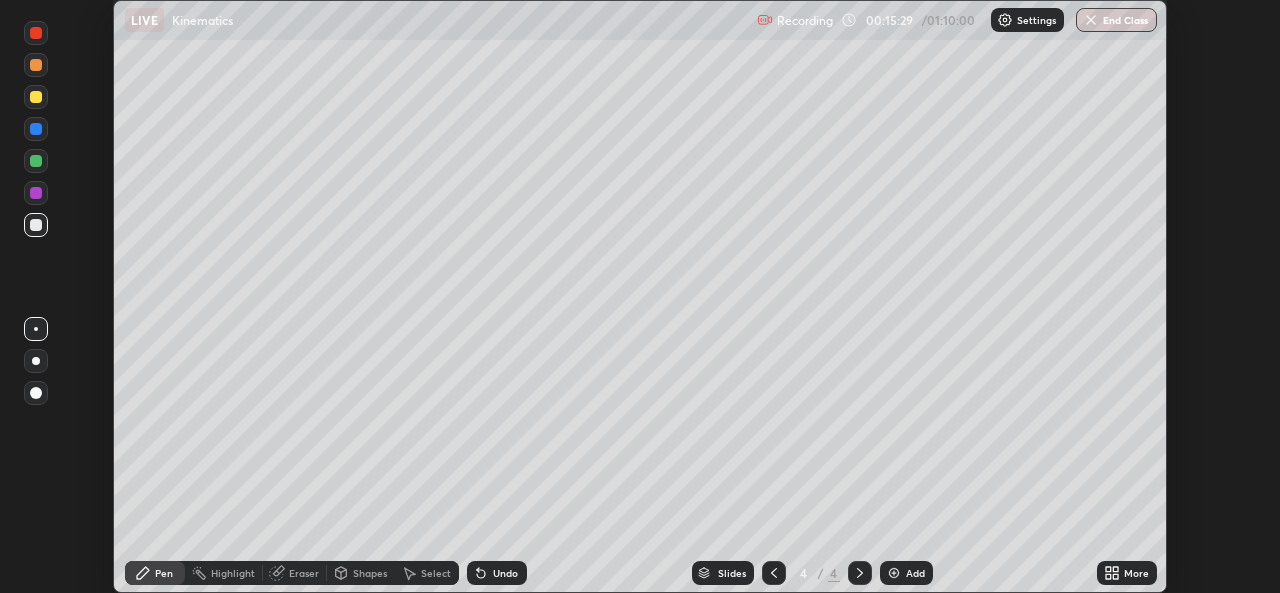 click 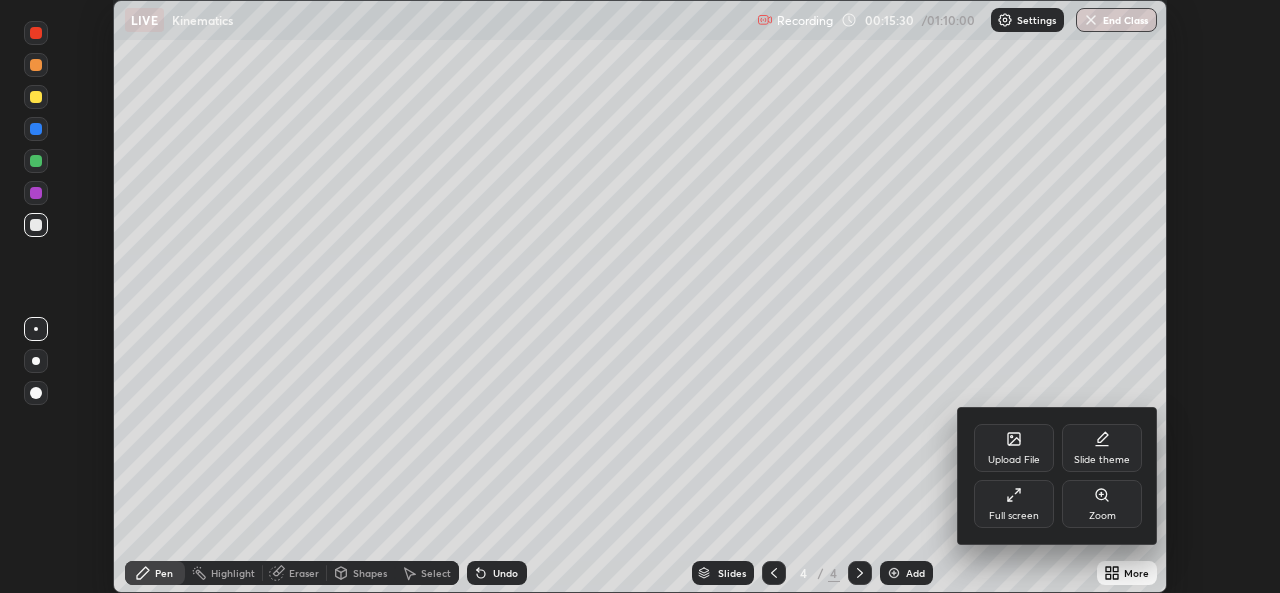 click on "Full screen" at bounding box center (1014, 516) 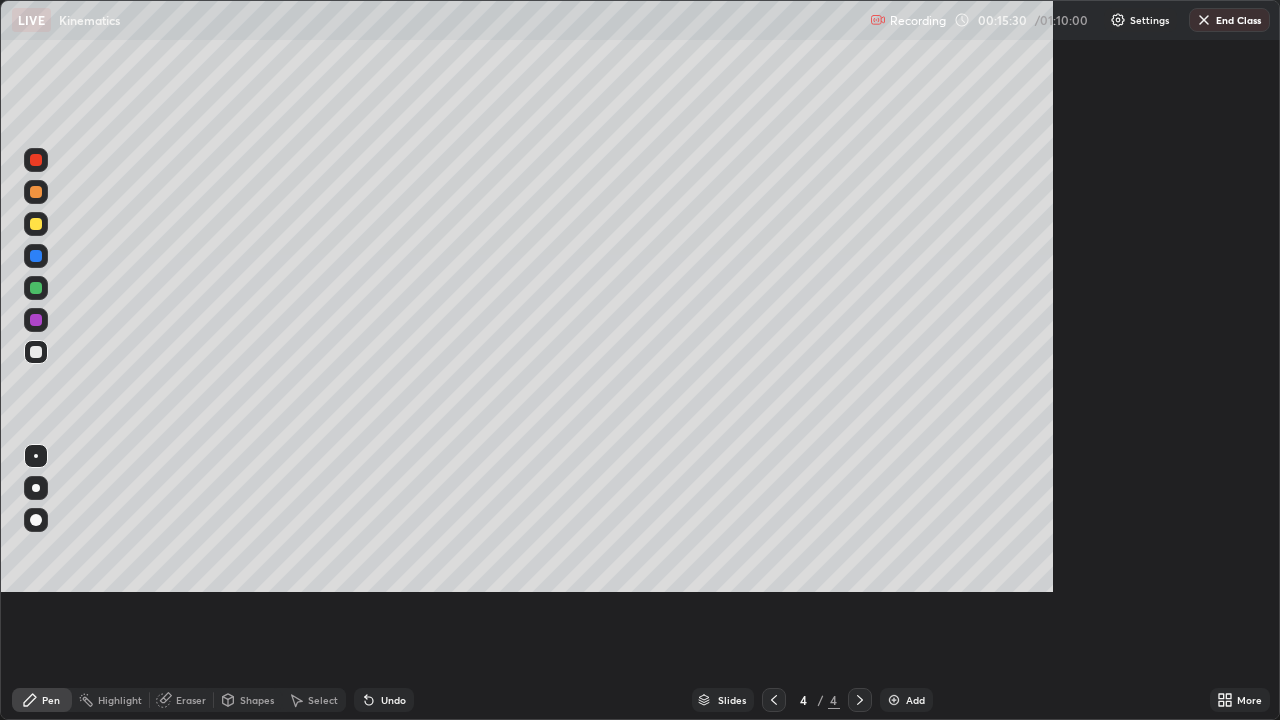 scroll, scrollTop: 99280, scrollLeft: 98720, axis: both 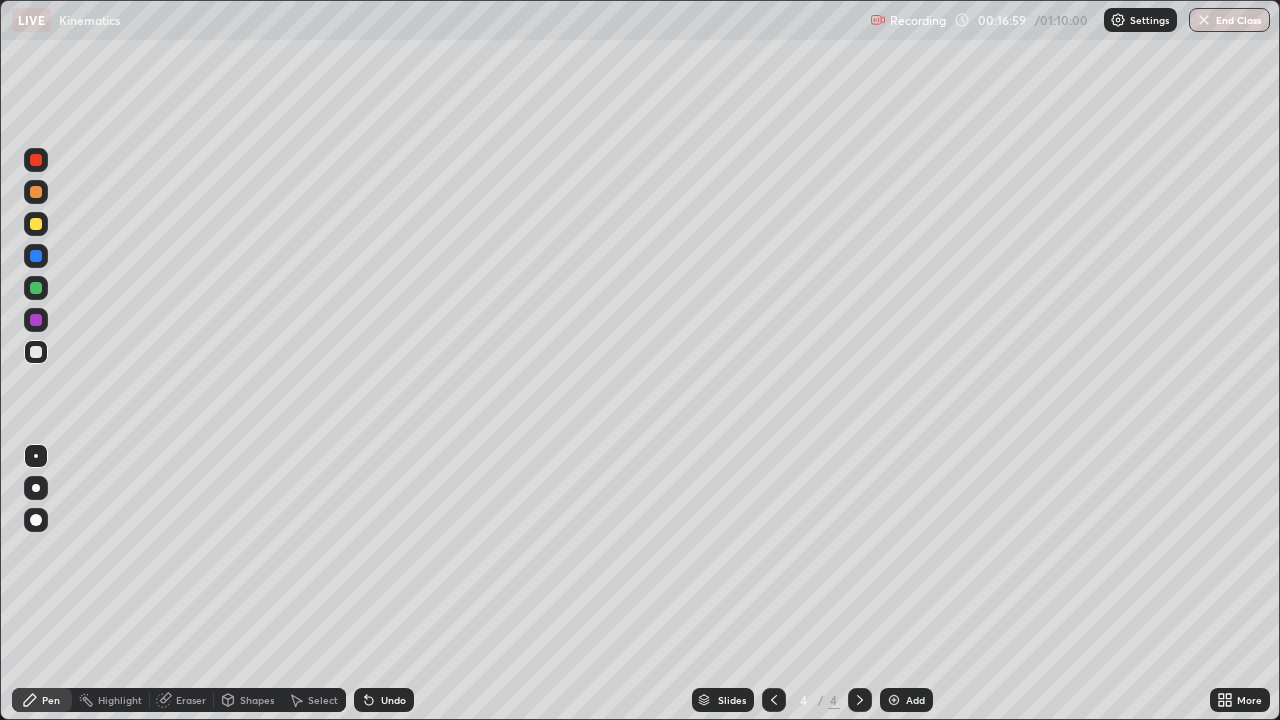 click 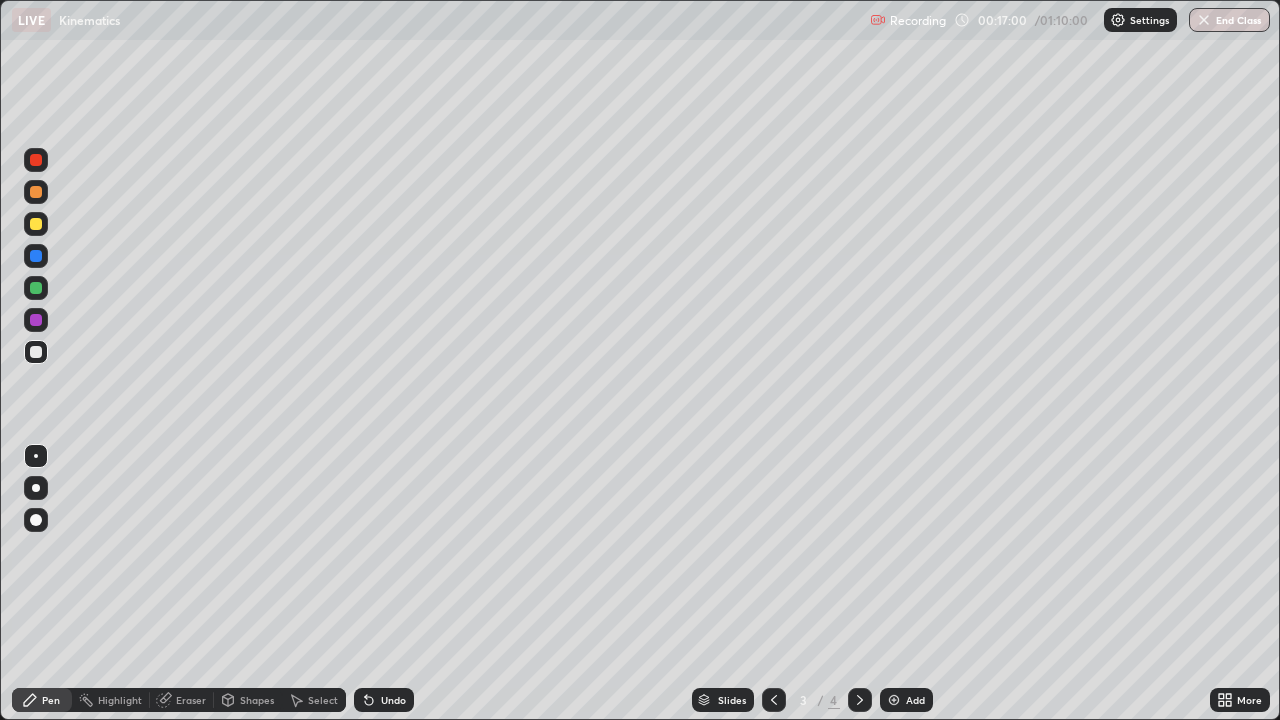 click at bounding box center (774, 700) 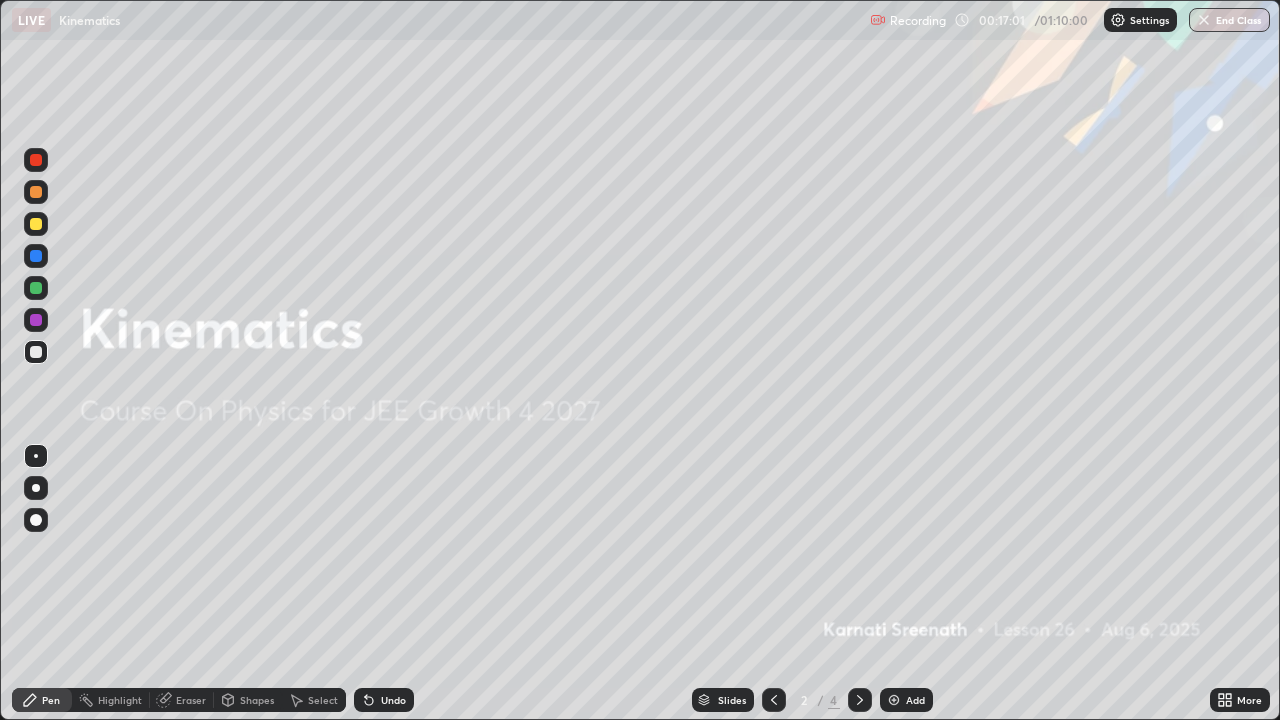 click 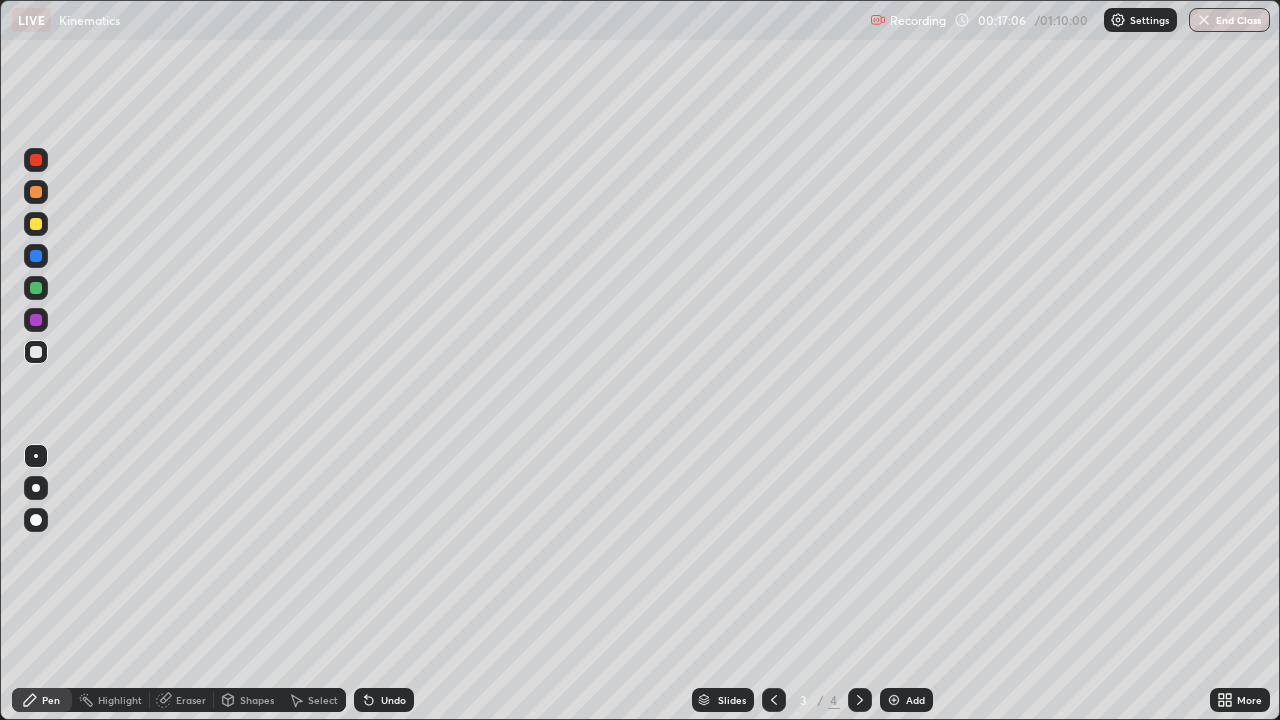 click 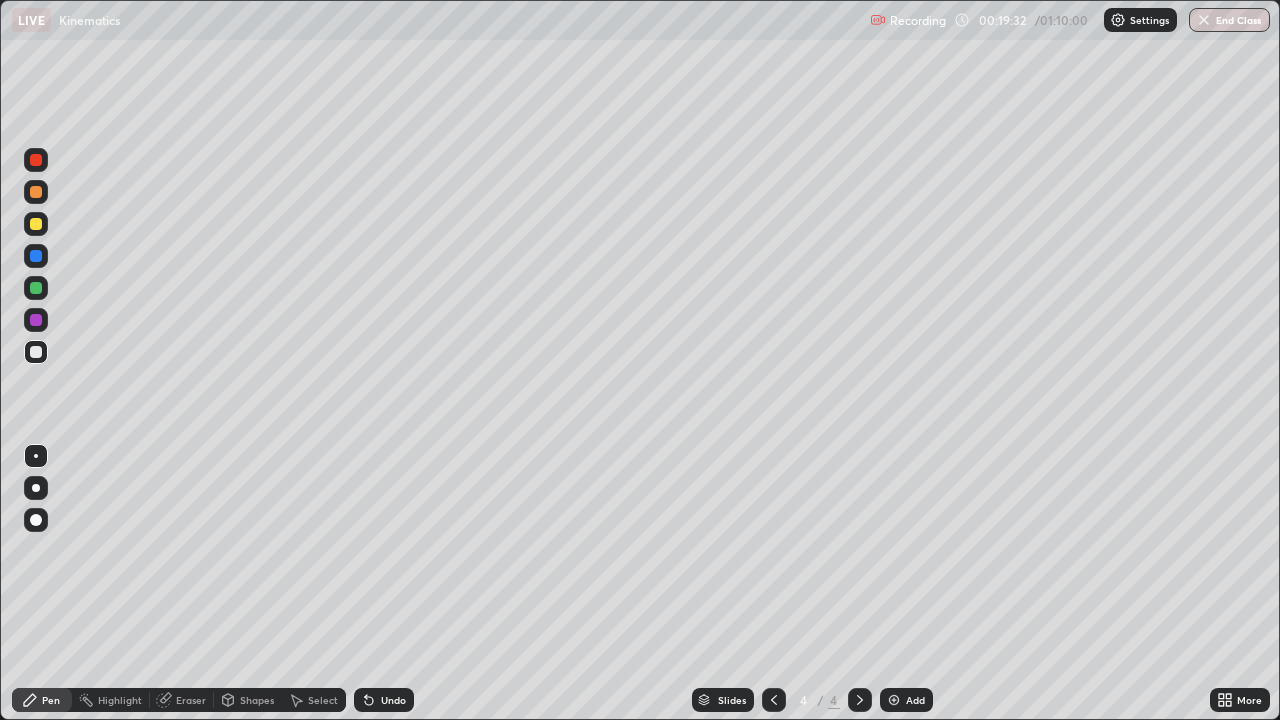 click at bounding box center (36, 192) 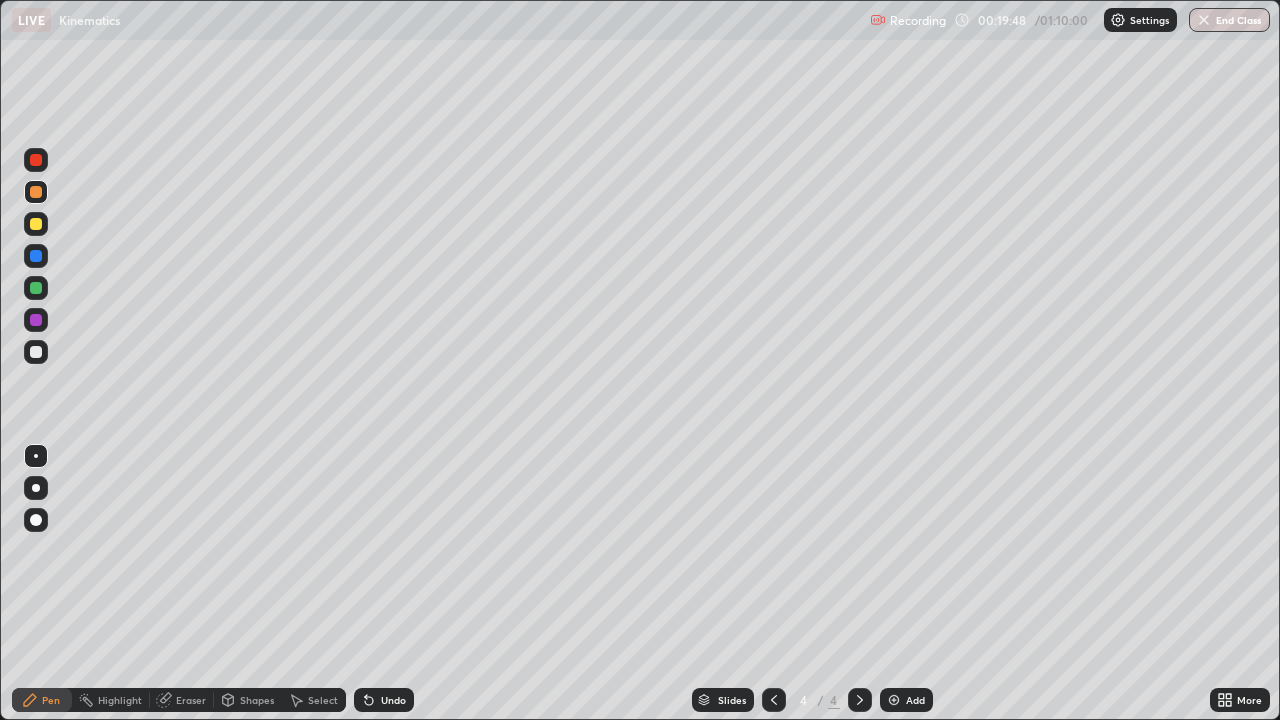 click at bounding box center (36, 352) 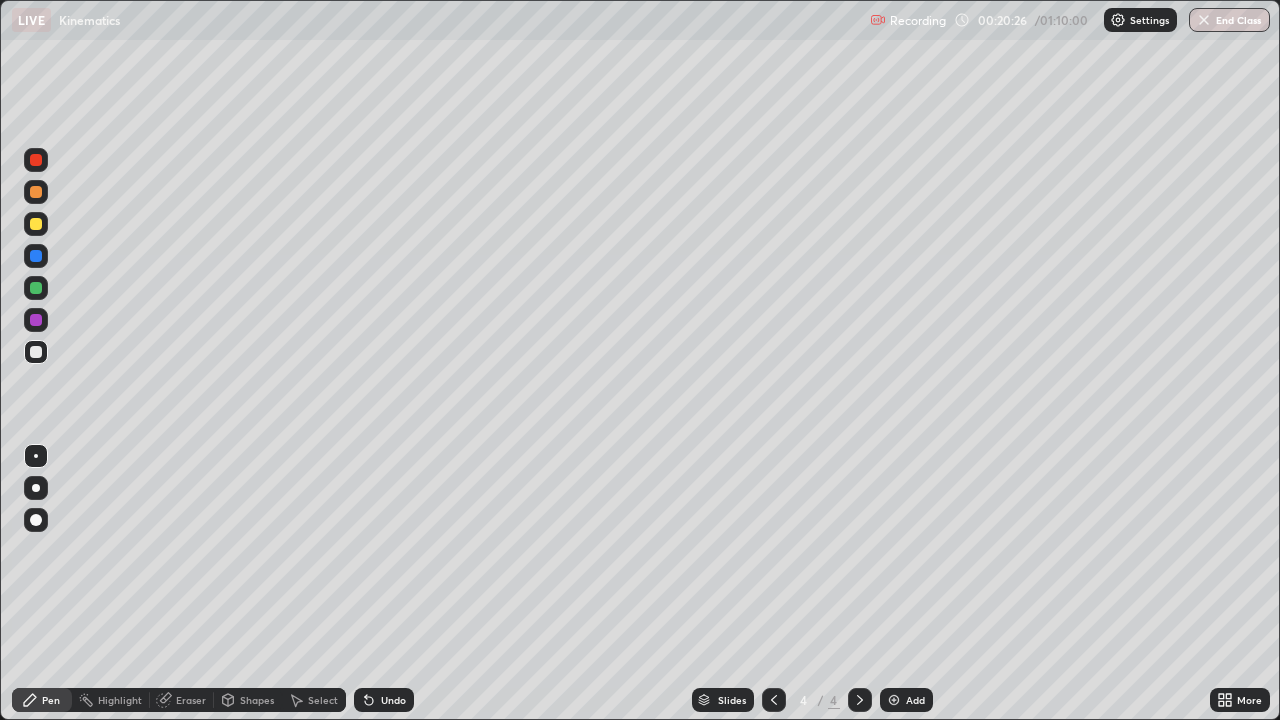 click at bounding box center [36, 288] 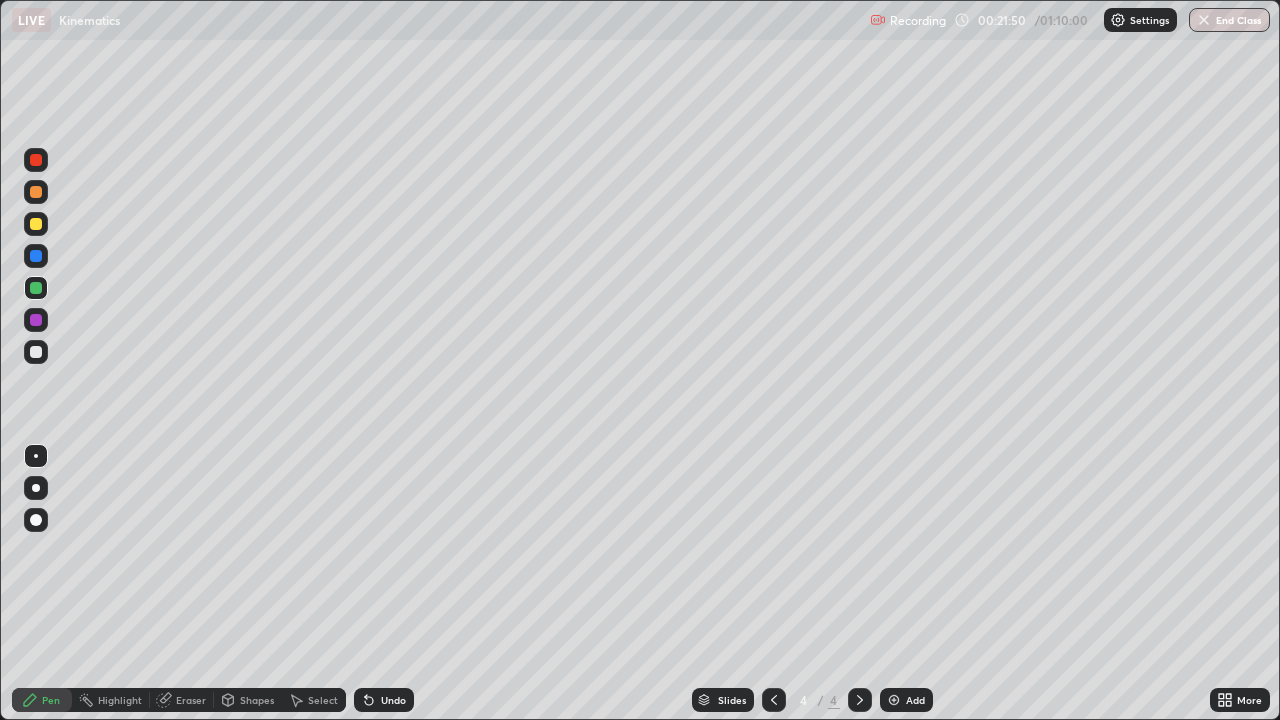 click at bounding box center [36, 352] 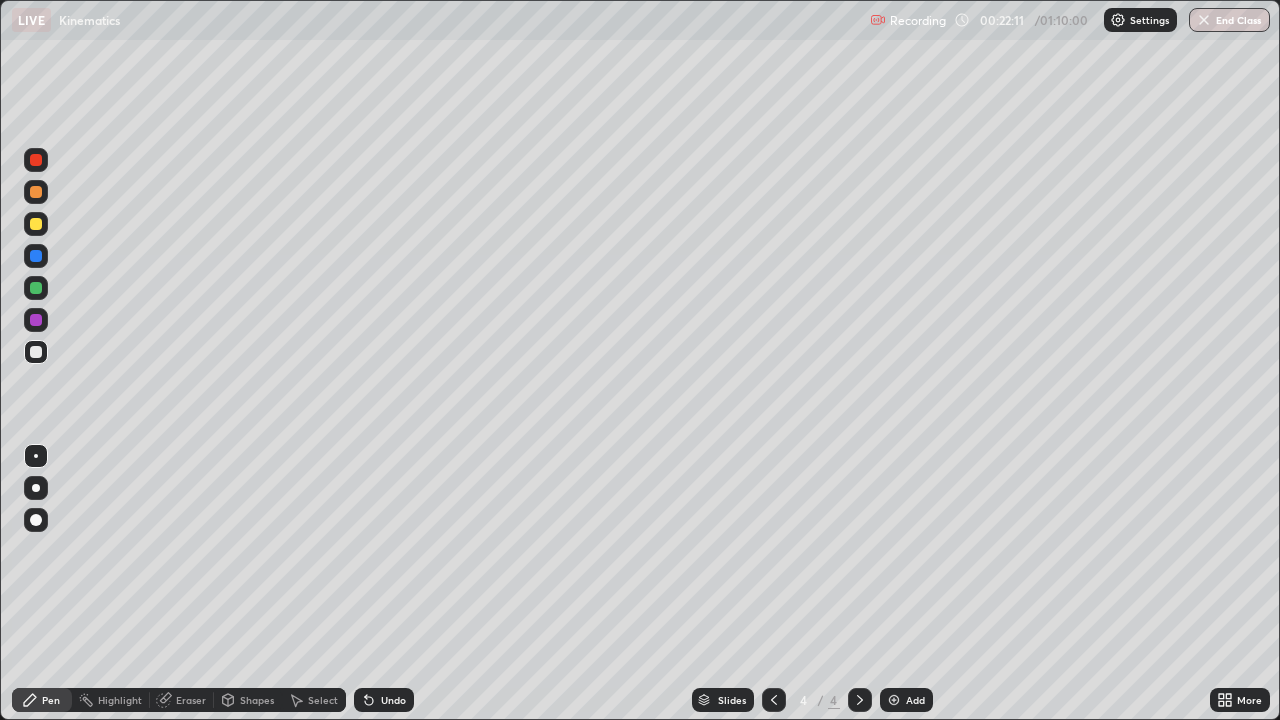 click at bounding box center (36, 224) 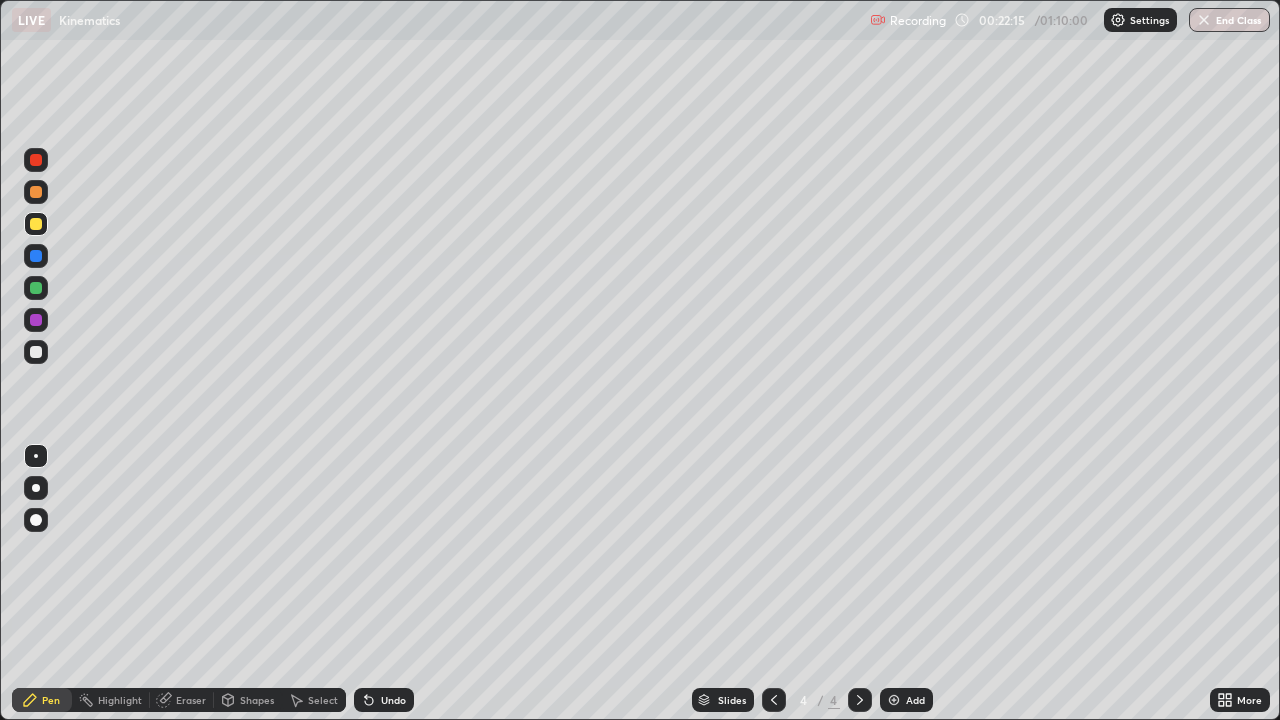 click on "Add" at bounding box center (915, 700) 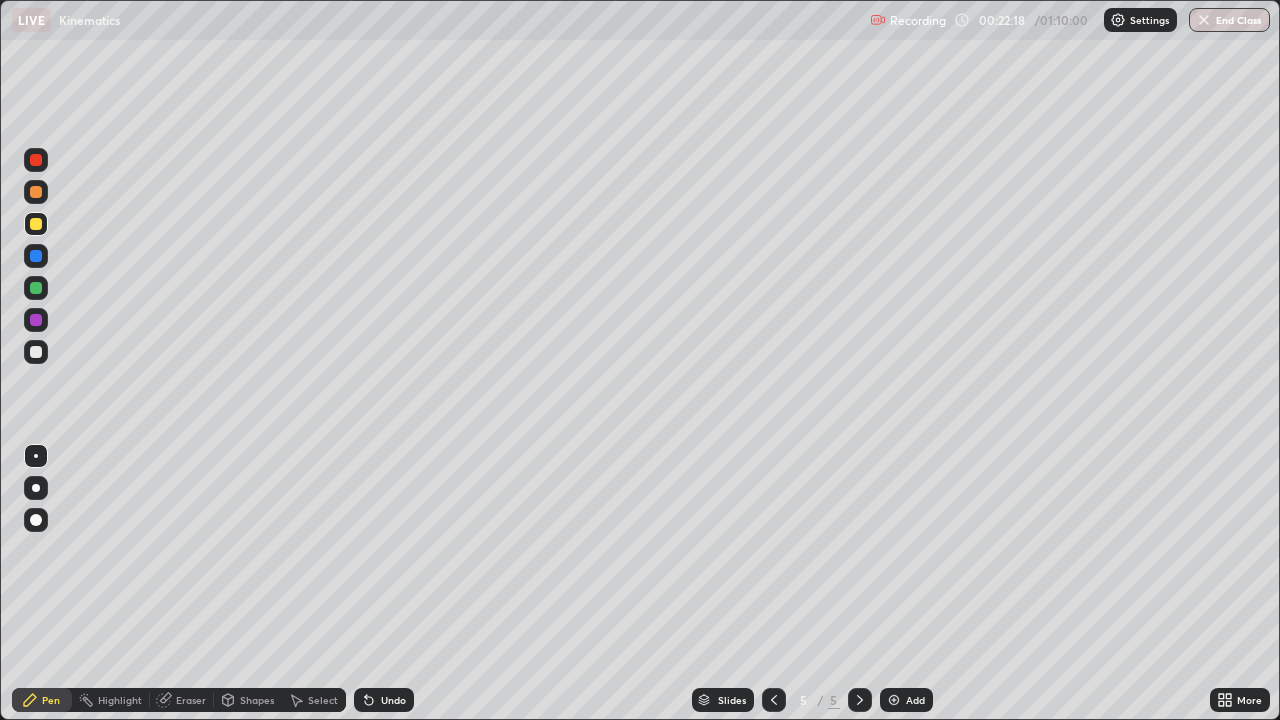 click 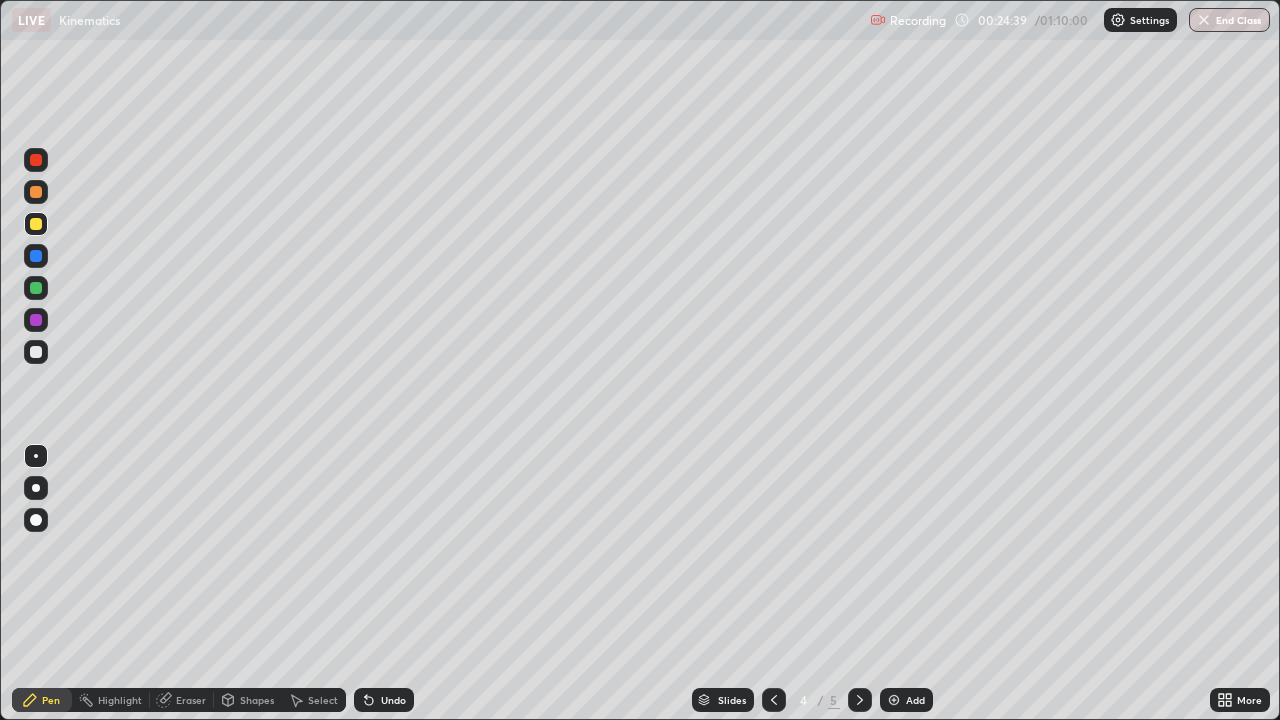 click 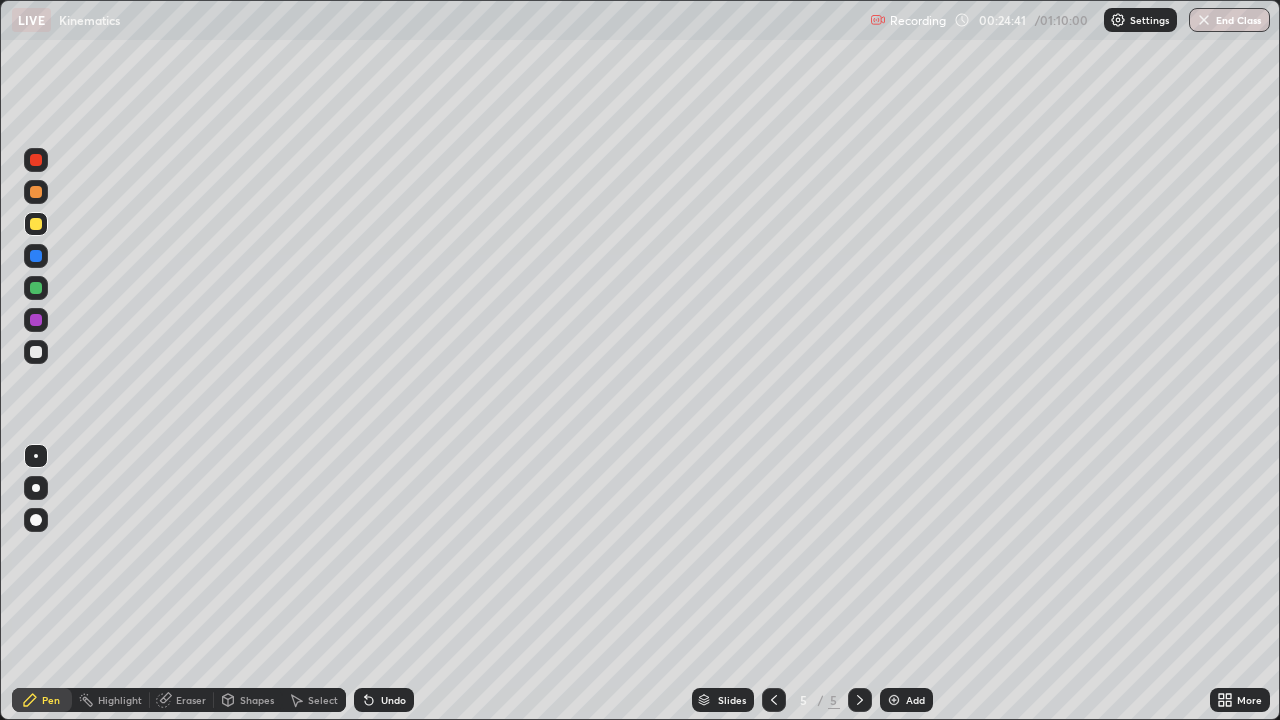 click at bounding box center [36, 352] 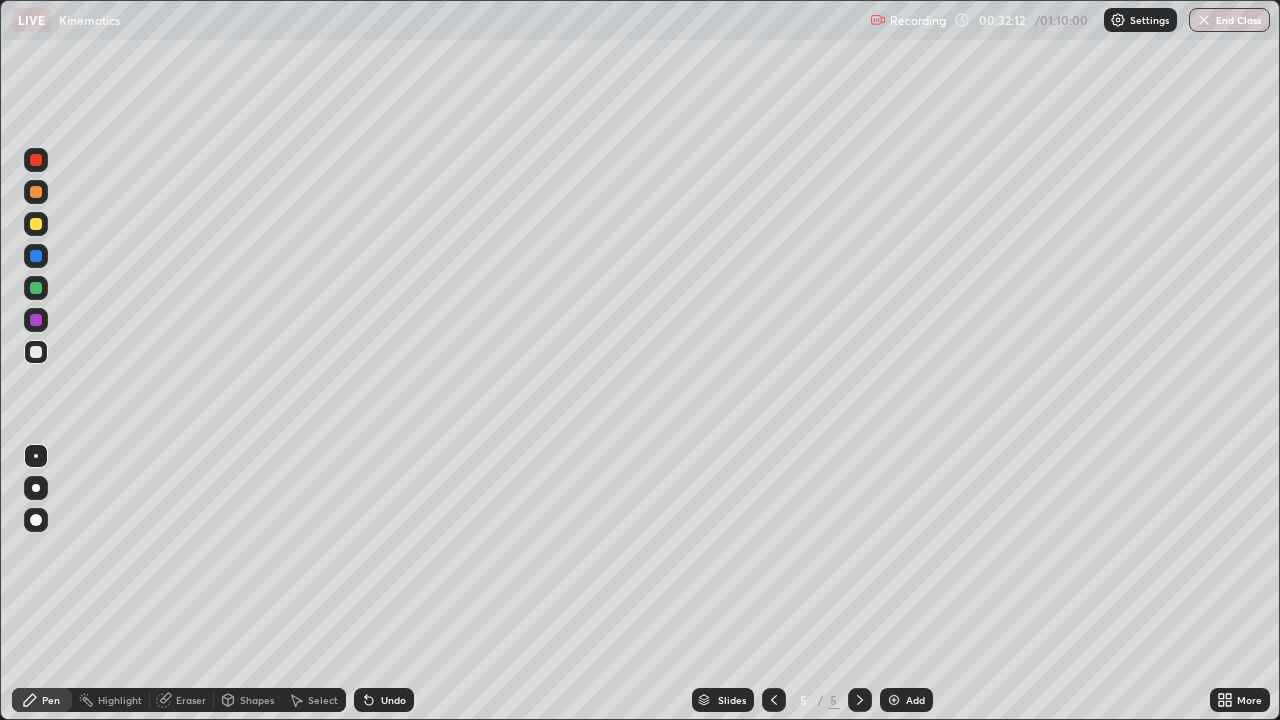 click at bounding box center (36, 288) 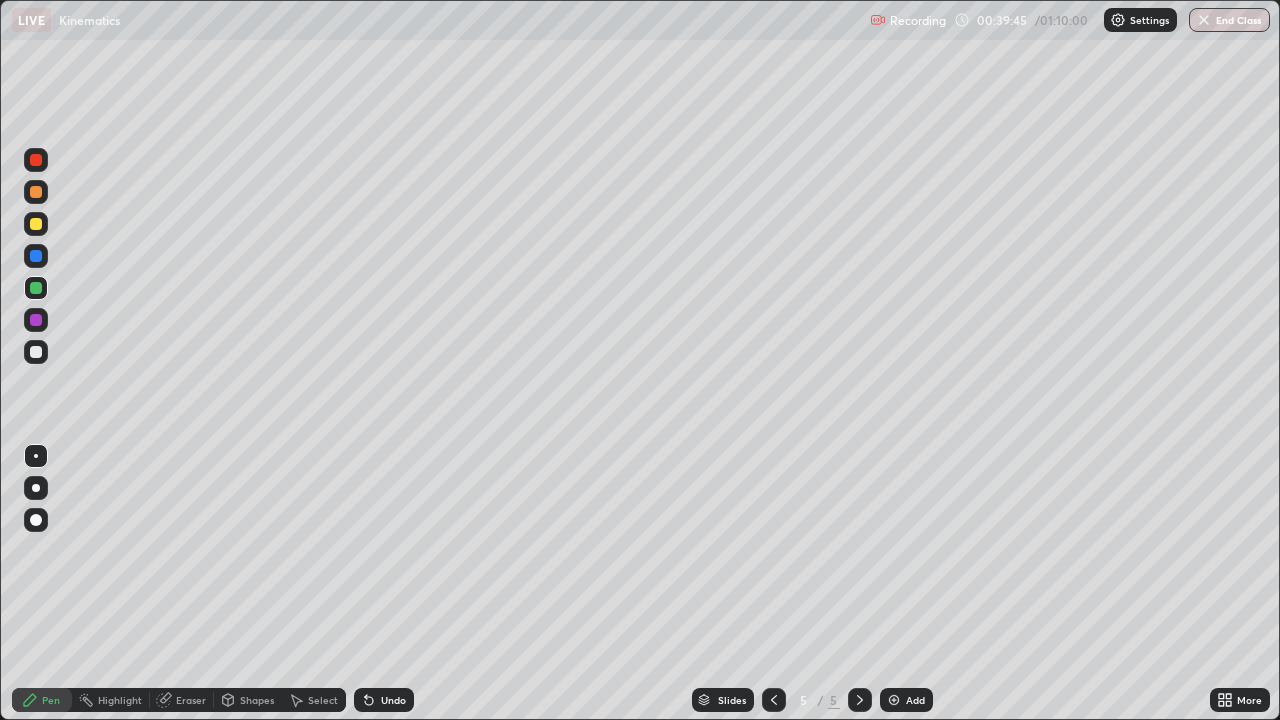 click 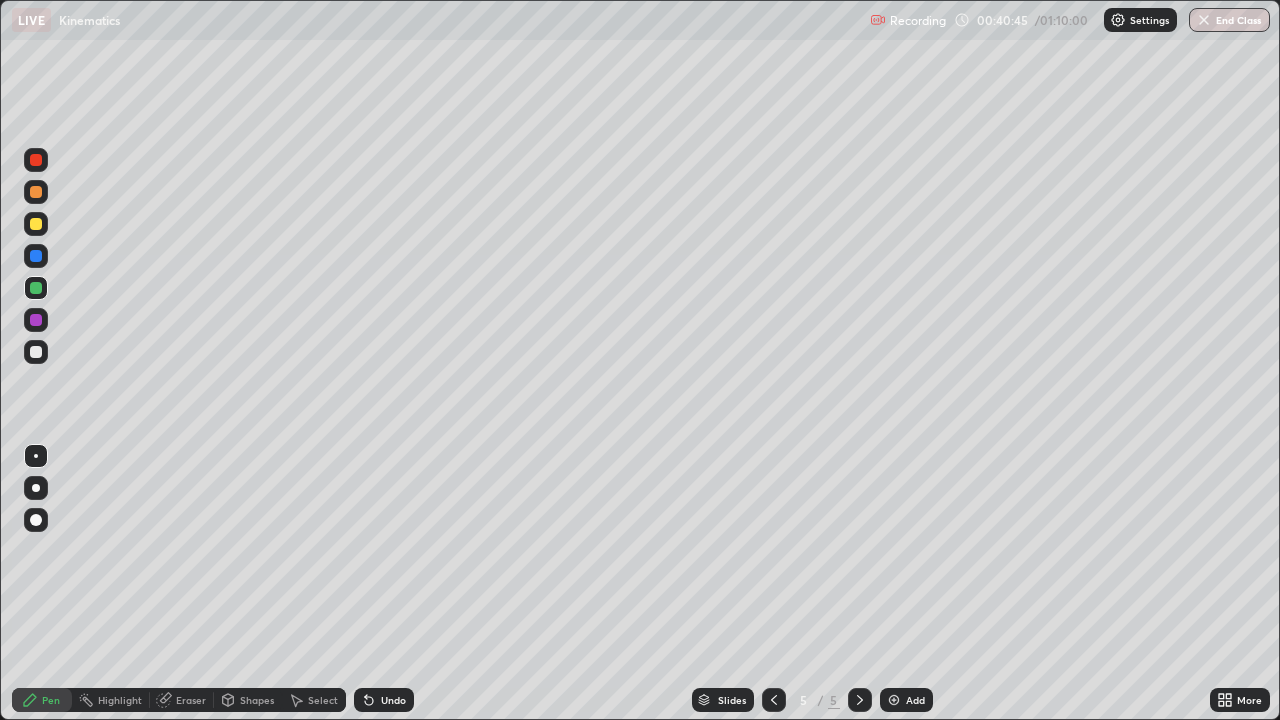 click on "Add" at bounding box center [915, 700] 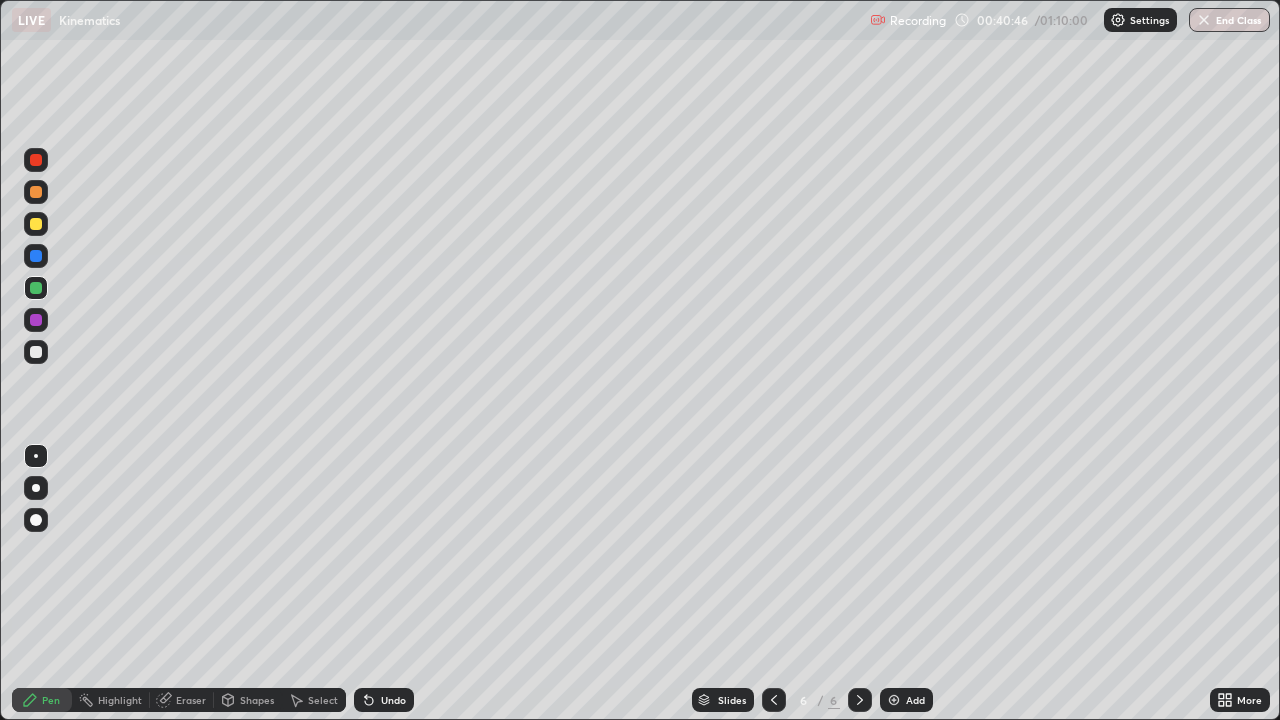 click at bounding box center [36, 352] 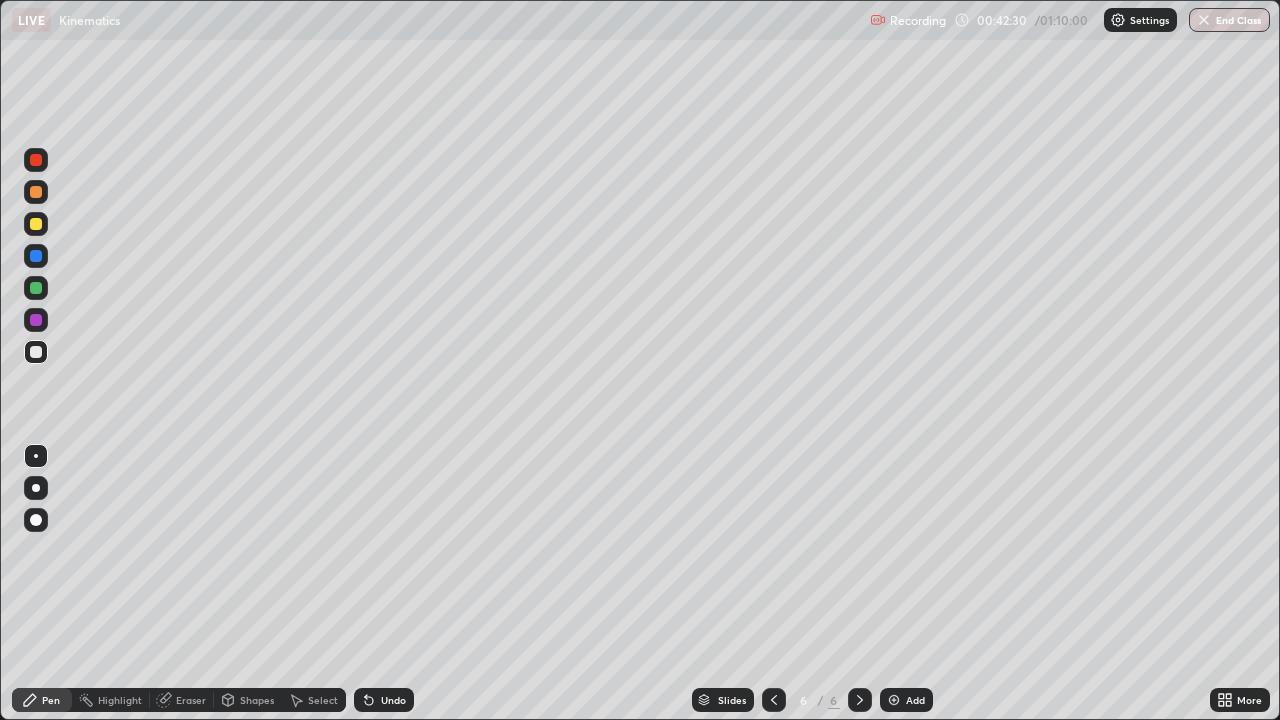 click at bounding box center (36, 288) 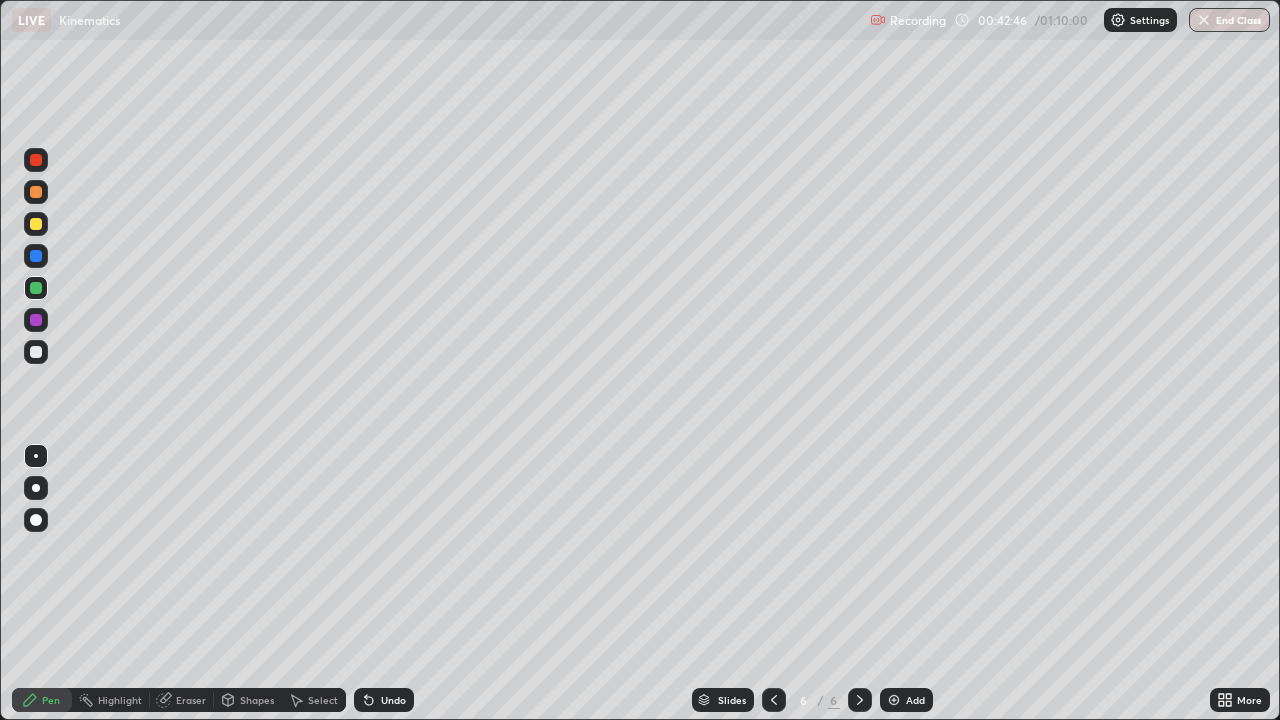 click at bounding box center (36, 320) 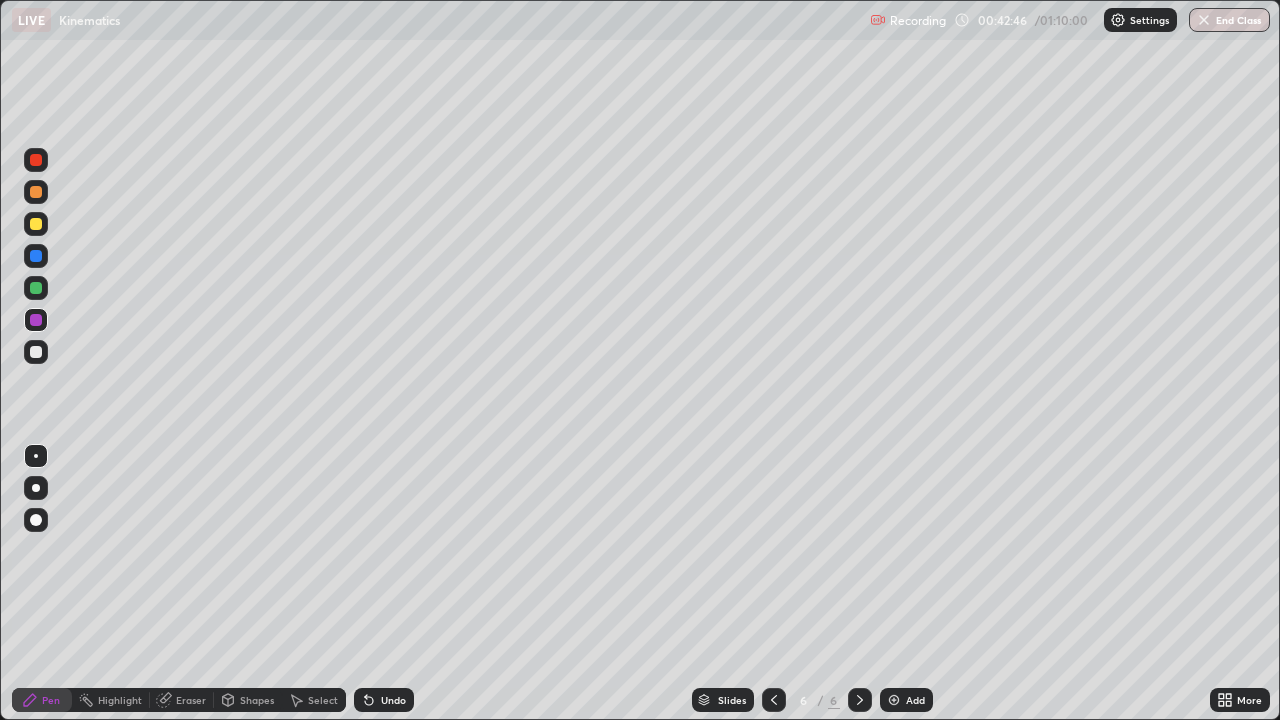 click at bounding box center (36, 256) 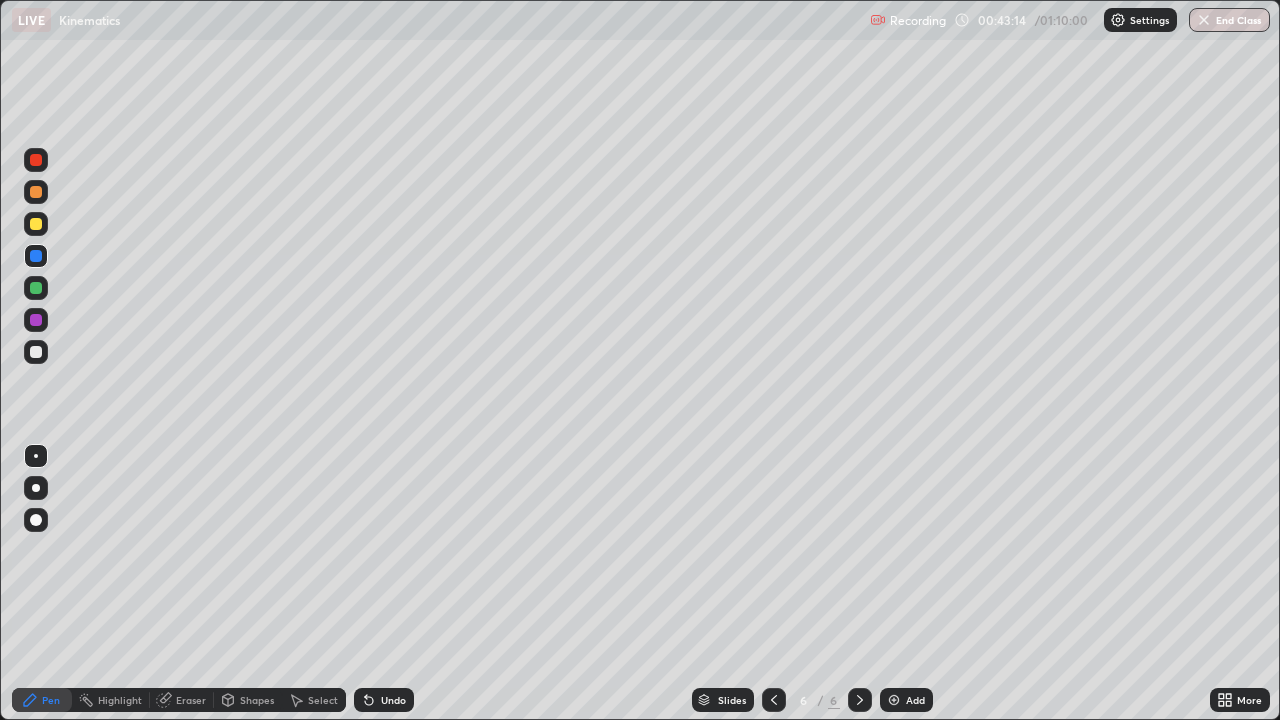 click at bounding box center [36, 352] 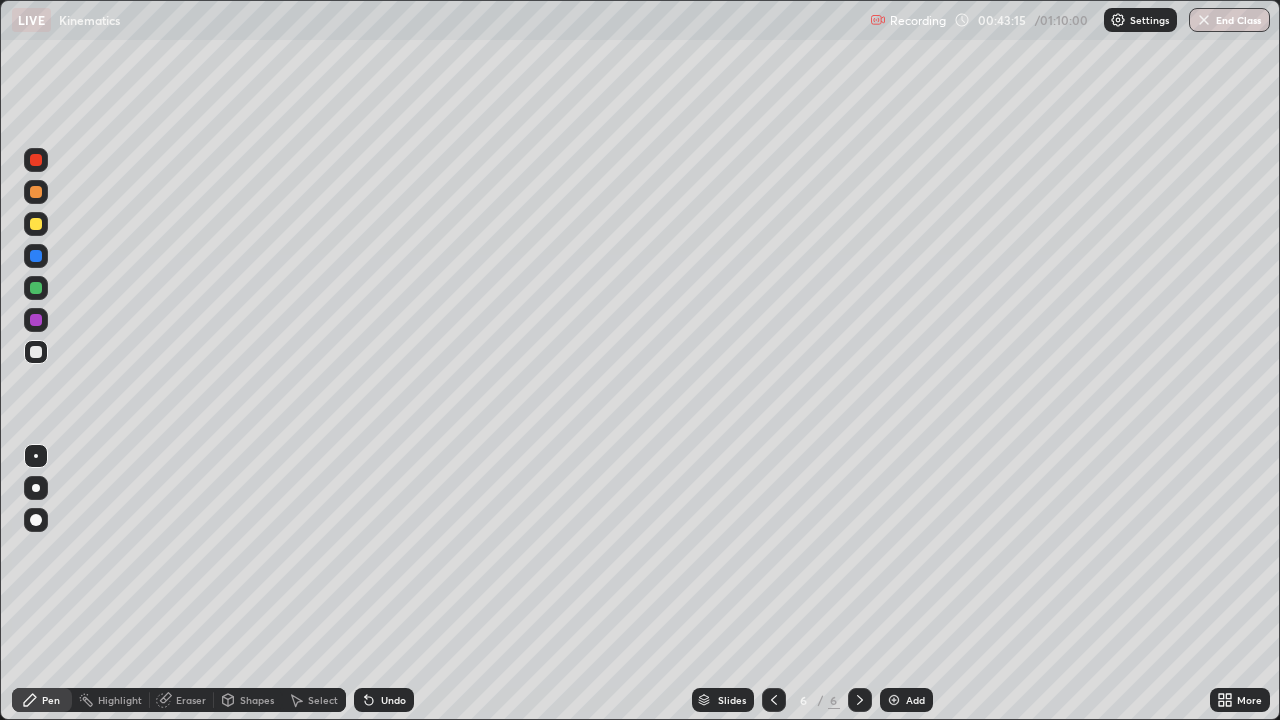 click at bounding box center [36, 320] 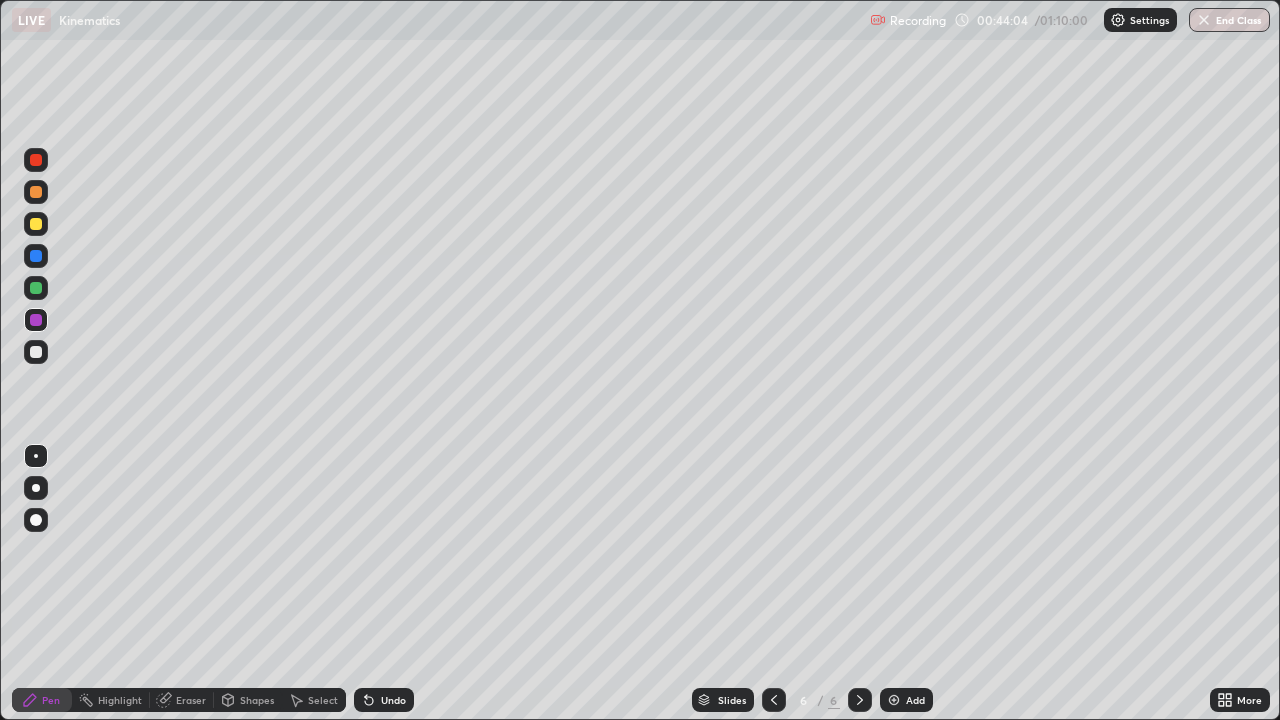 click at bounding box center [36, 352] 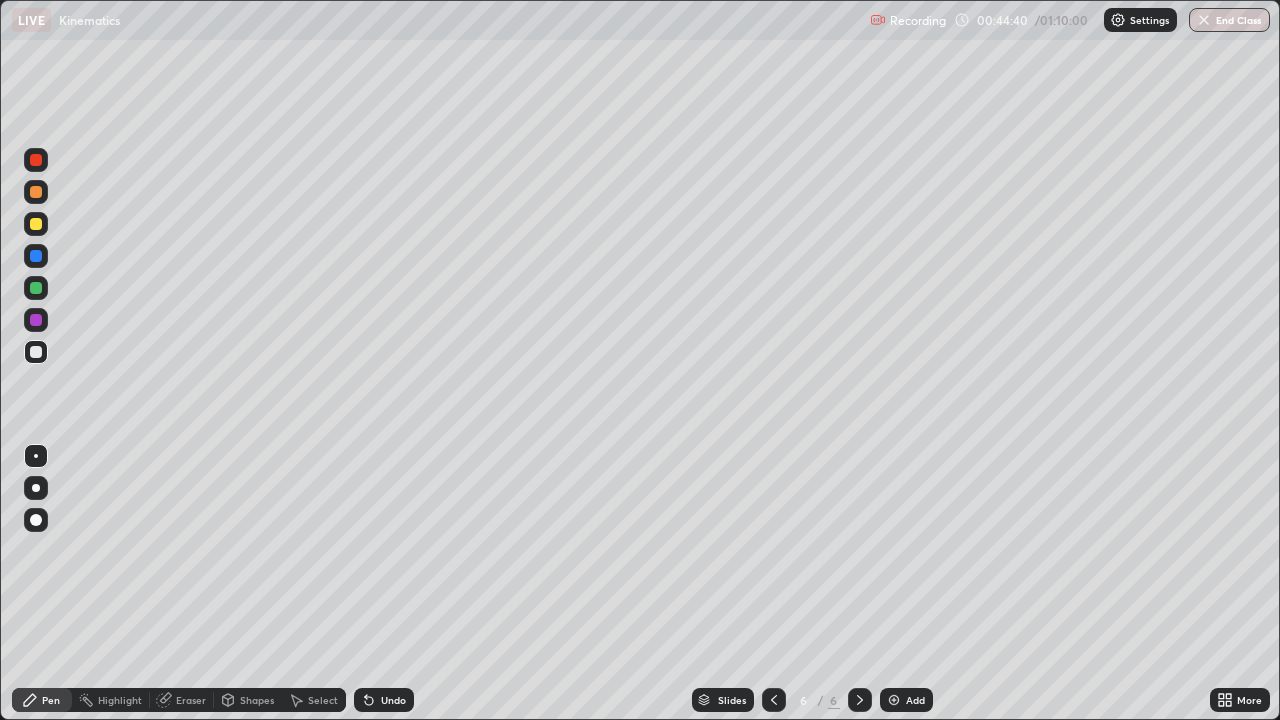 click at bounding box center [36, 352] 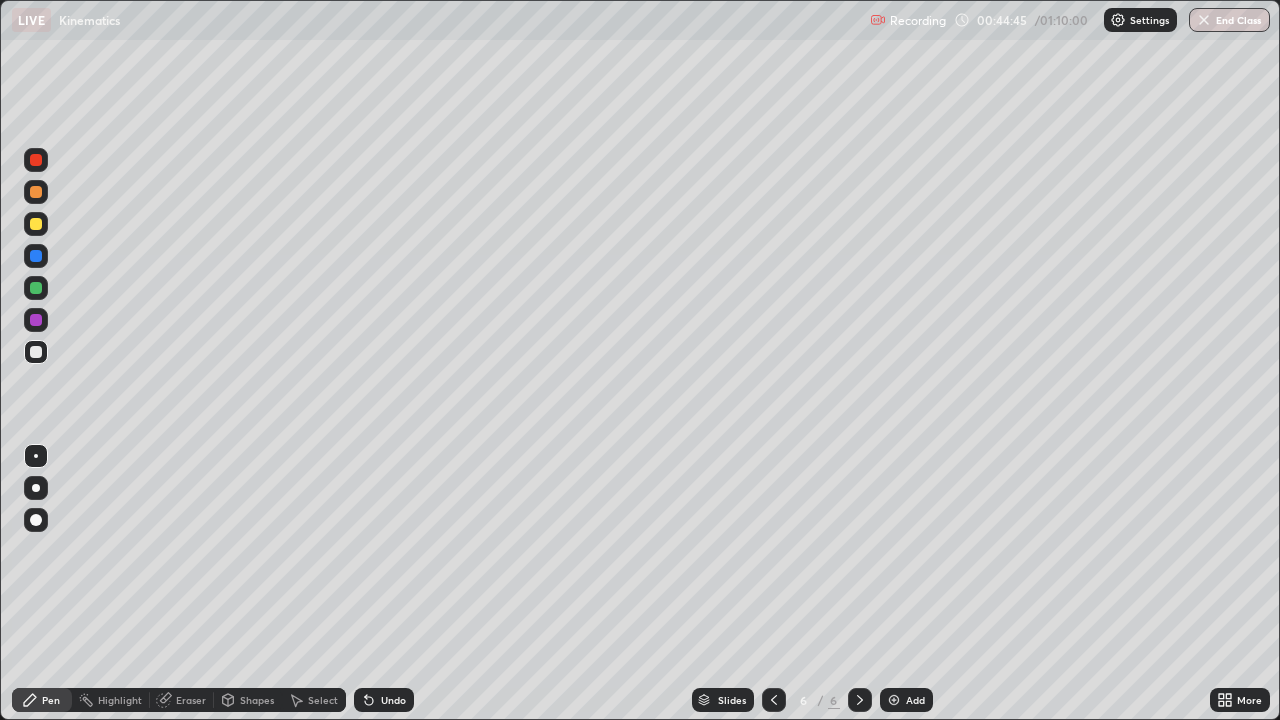 click at bounding box center (36, 288) 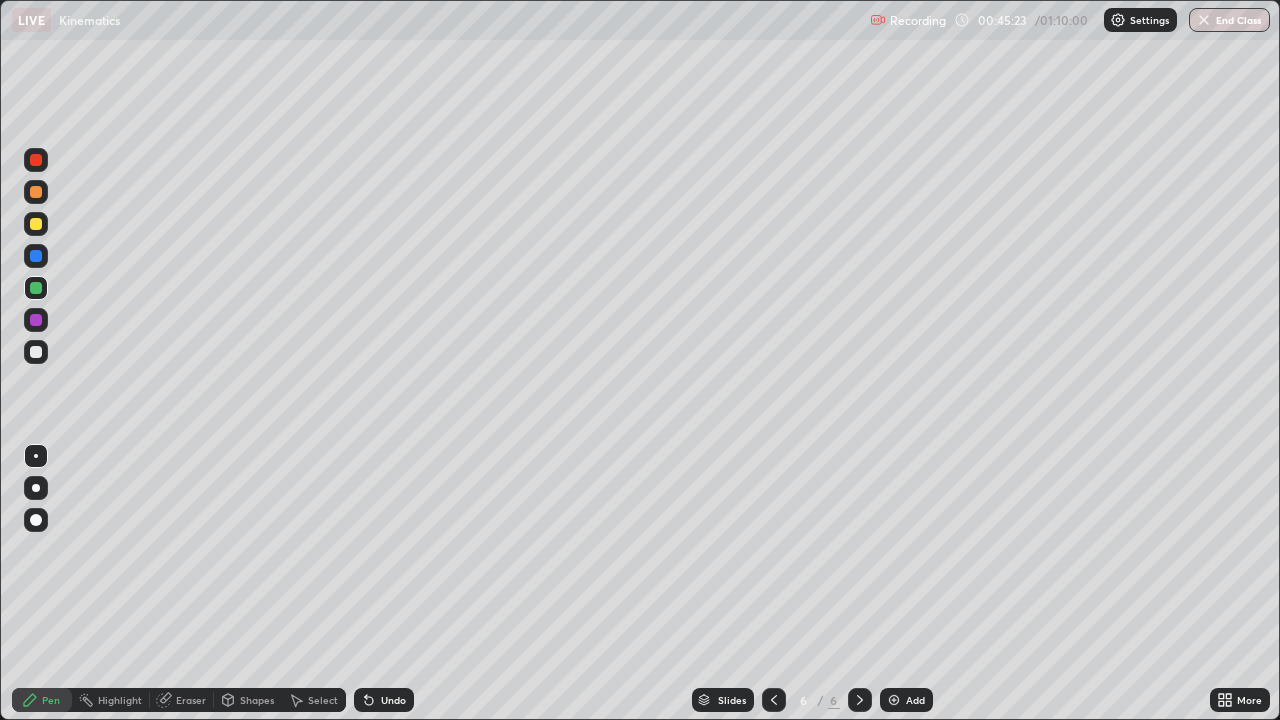 click at bounding box center [36, 256] 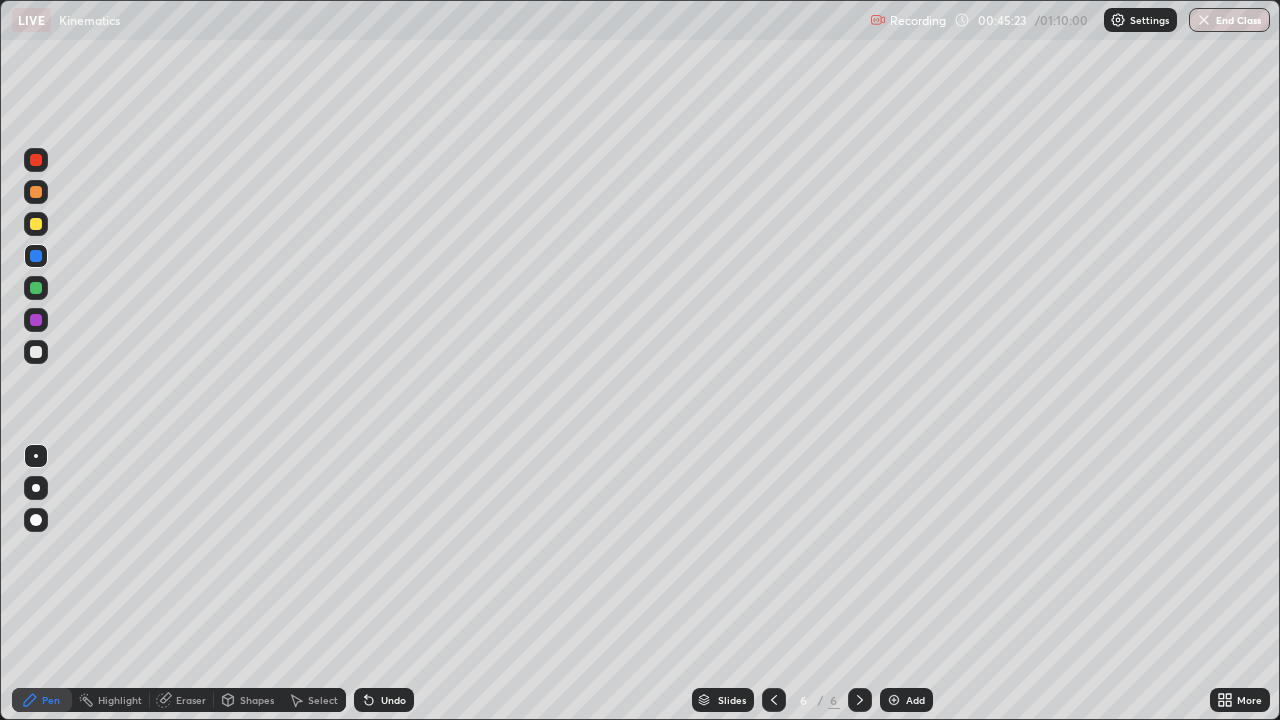 click at bounding box center (36, 192) 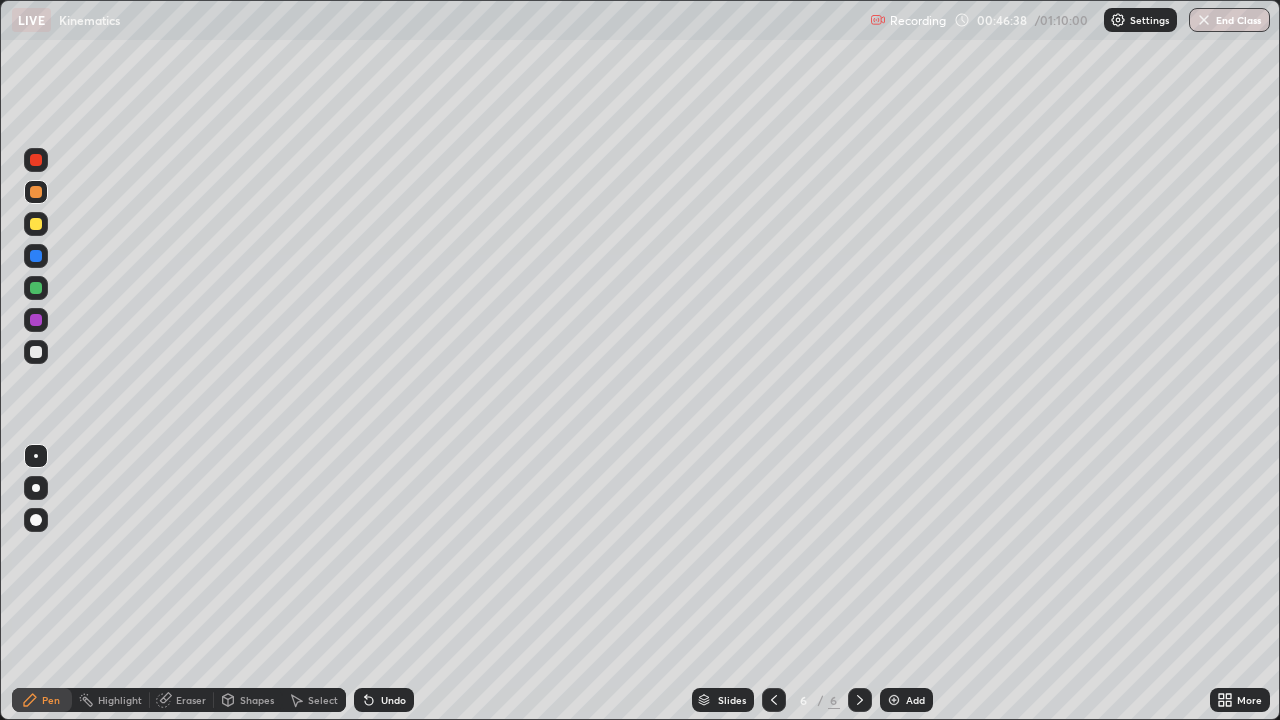 click at bounding box center (36, 352) 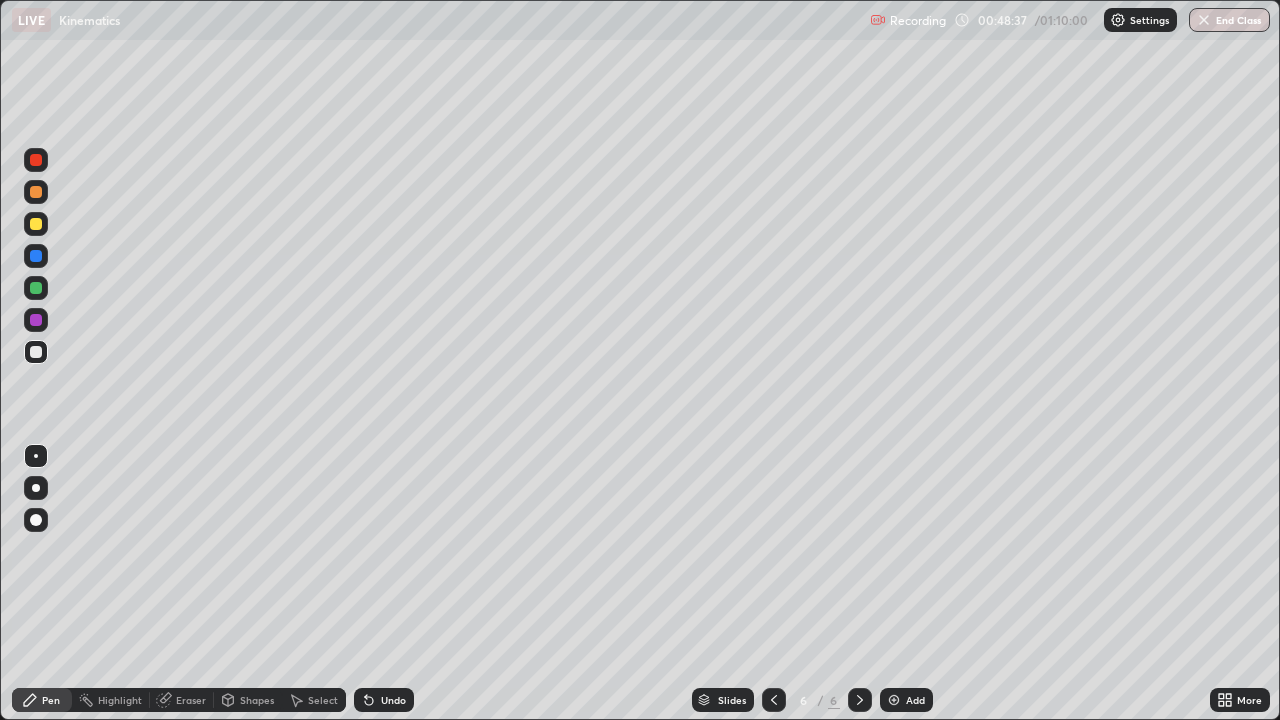 click at bounding box center [36, 224] 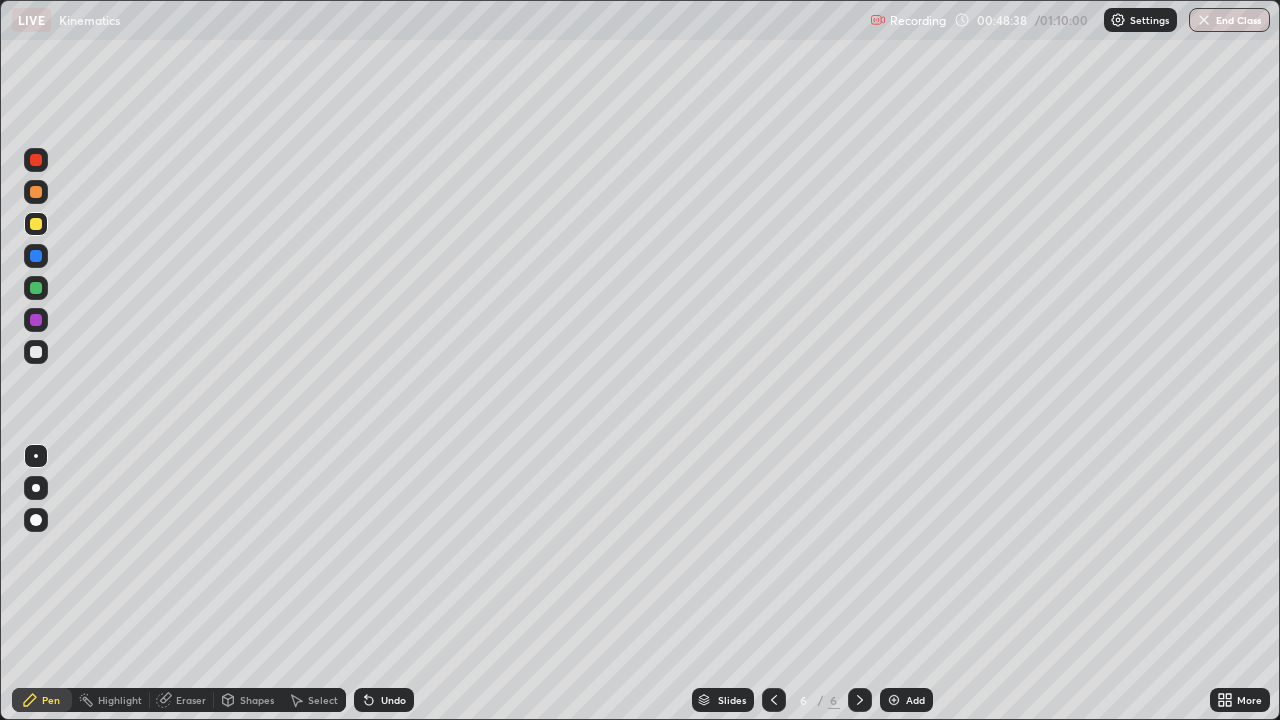 click at bounding box center (36, 192) 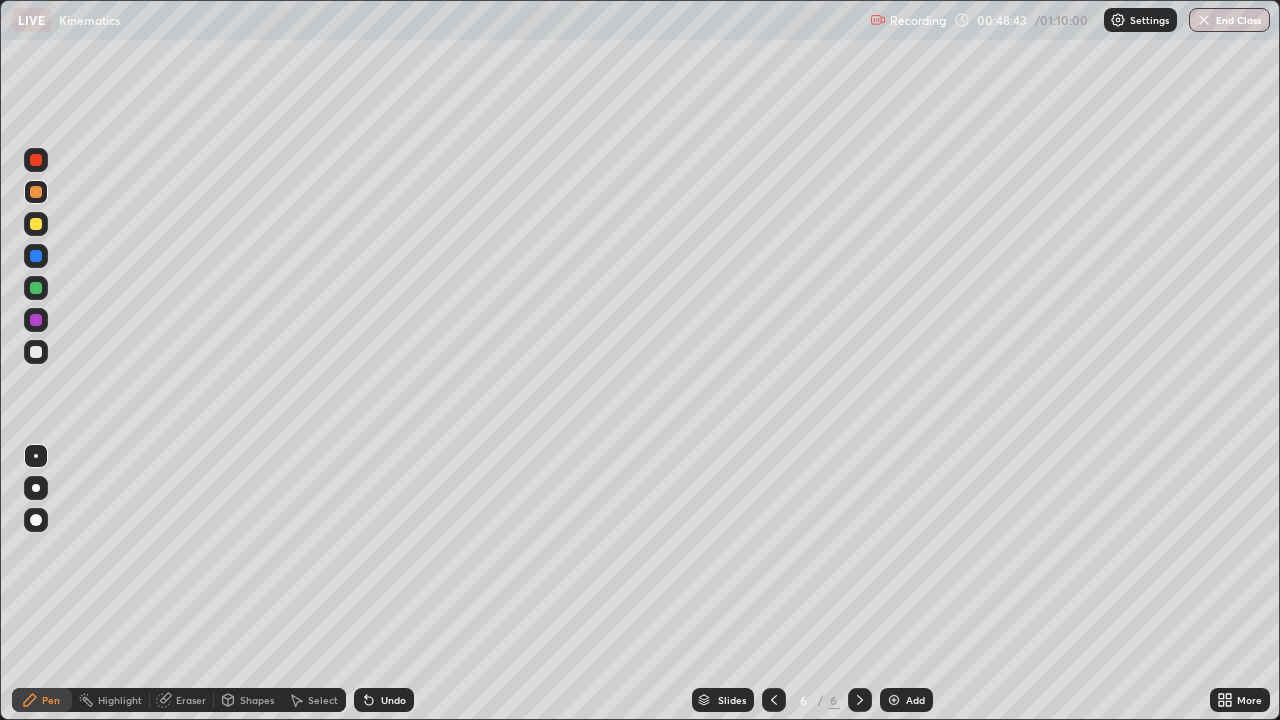 click on "Add" at bounding box center [915, 700] 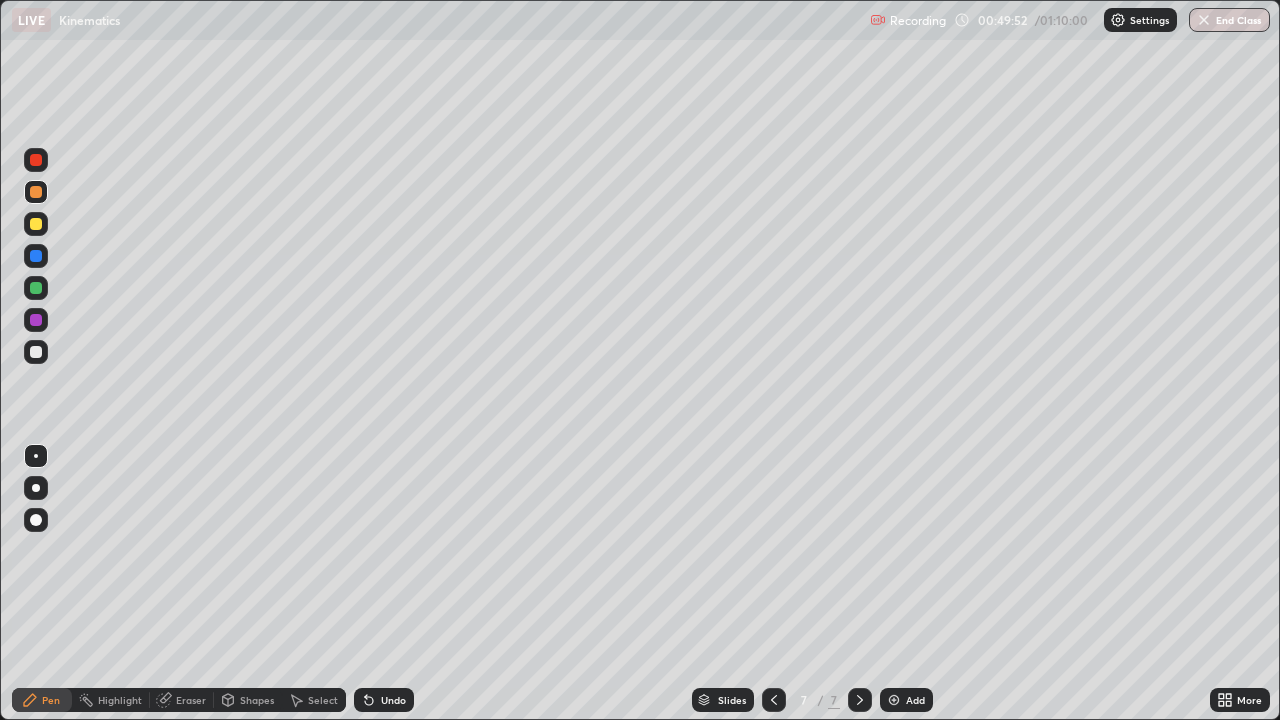 click at bounding box center (36, 352) 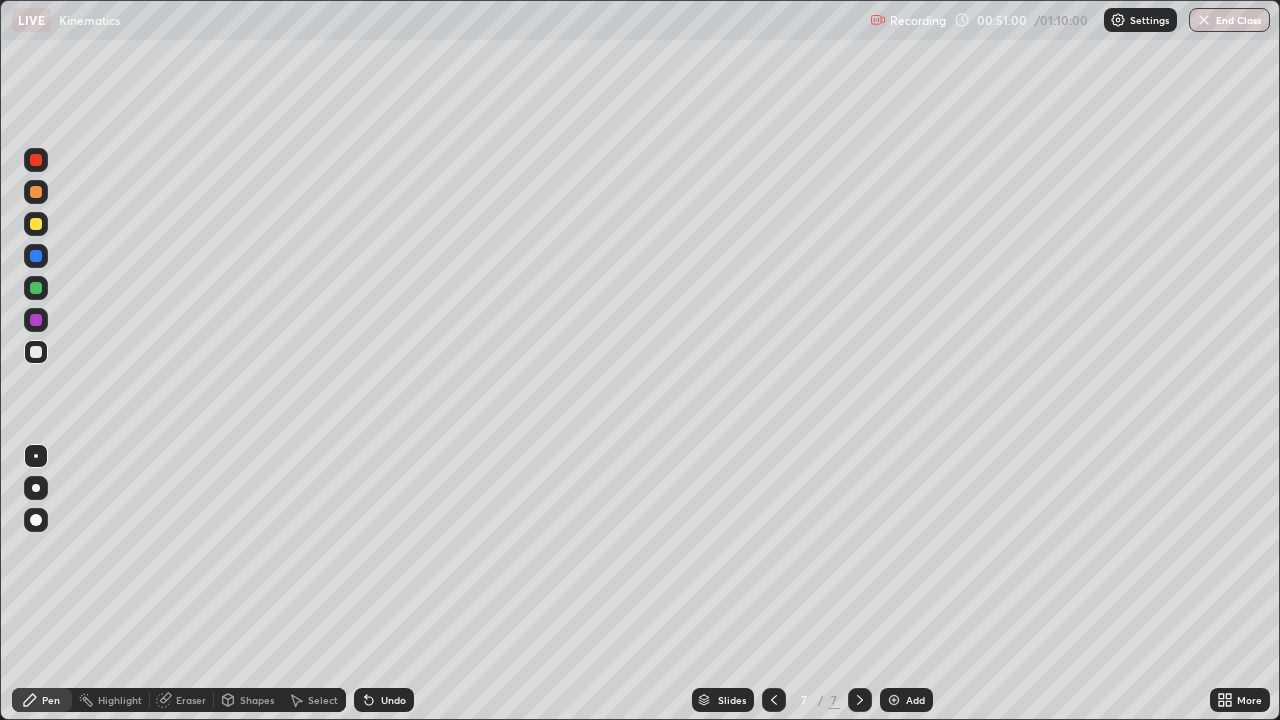 click at bounding box center (36, 320) 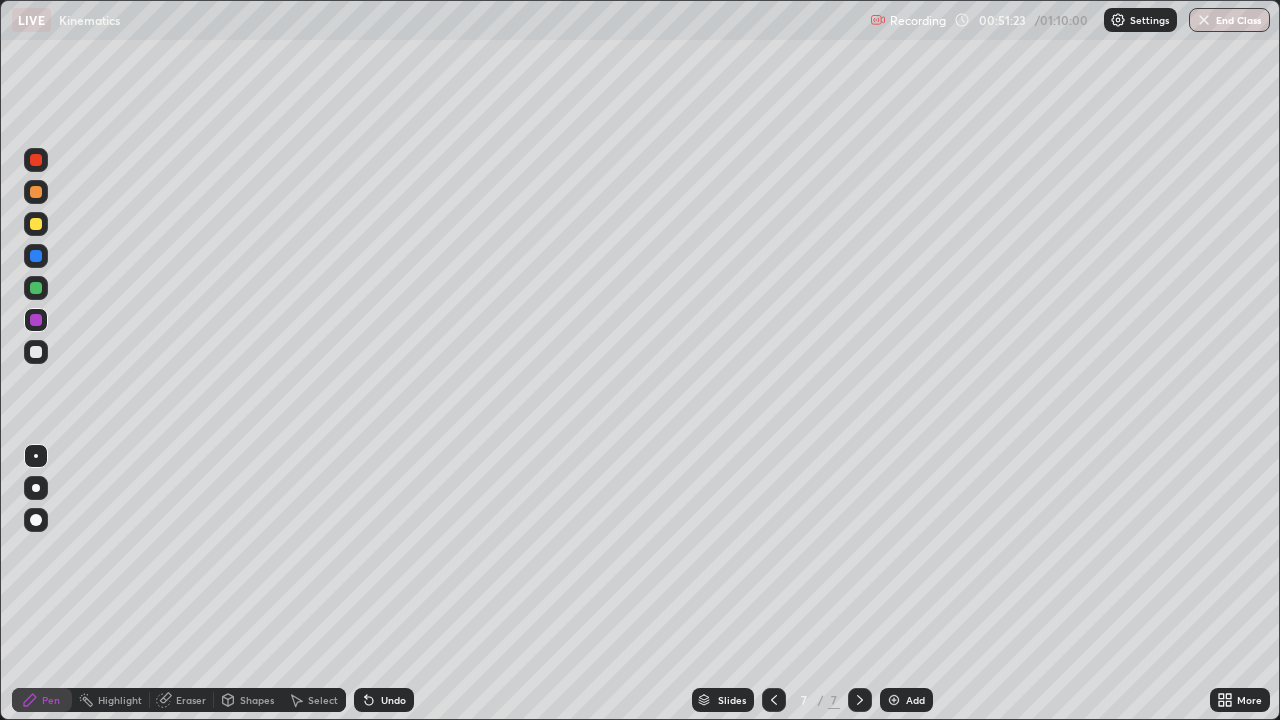 click at bounding box center [36, 352] 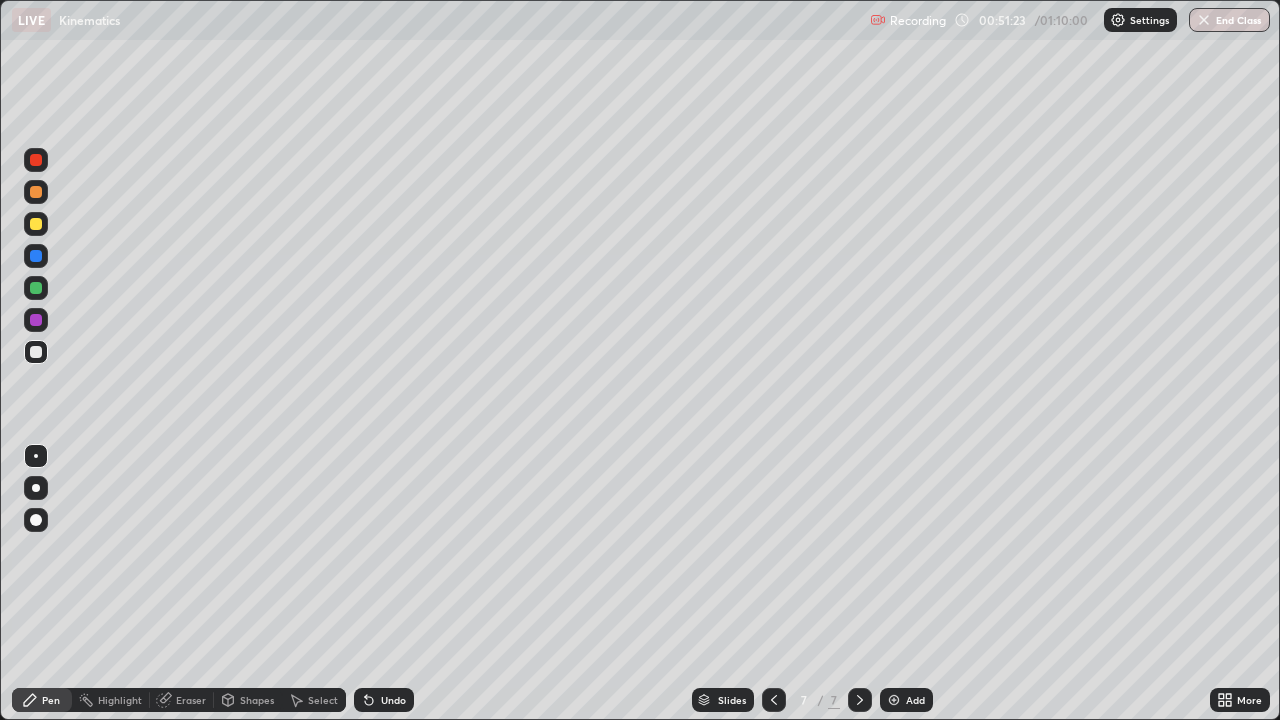 click at bounding box center (36, 288) 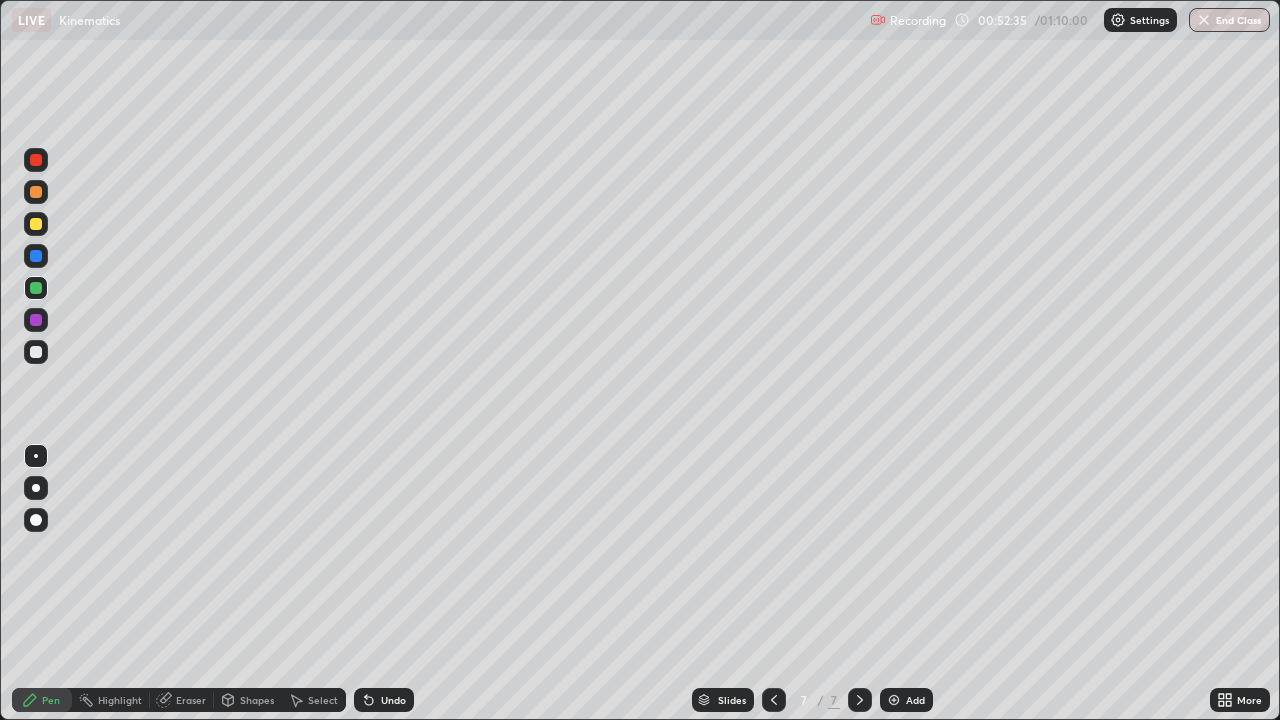 click at bounding box center [36, 352] 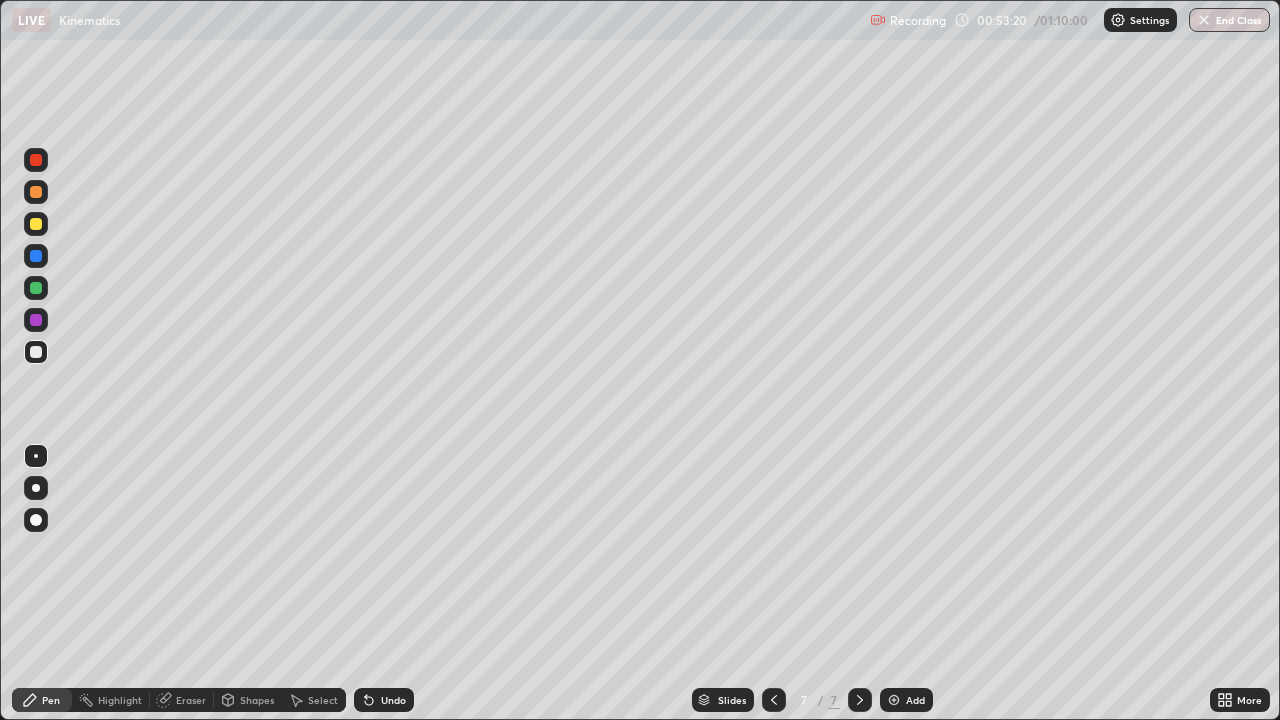 click at bounding box center [36, 160] 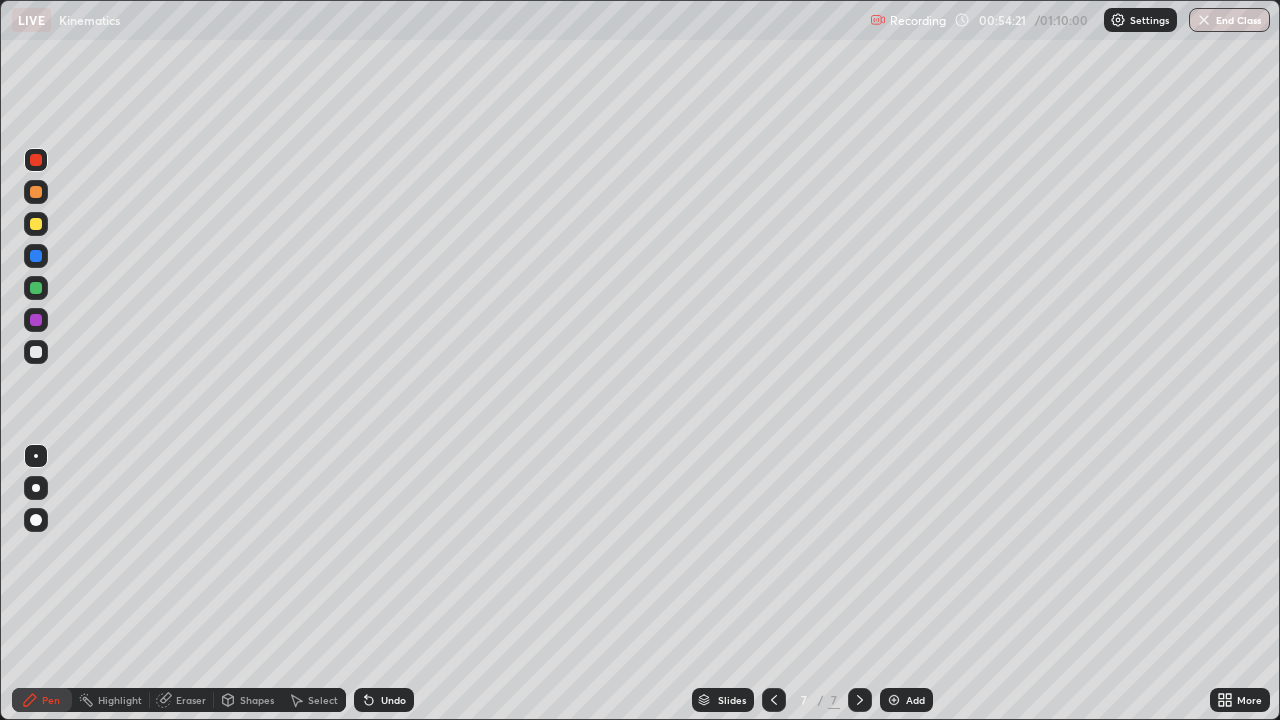 click at bounding box center [36, 352] 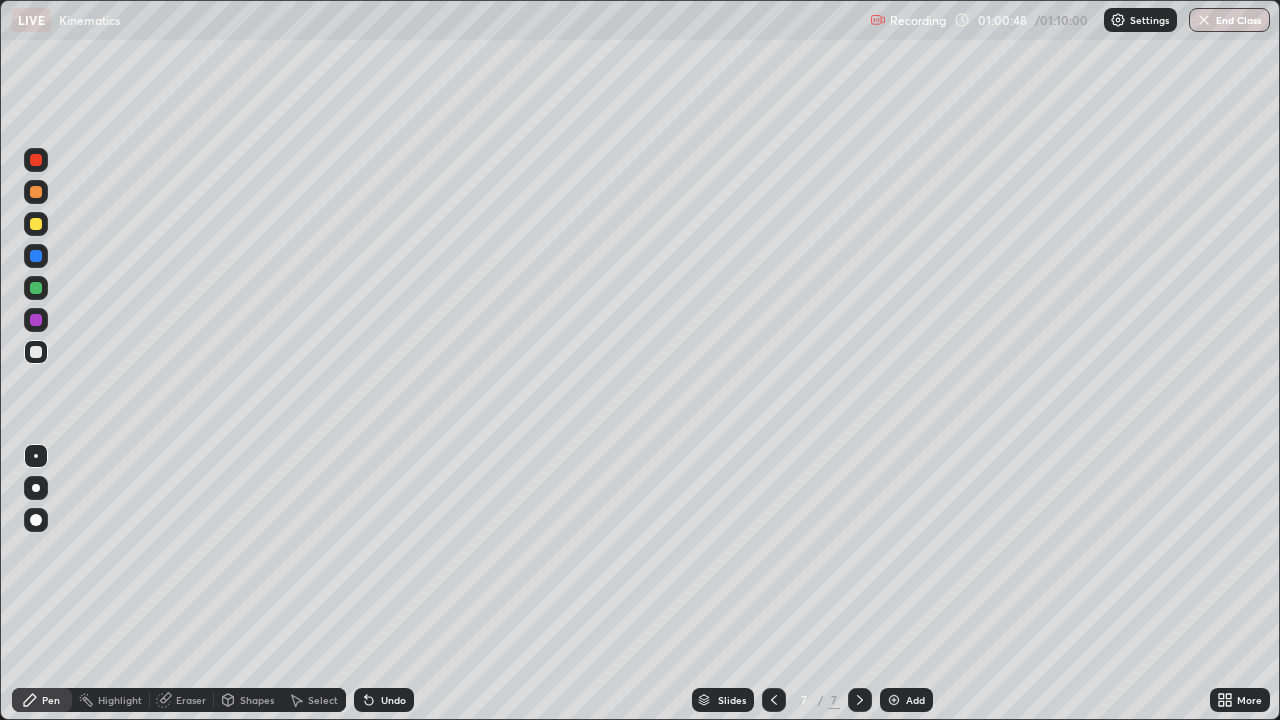 click at bounding box center (36, 288) 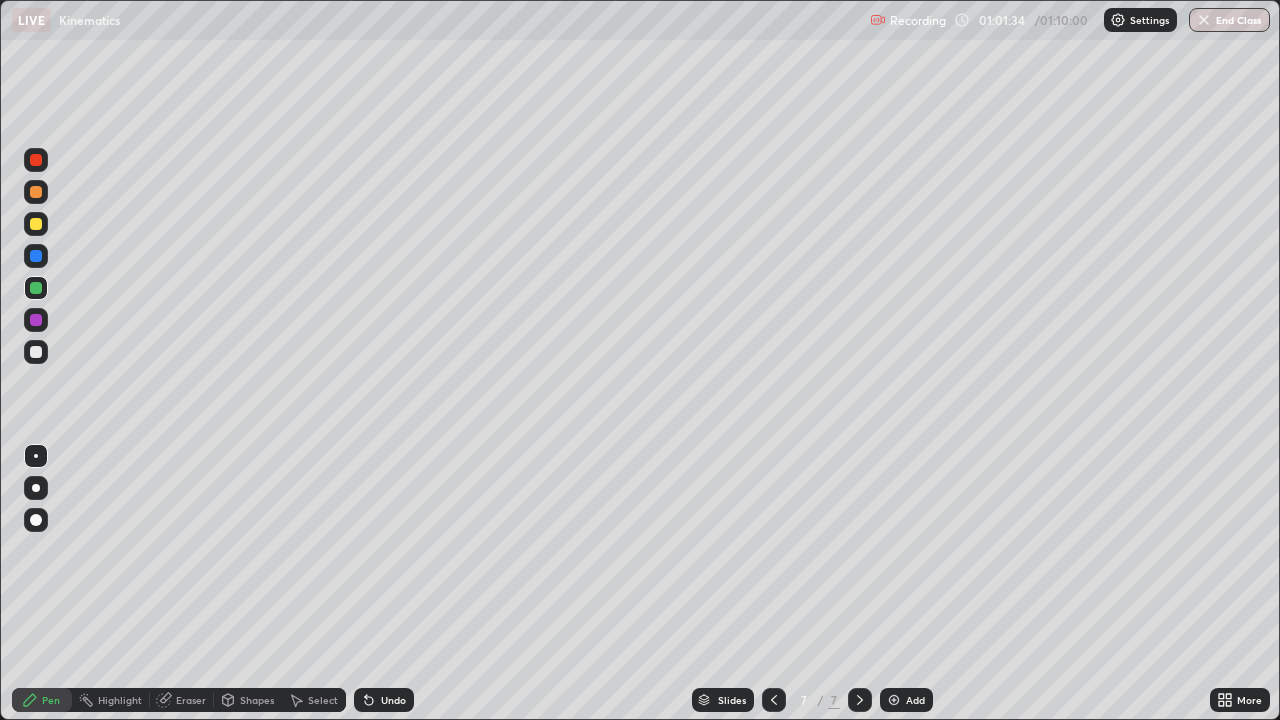 click at bounding box center [36, 352] 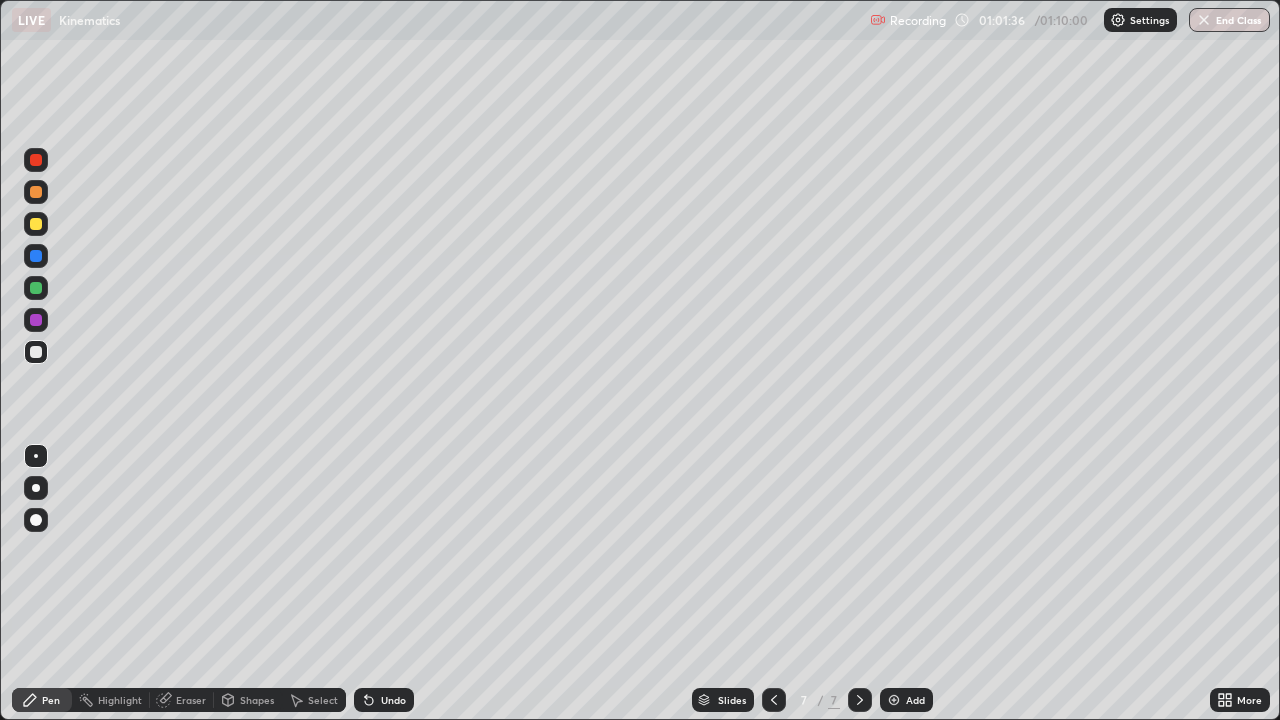click at bounding box center (36, 160) 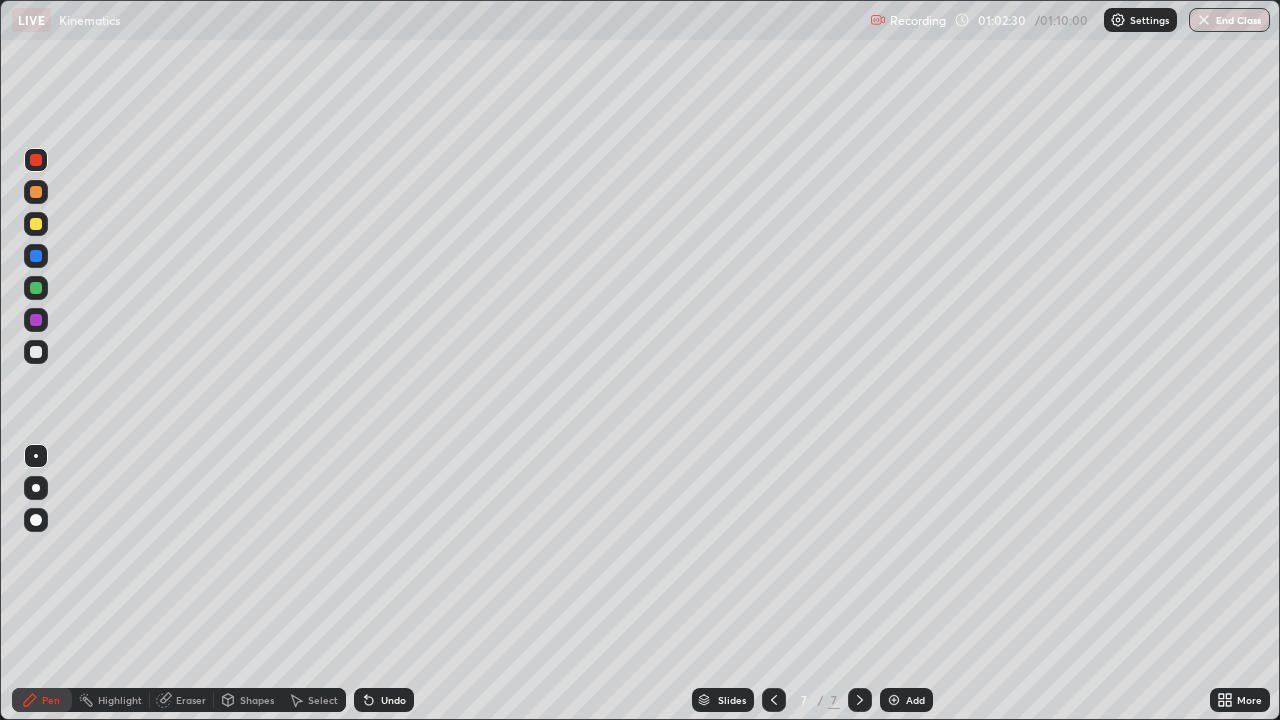 click at bounding box center [36, 224] 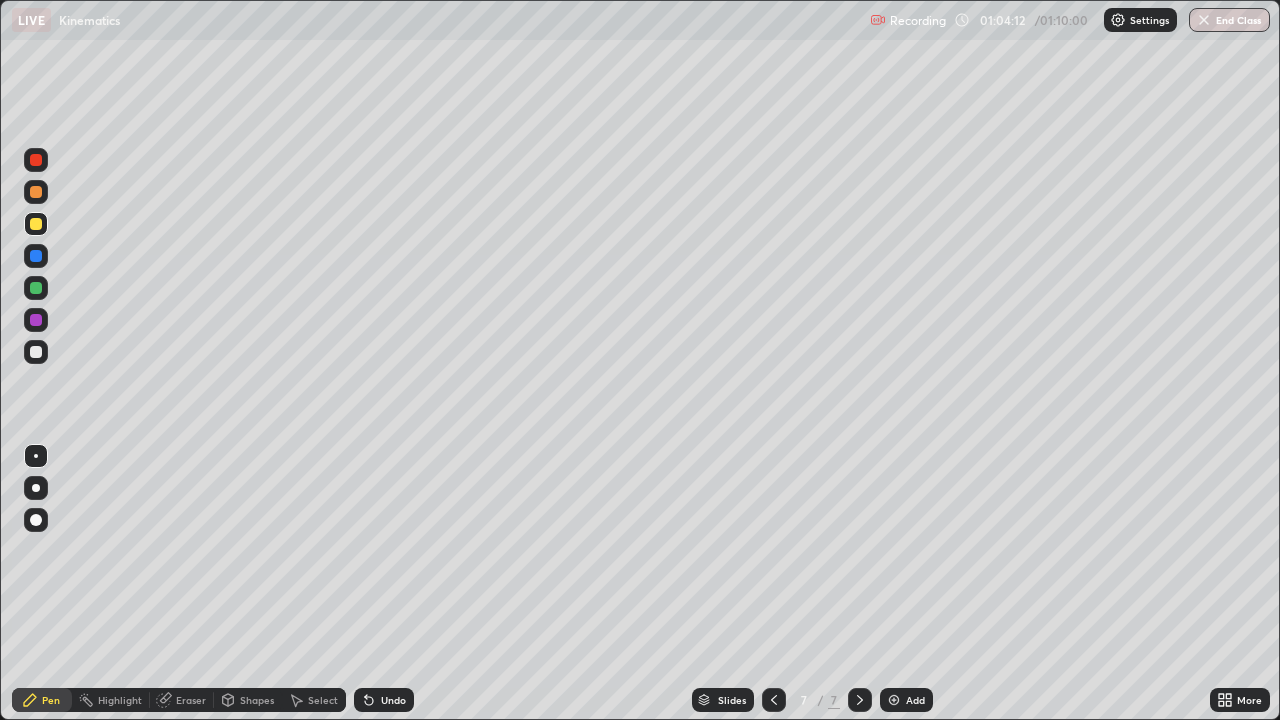 click at bounding box center [36, 192] 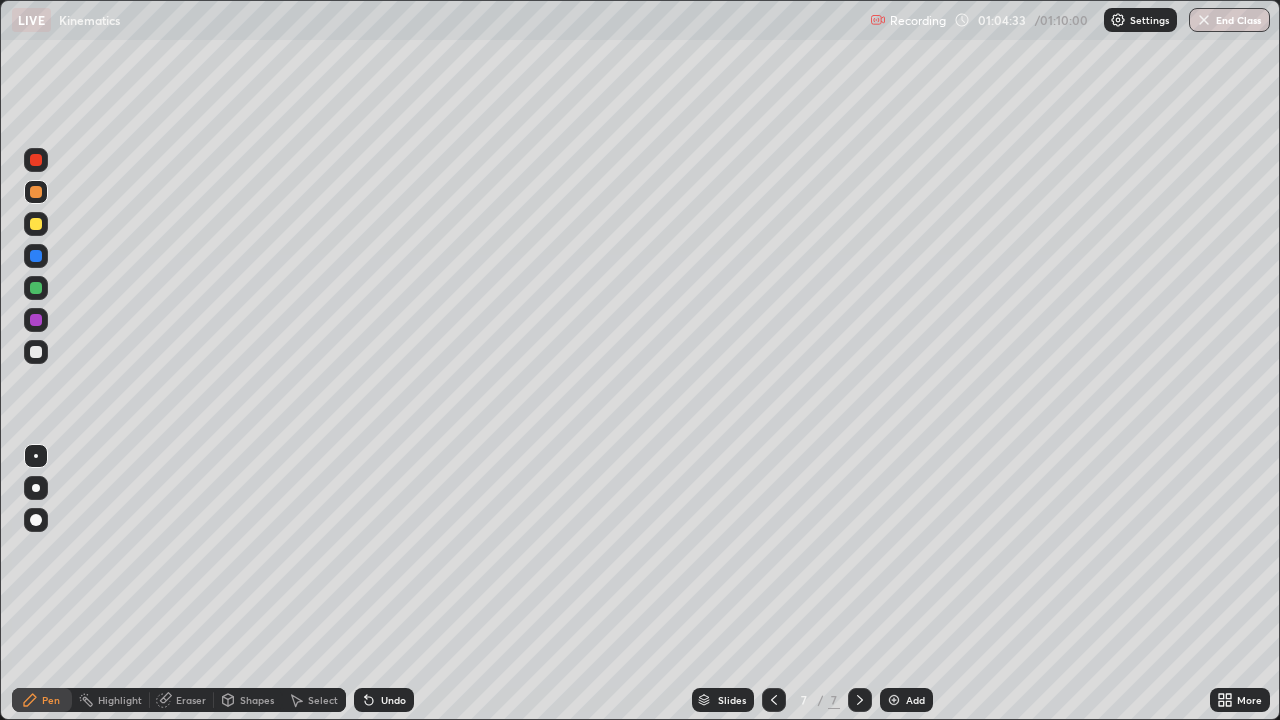 click at bounding box center [36, 160] 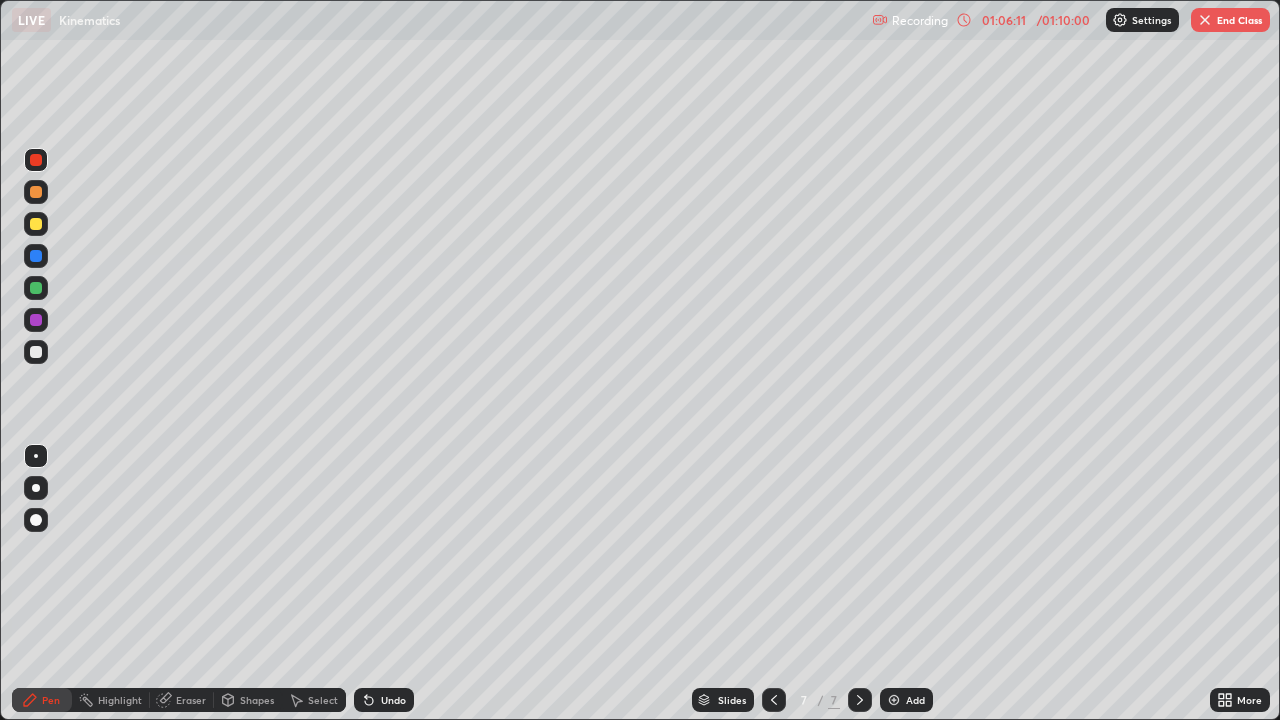 click at bounding box center (36, 352) 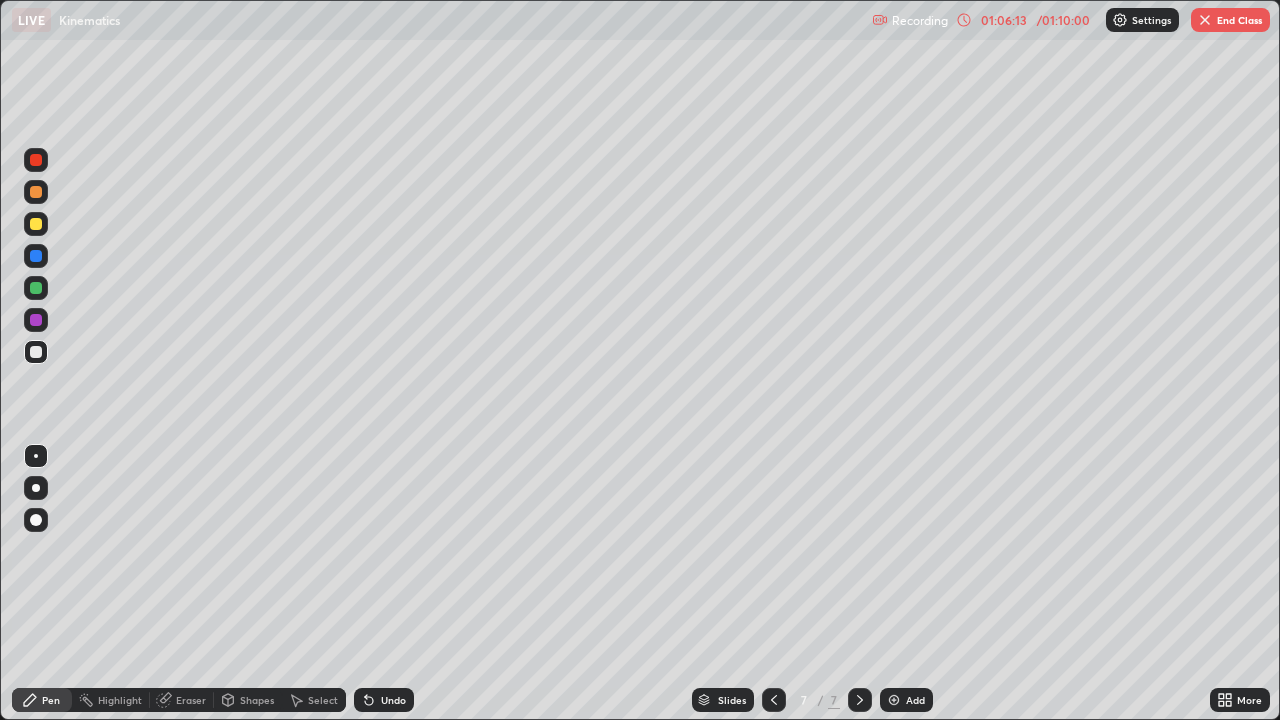 click on "Add" at bounding box center (915, 700) 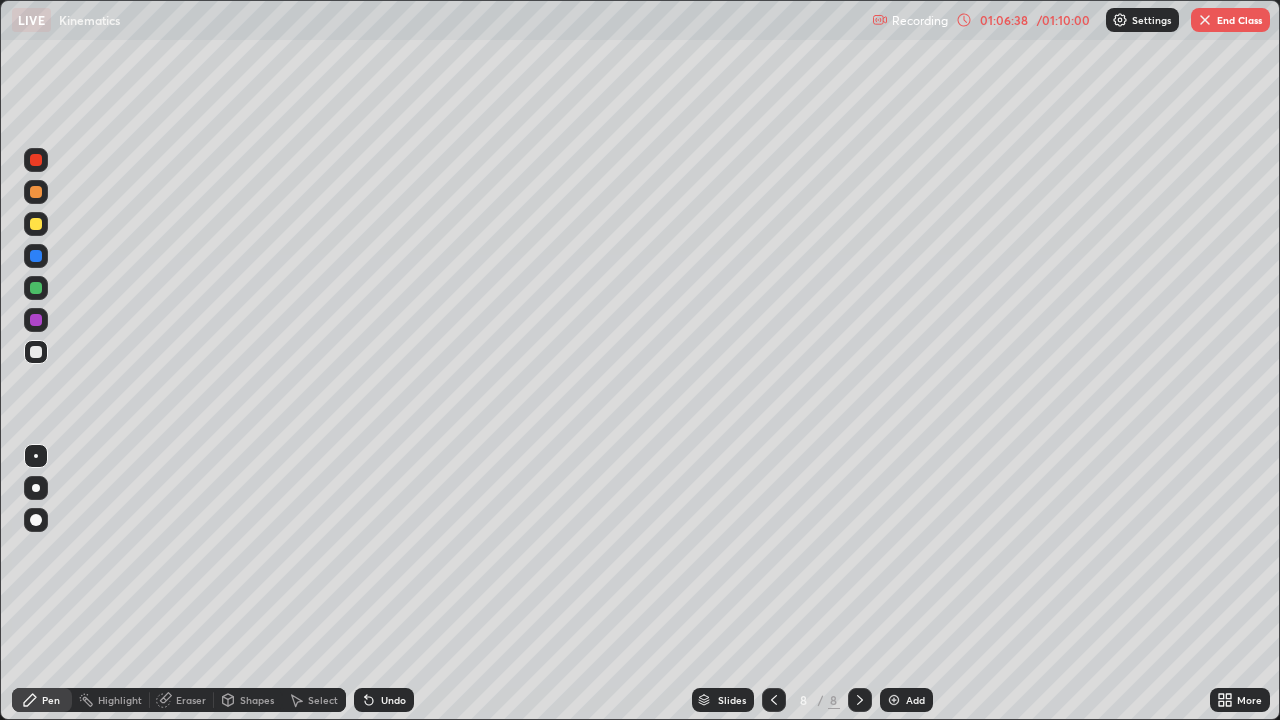 click at bounding box center [36, 288] 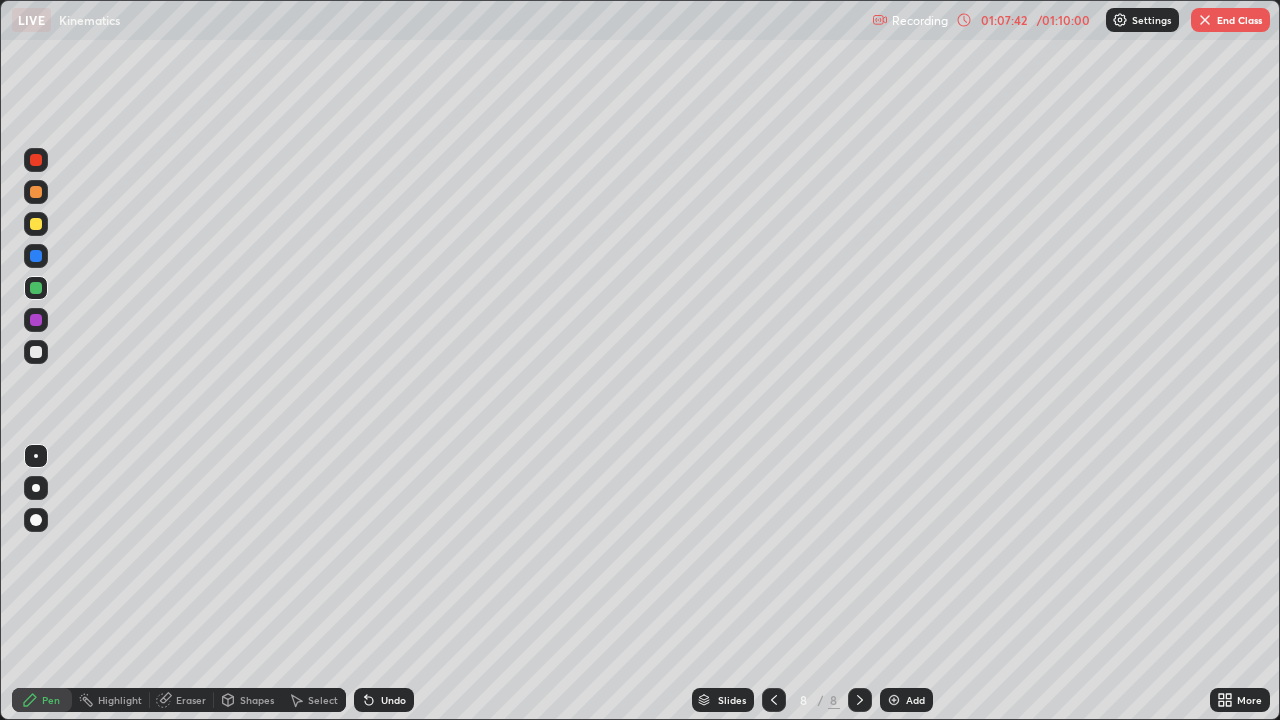 click at bounding box center [36, 352] 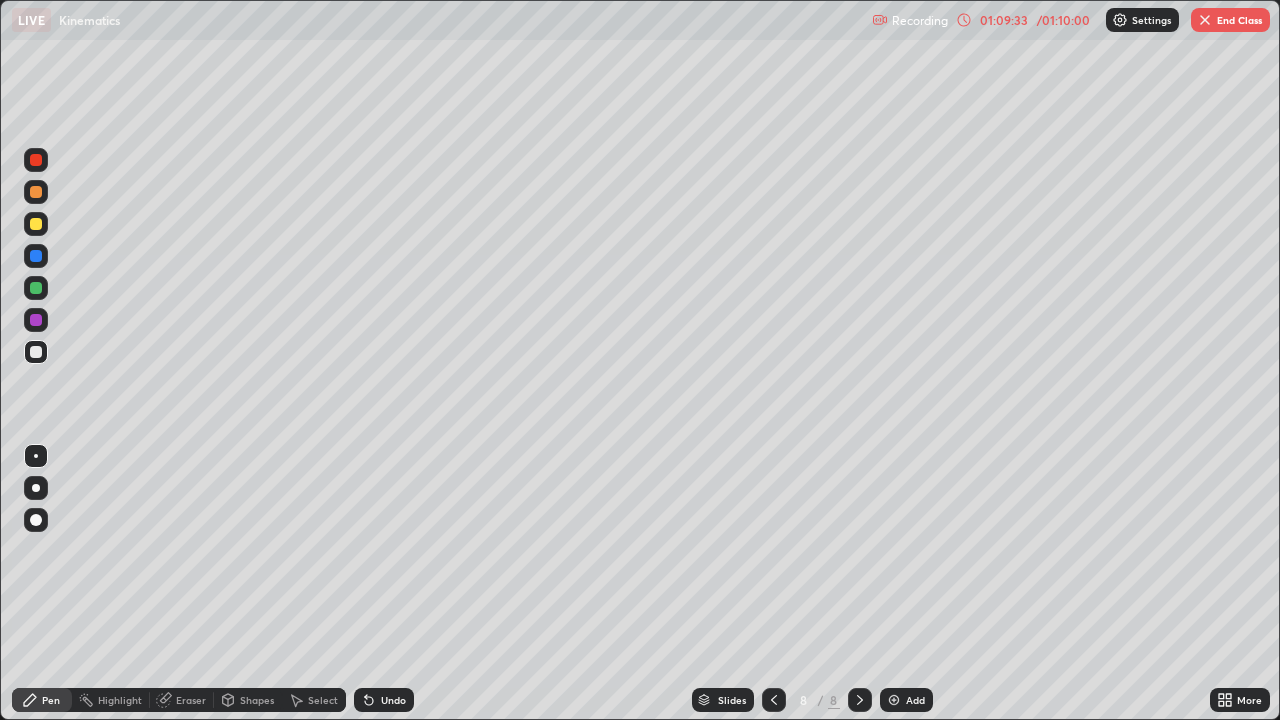 click on "Add" at bounding box center [906, 700] 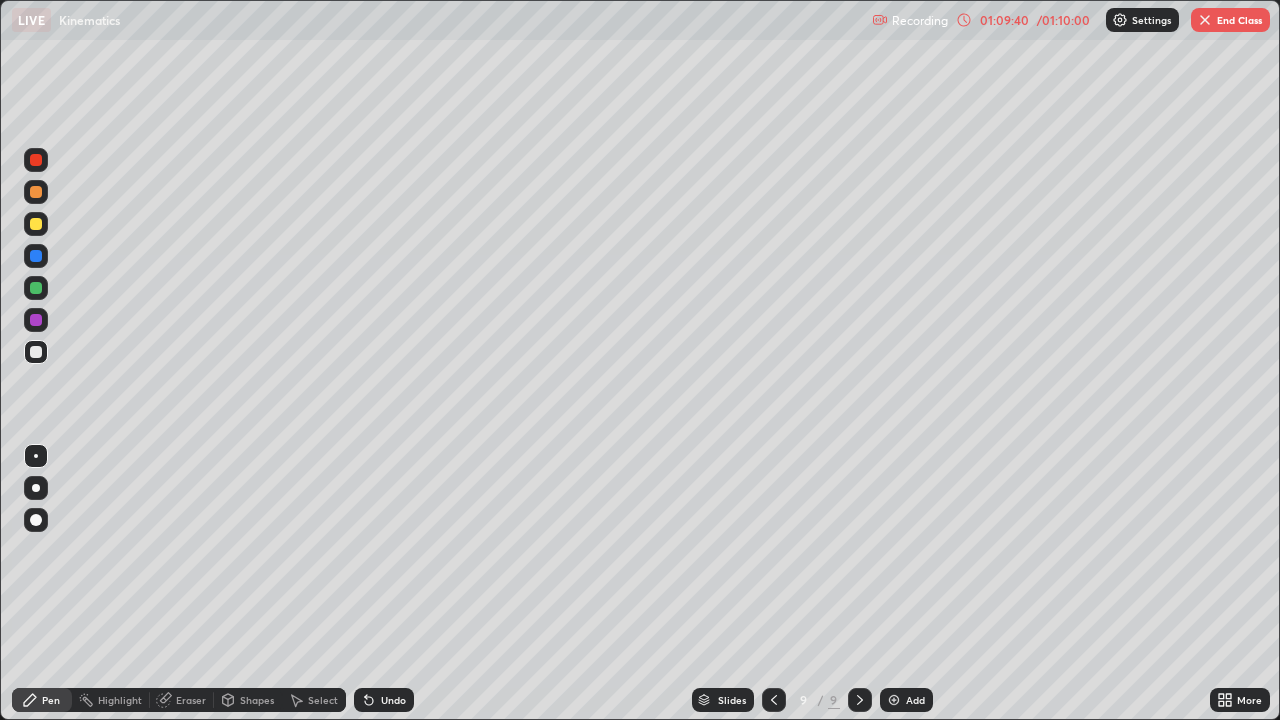click at bounding box center (36, 224) 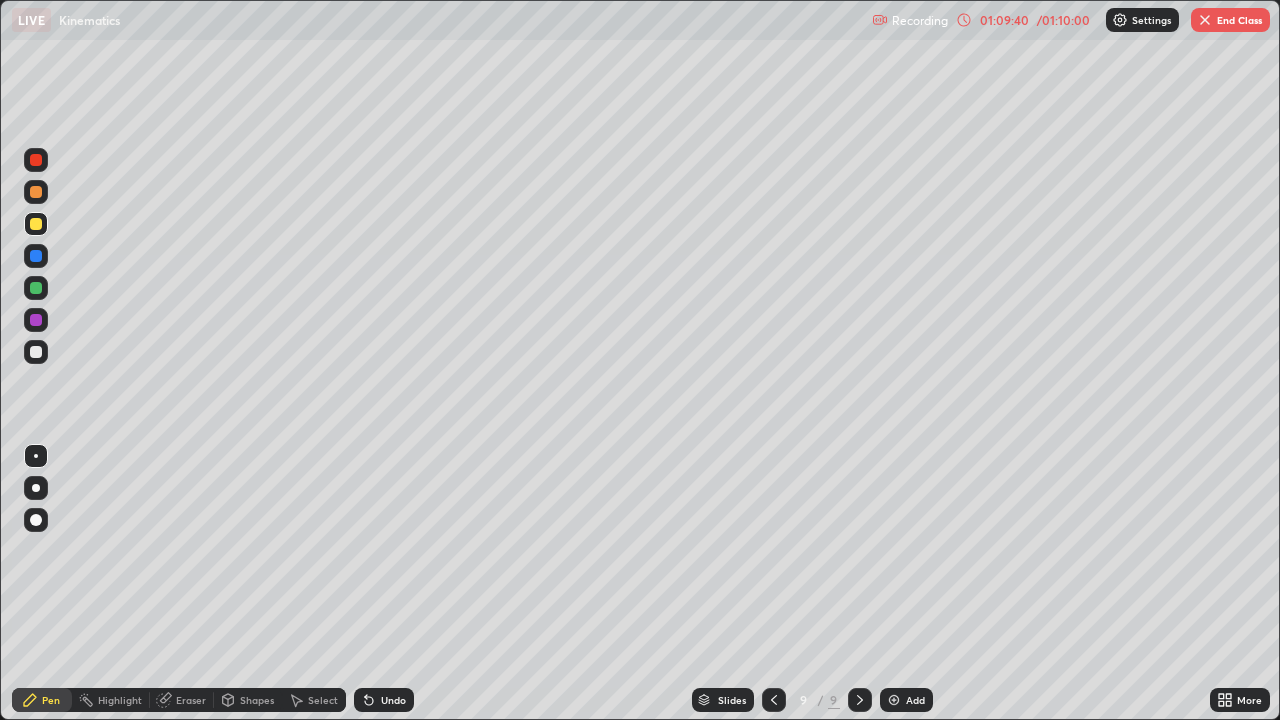 click at bounding box center (36, 192) 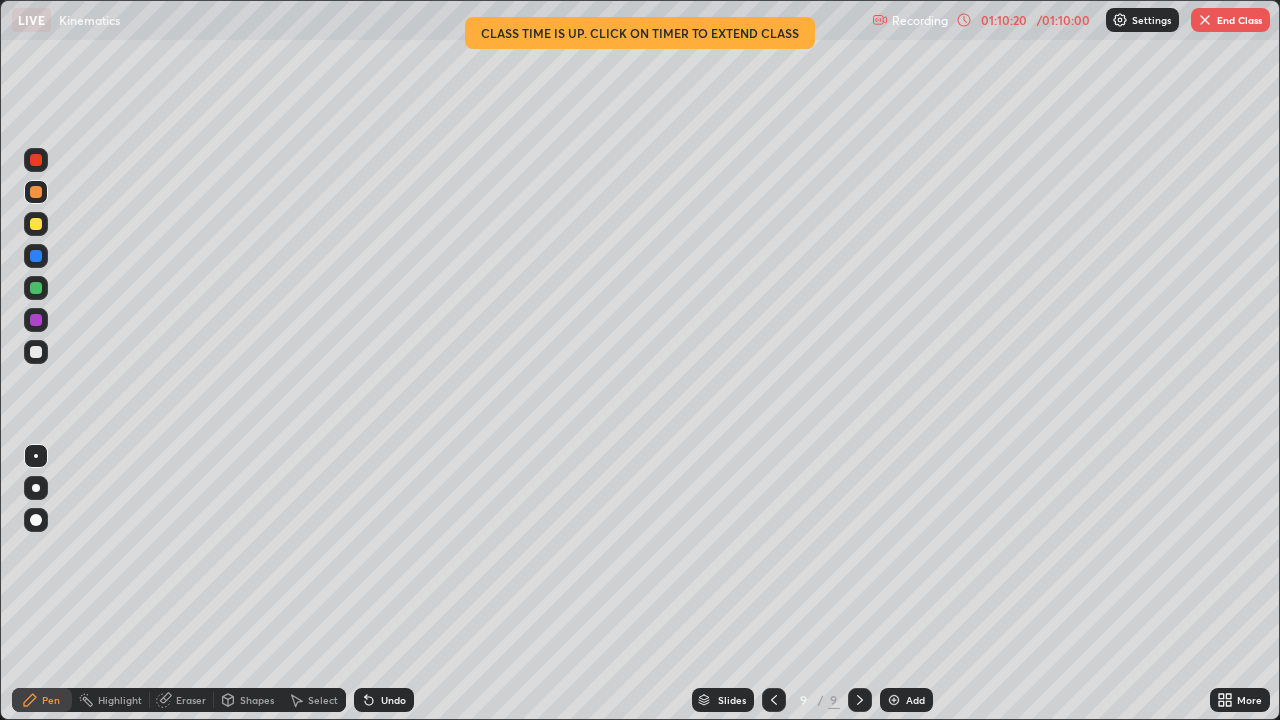 click on "Undo" at bounding box center [393, 700] 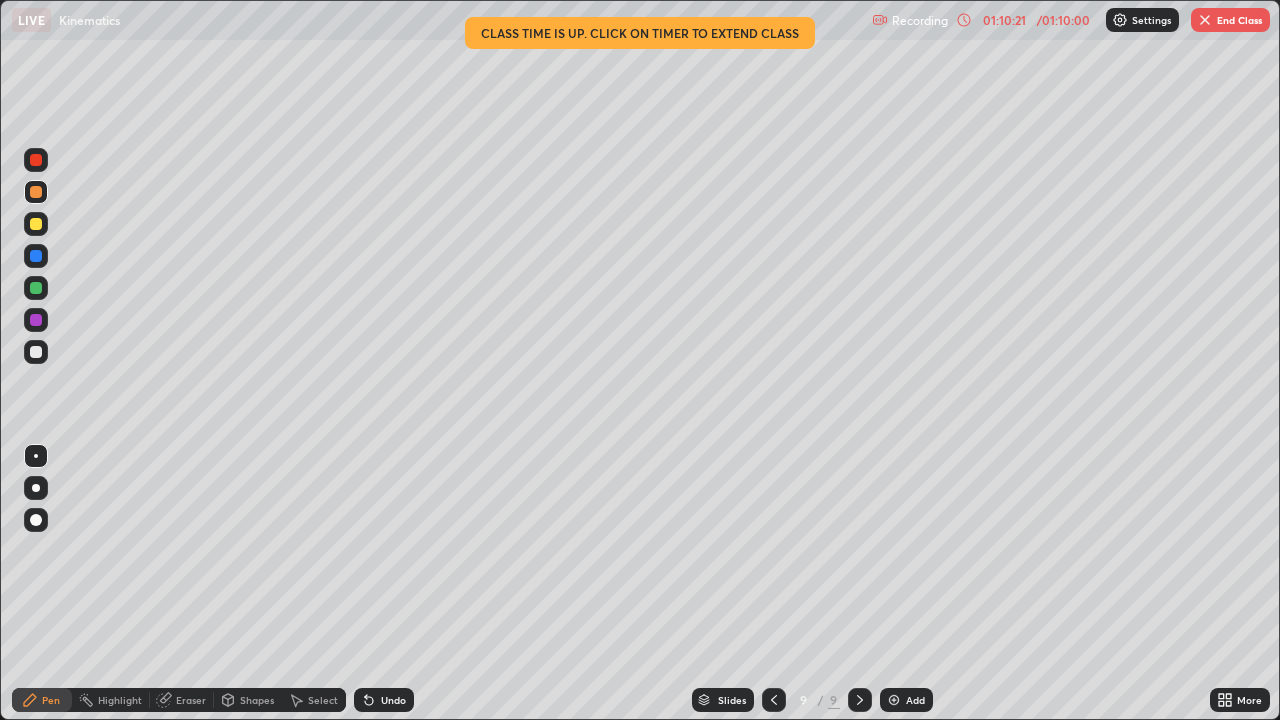 click on "Undo" at bounding box center [393, 700] 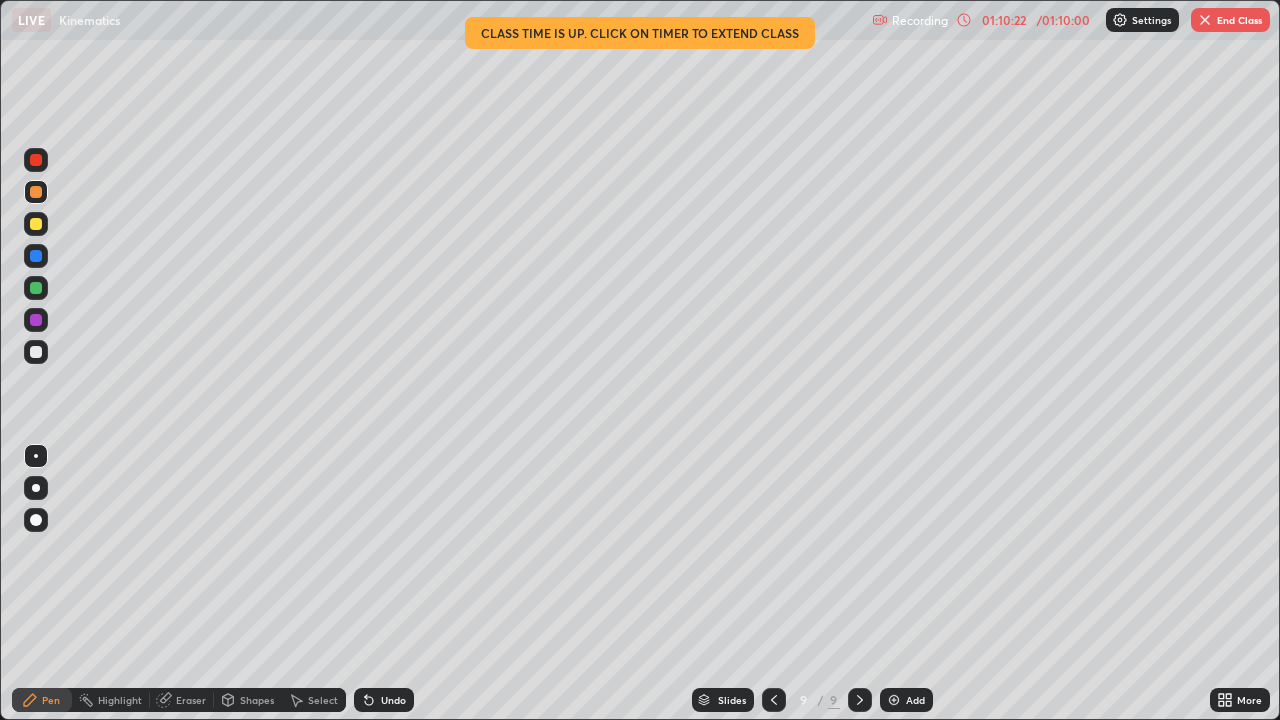 click on "Undo" at bounding box center [384, 700] 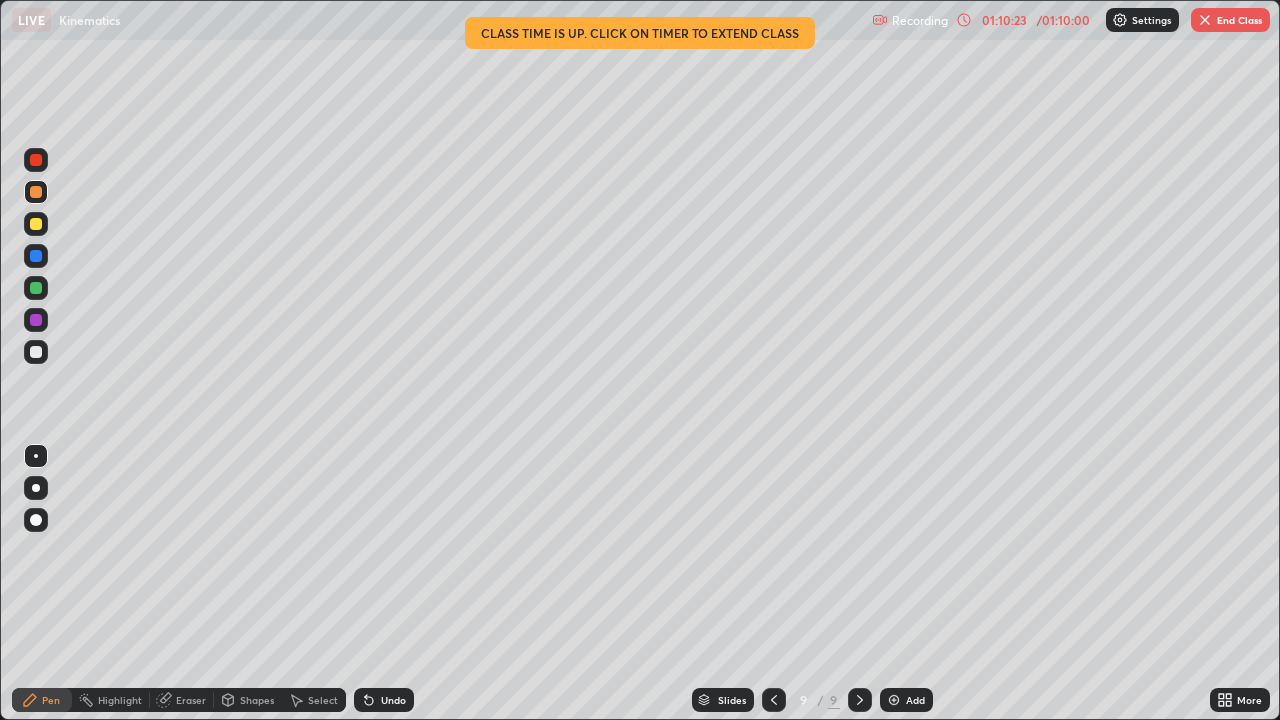 click on "Undo" at bounding box center (384, 700) 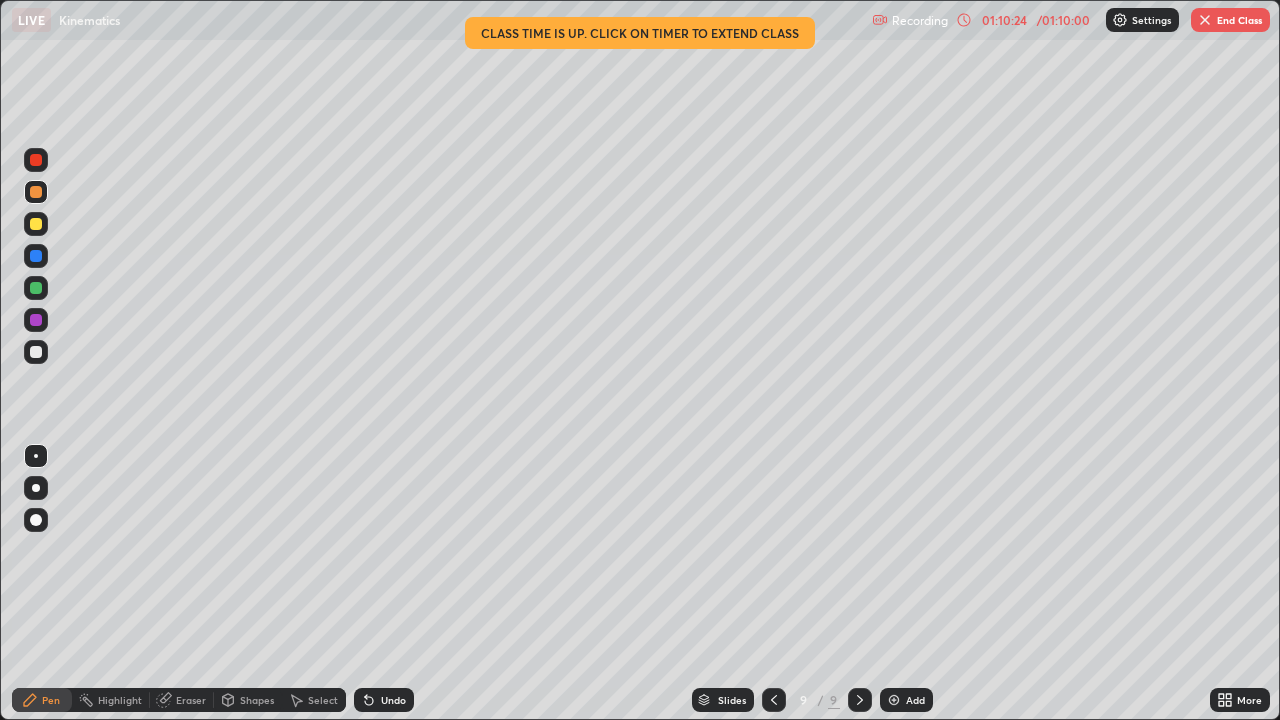 click at bounding box center (36, 256) 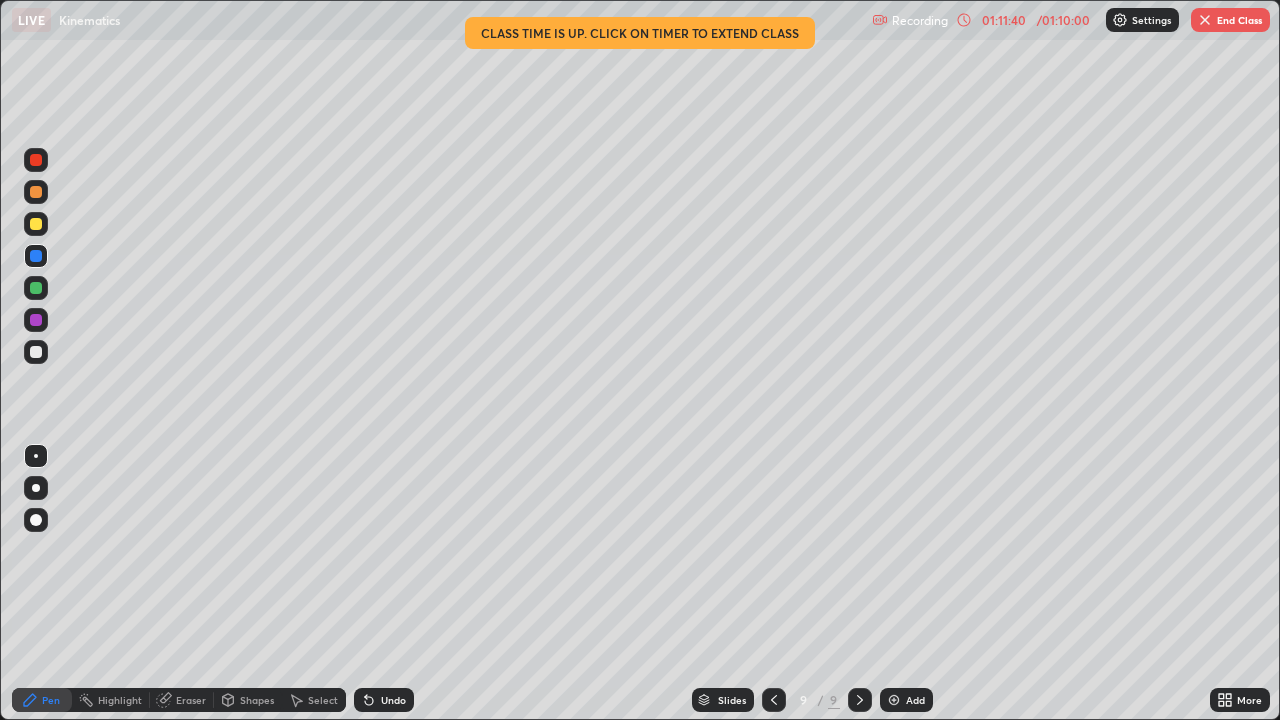 click at bounding box center [36, 352] 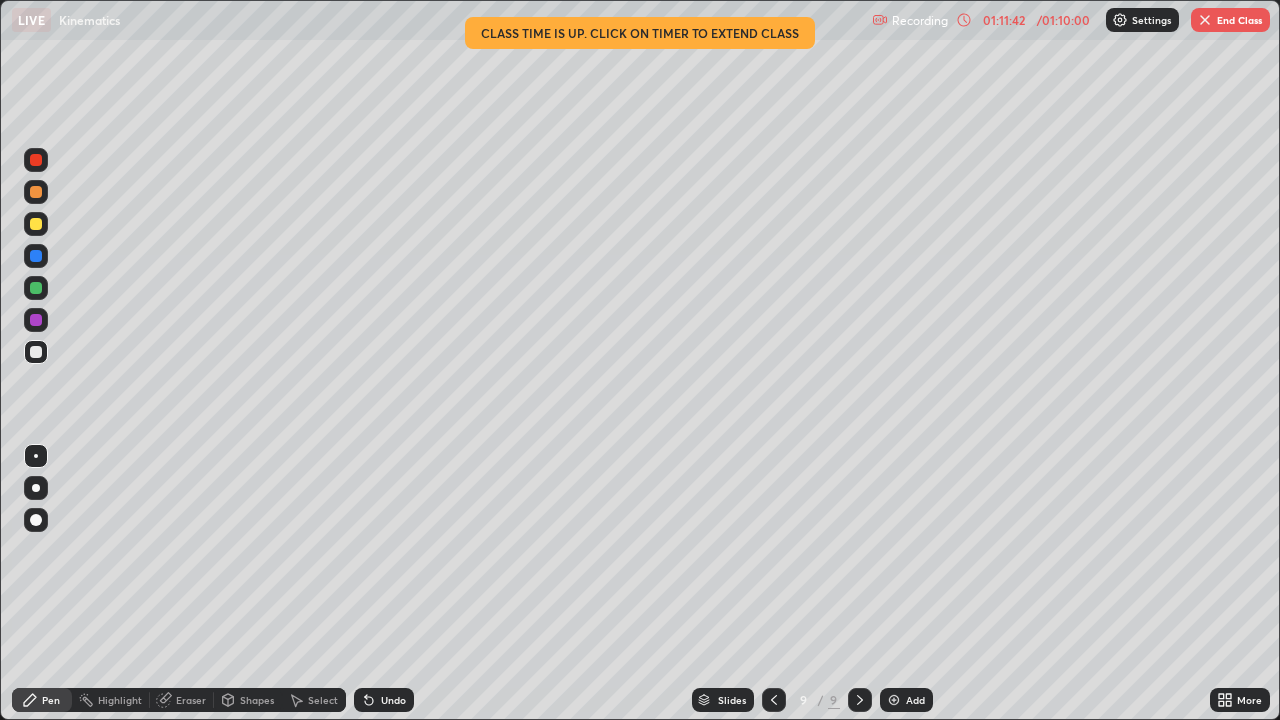 click at bounding box center [36, 224] 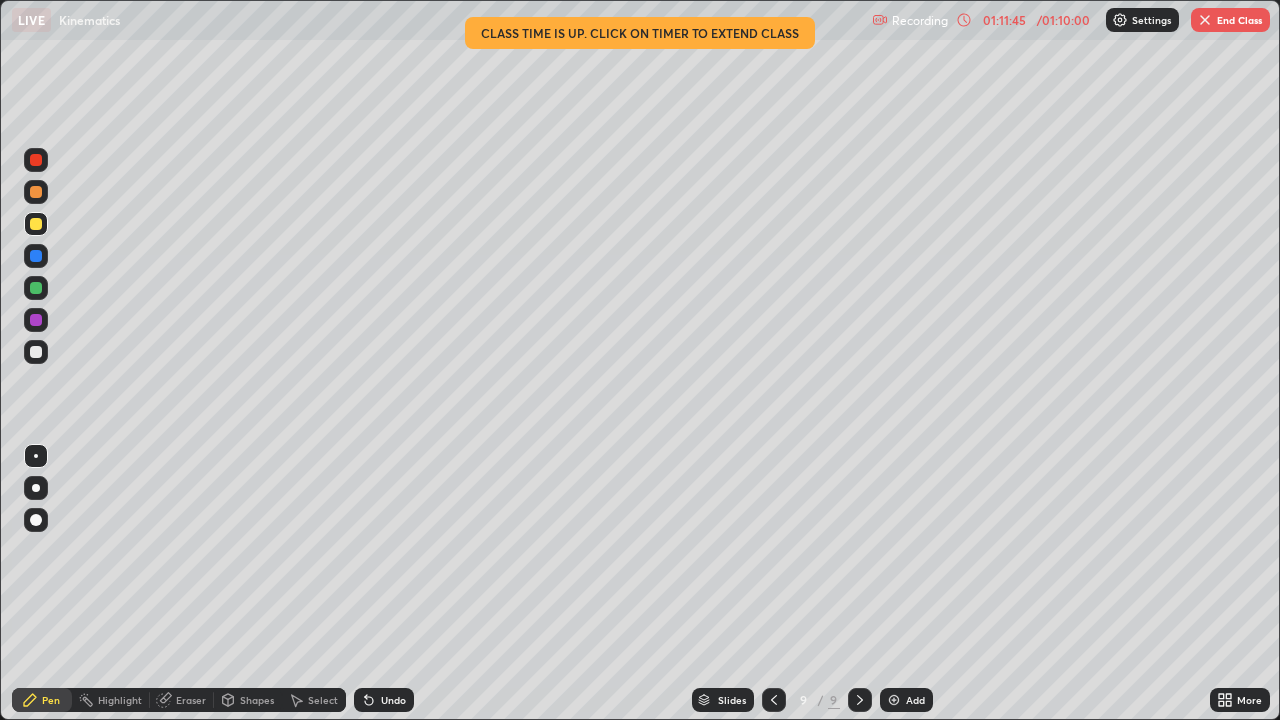 click at bounding box center (36, 192) 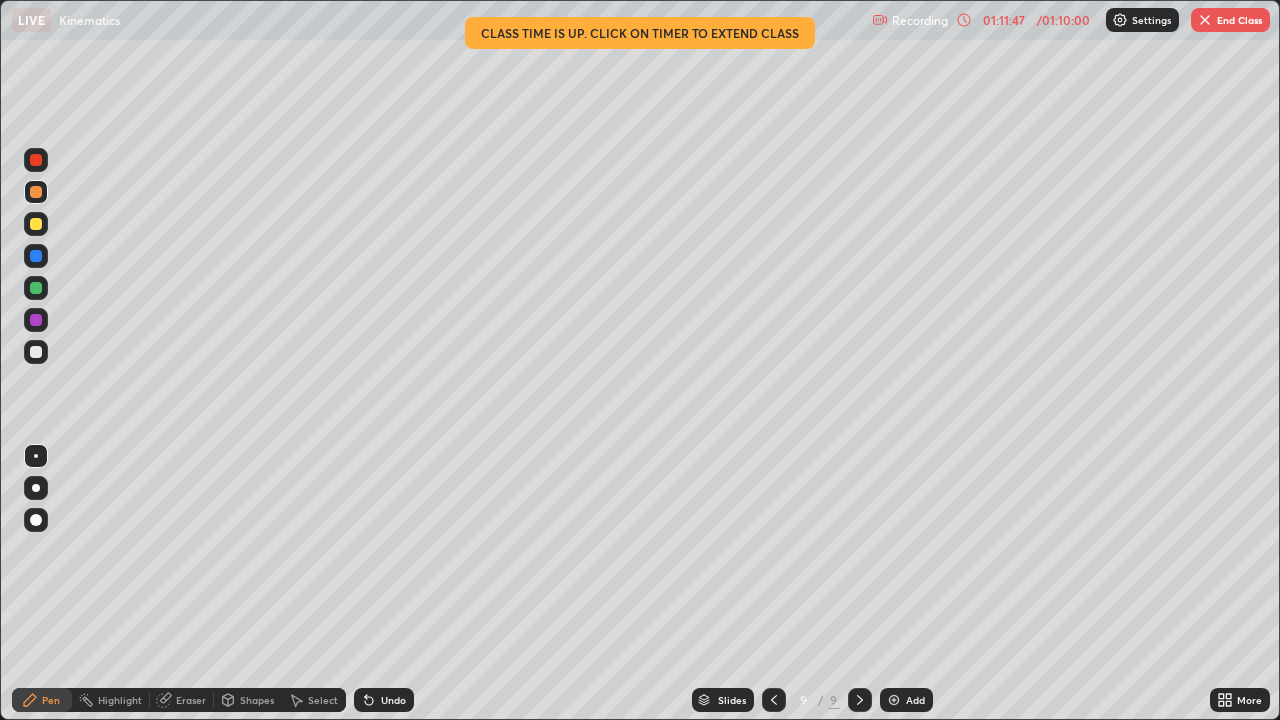 click at bounding box center (36, 256) 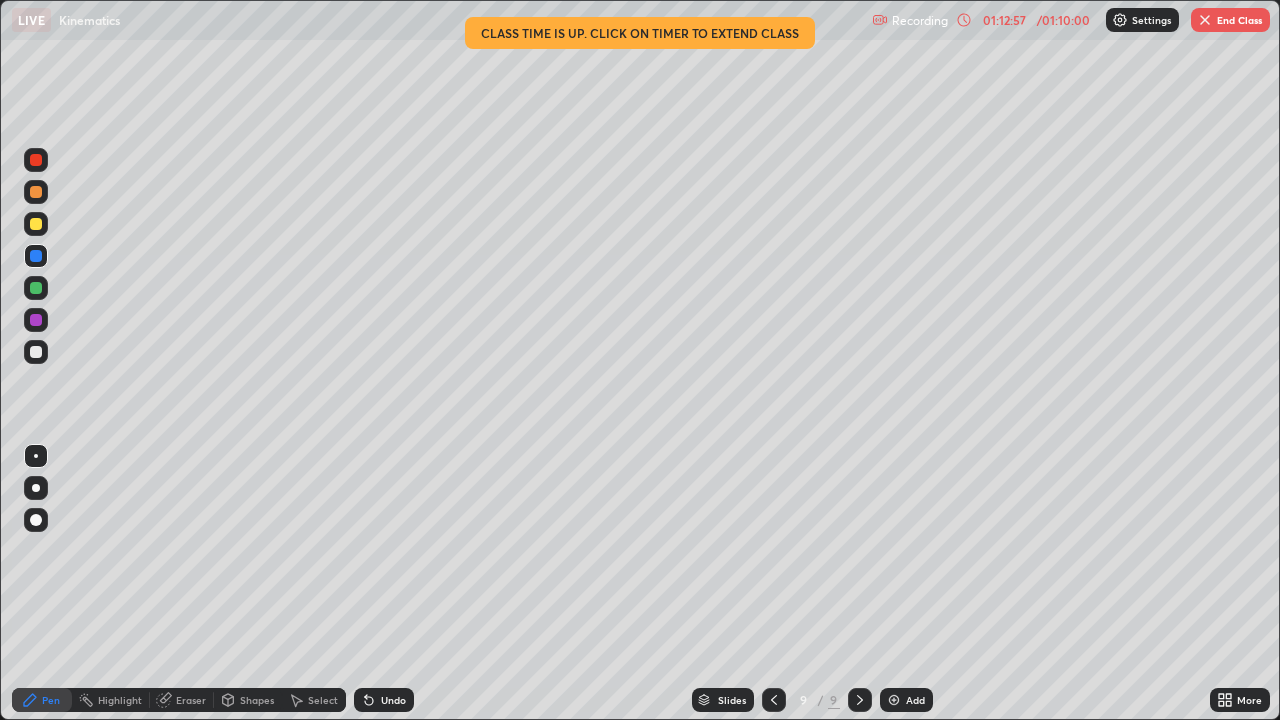 click on "Eraser" at bounding box center [191, 700] 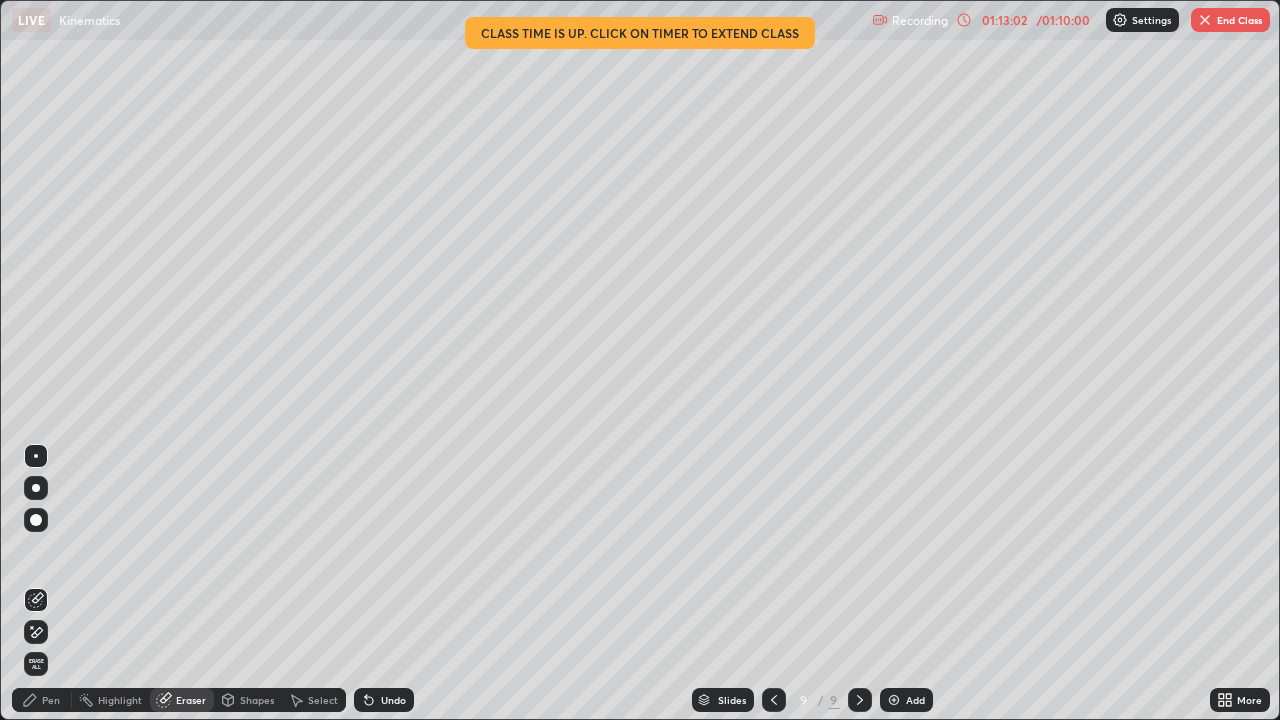 click on "Pen" at bounding box center [51, 700] 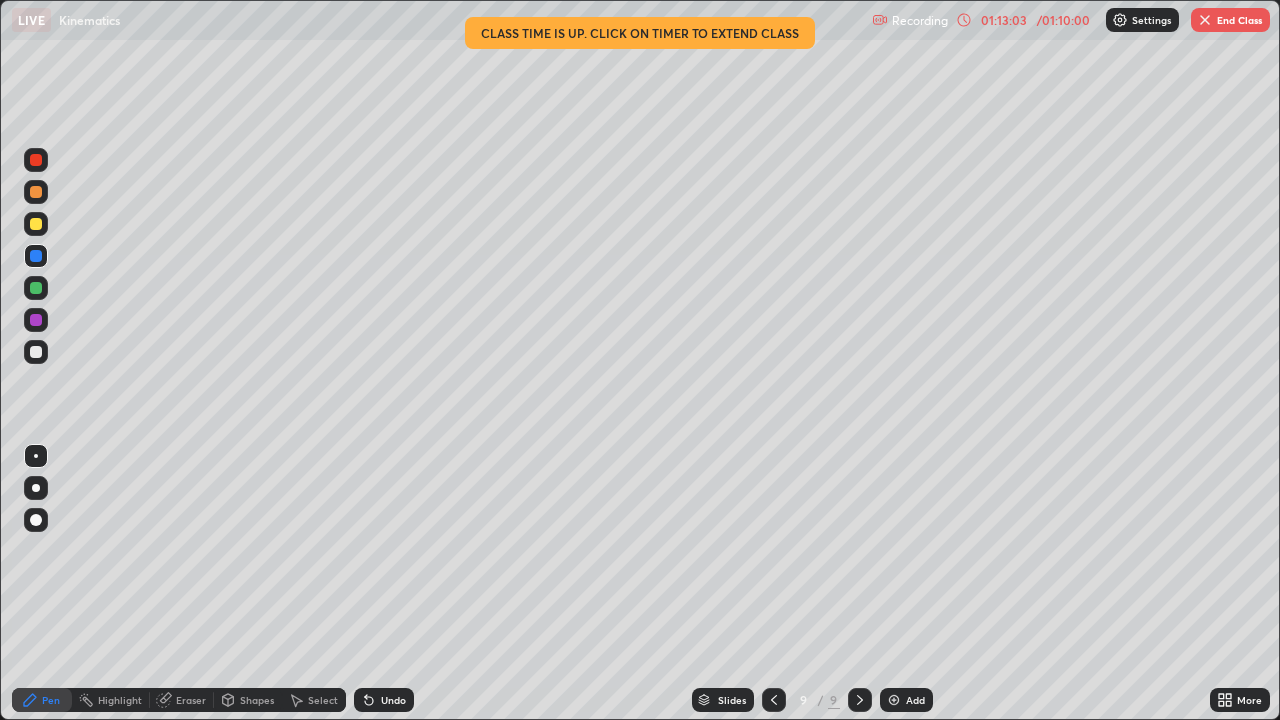 click at bounding box center (36, 192) 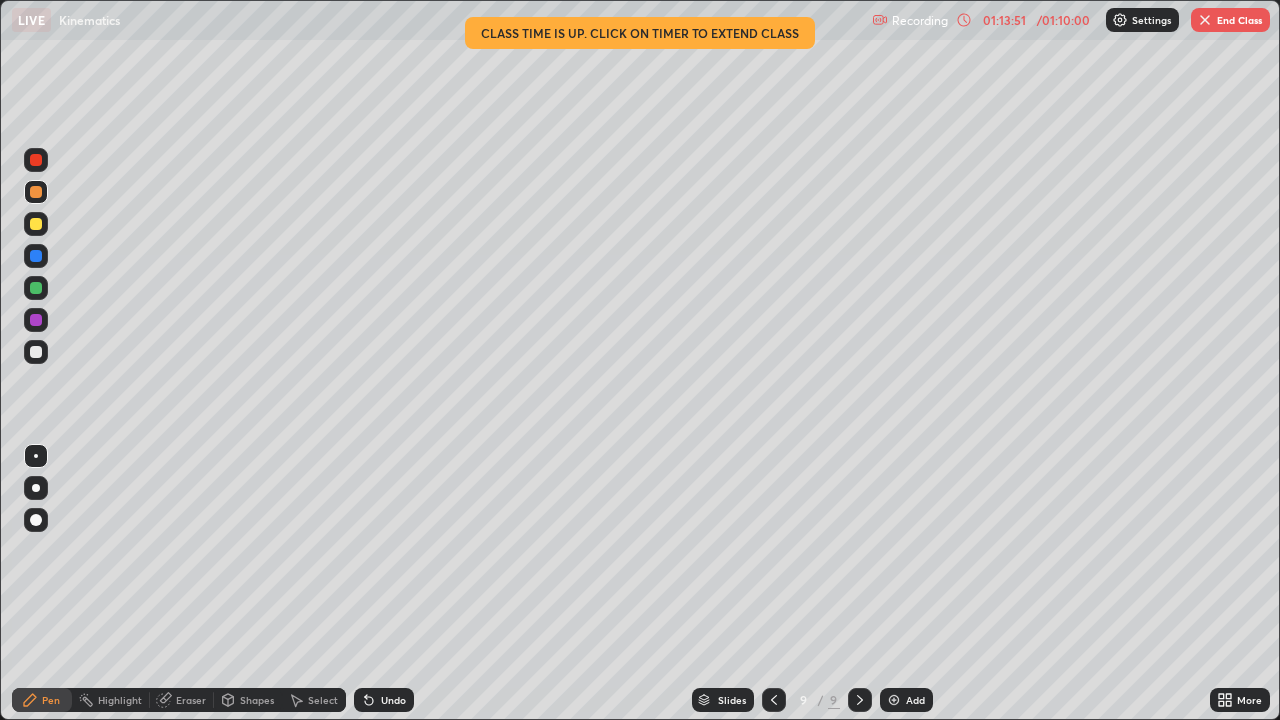 click at bounding box center [36, 256] 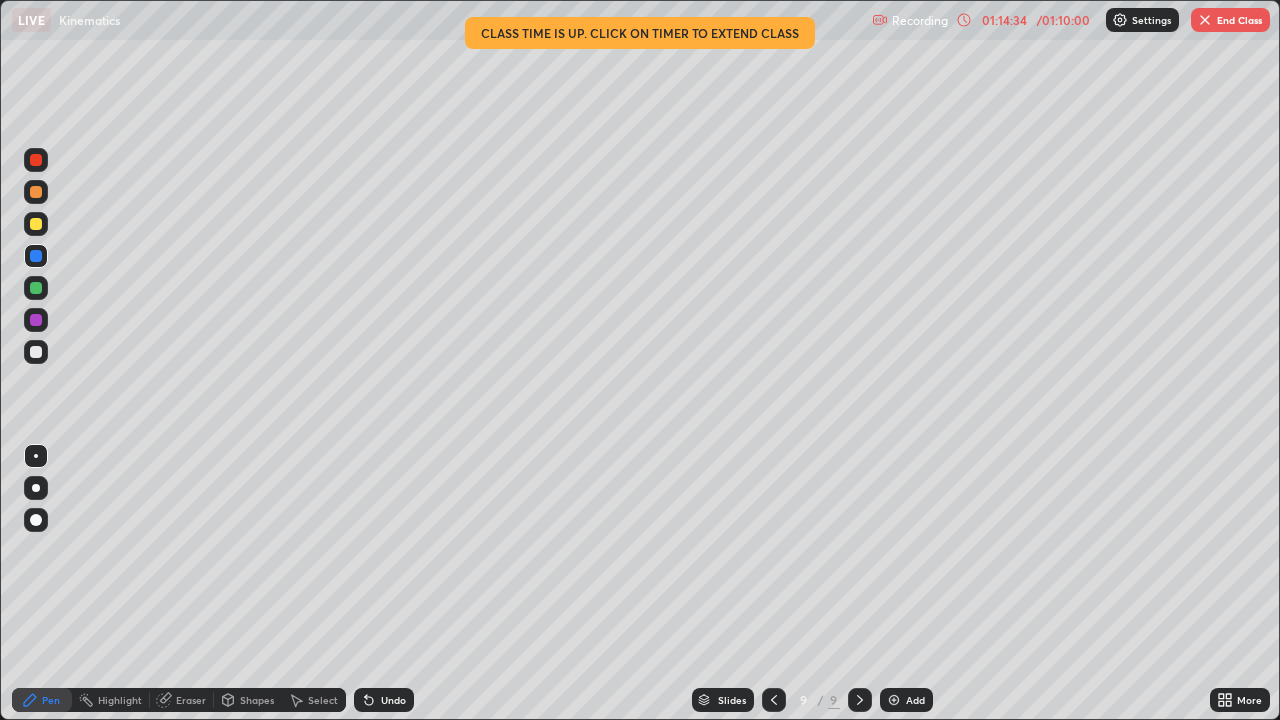 click at bounding box center [36, 352] 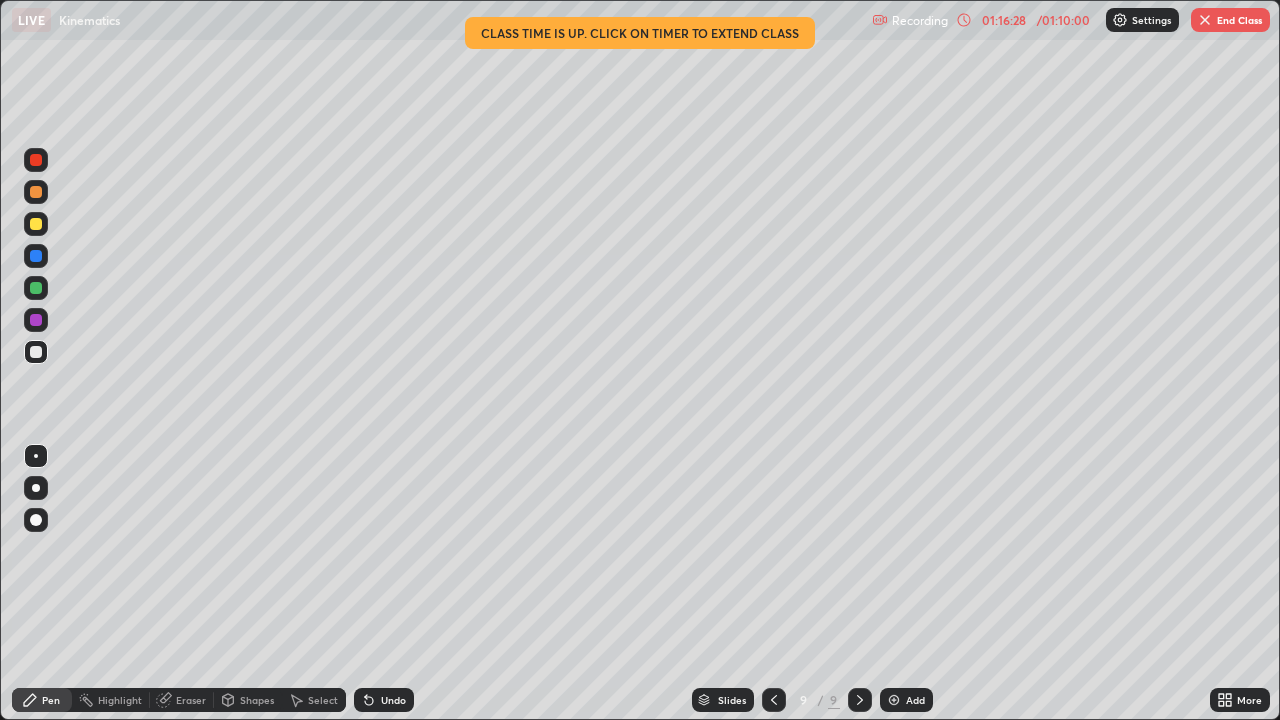 click on "Eraser" at bounding box center (191, 700) 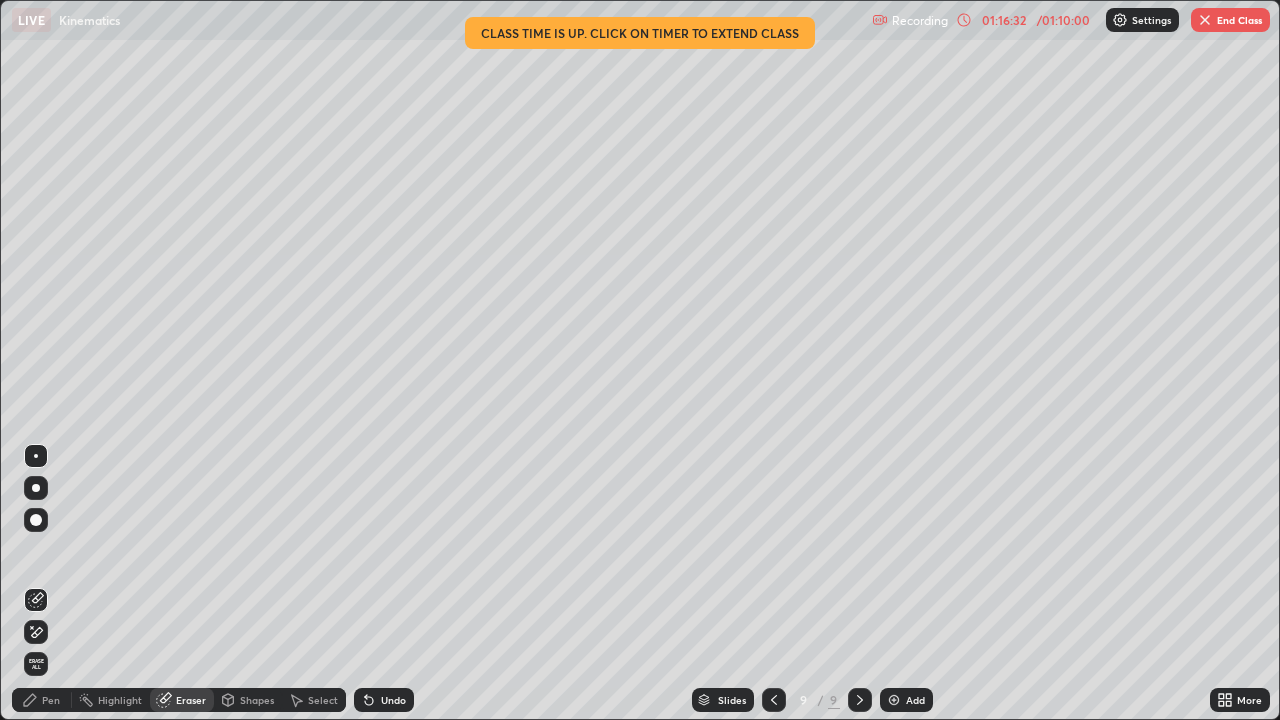 click 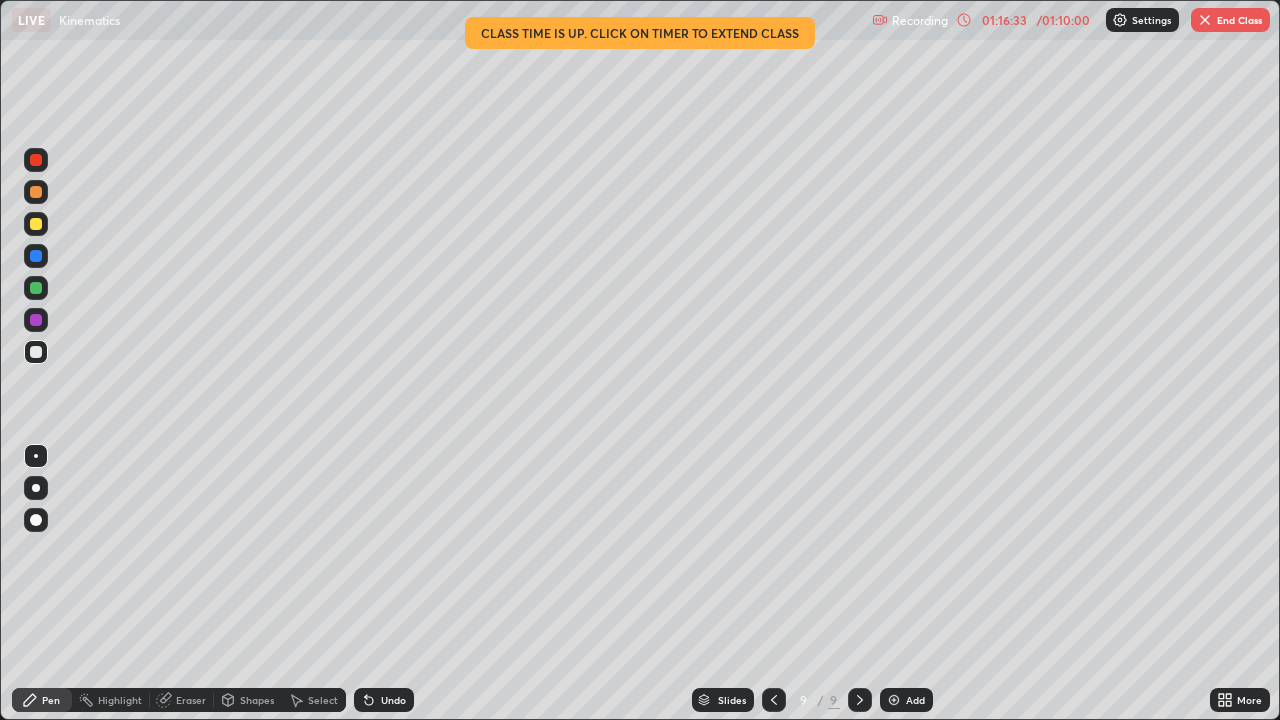 click at bounding box center (36, 352) 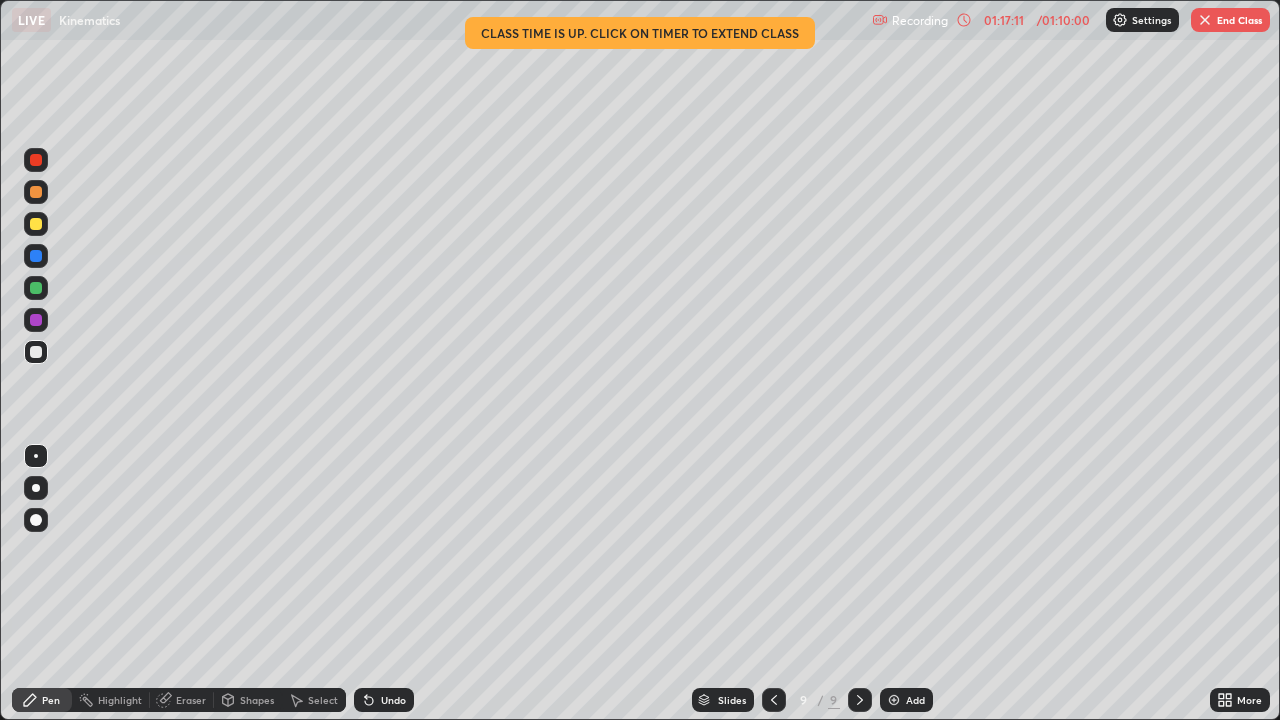 click on "End Class" at bounding box center (1230, 20) 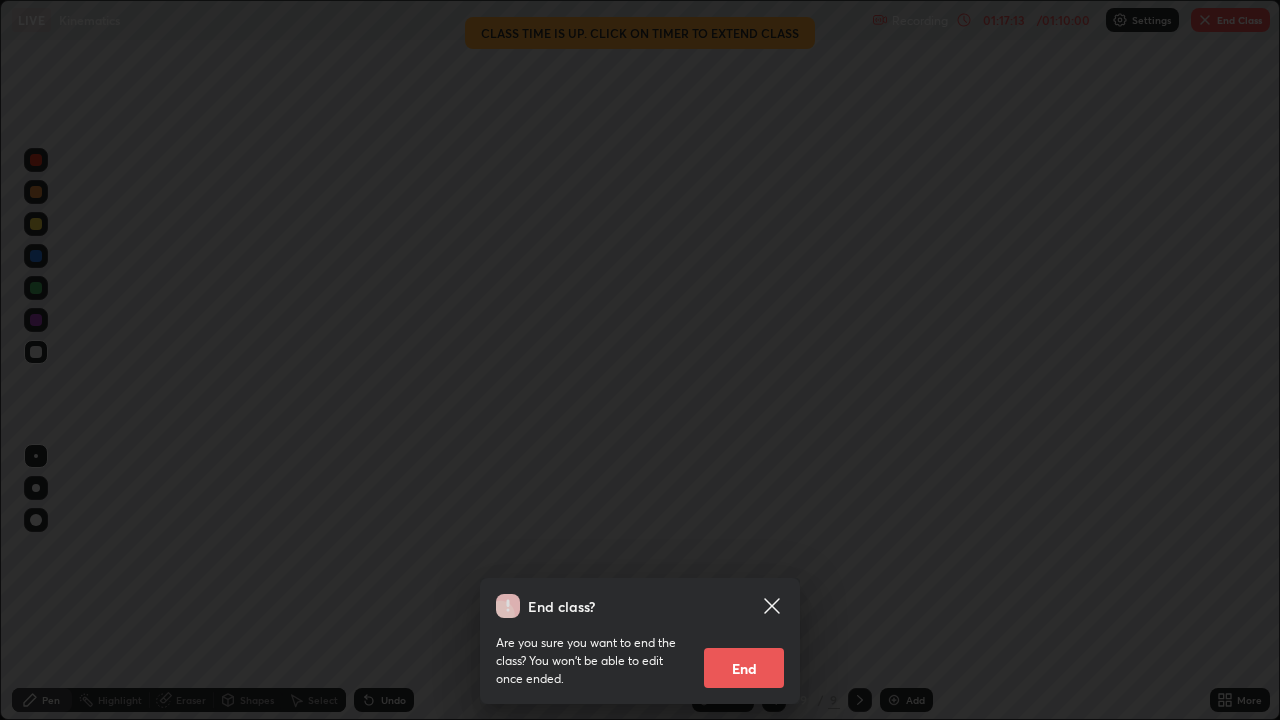 click on "End" at bounding box center (744, 668) 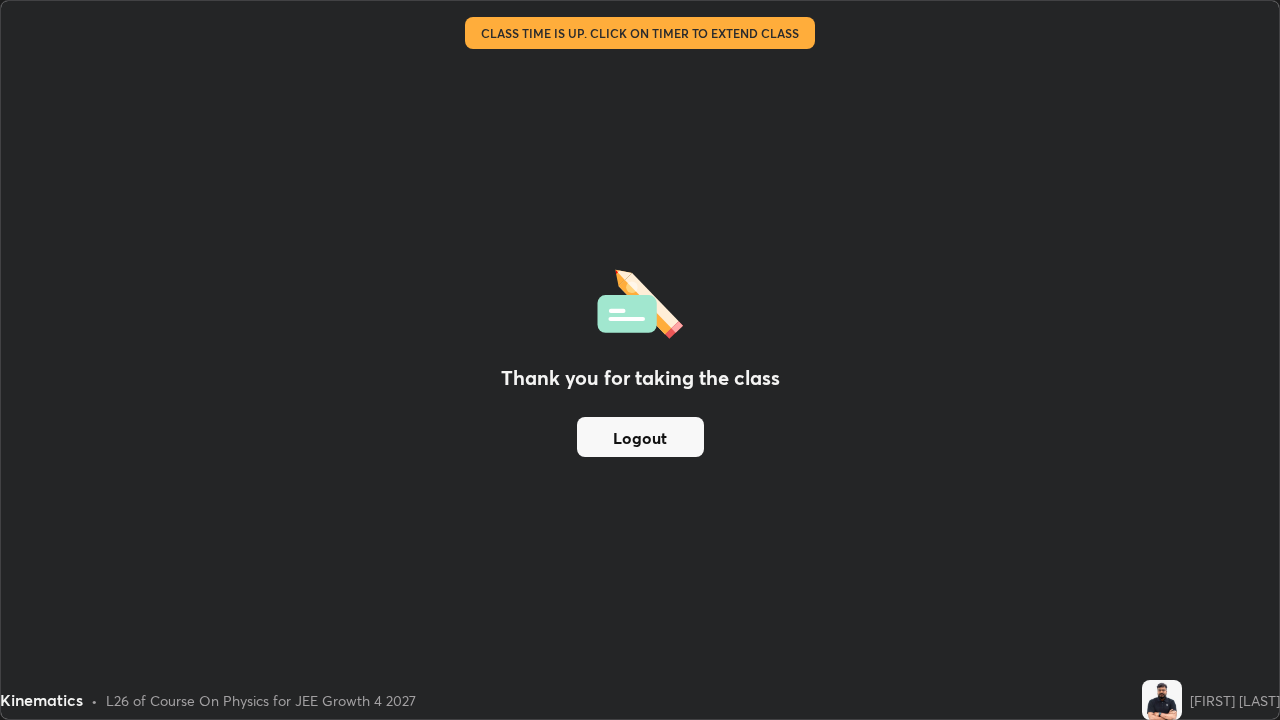 click on "Logout" at bounding box center (640, 437) 